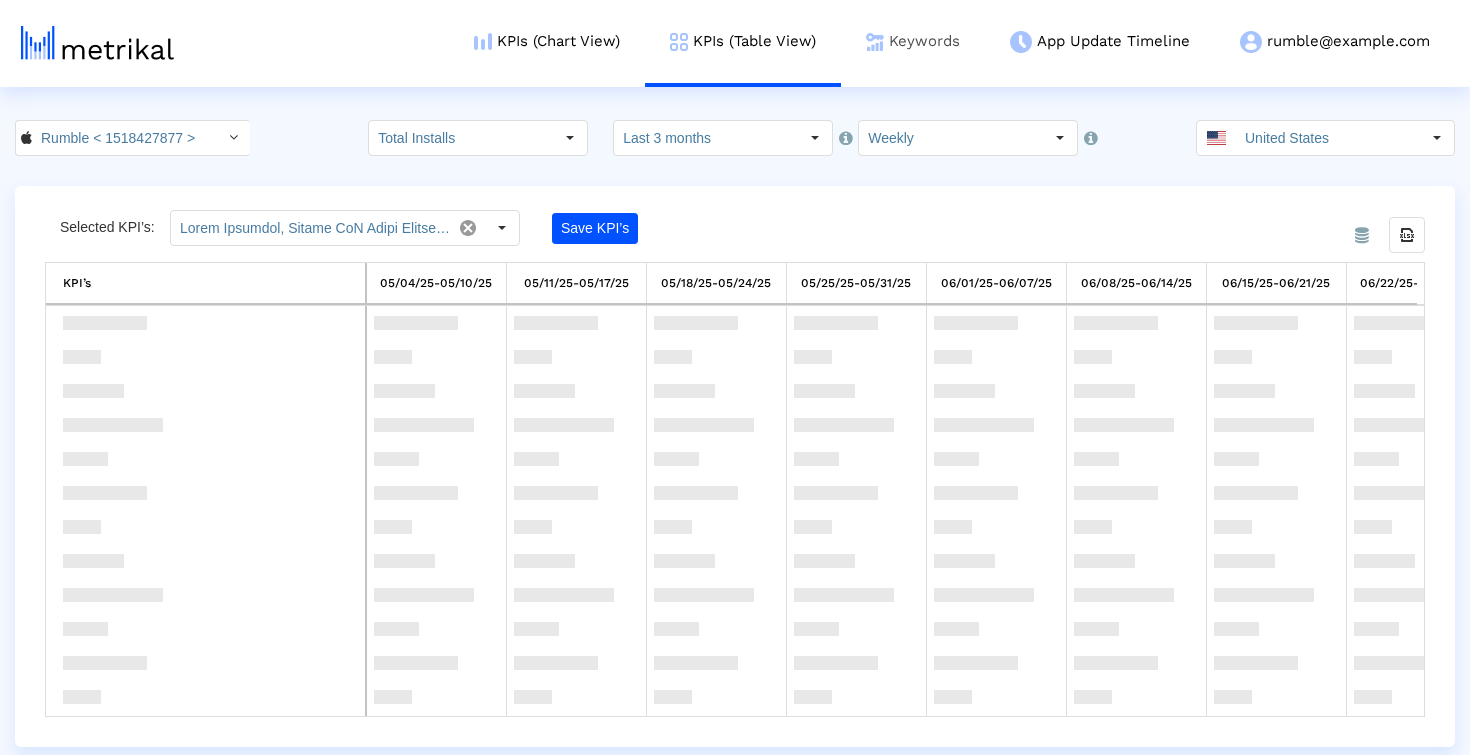 scroll, scrollTop: 0, scrollLeft: 0, axis: both 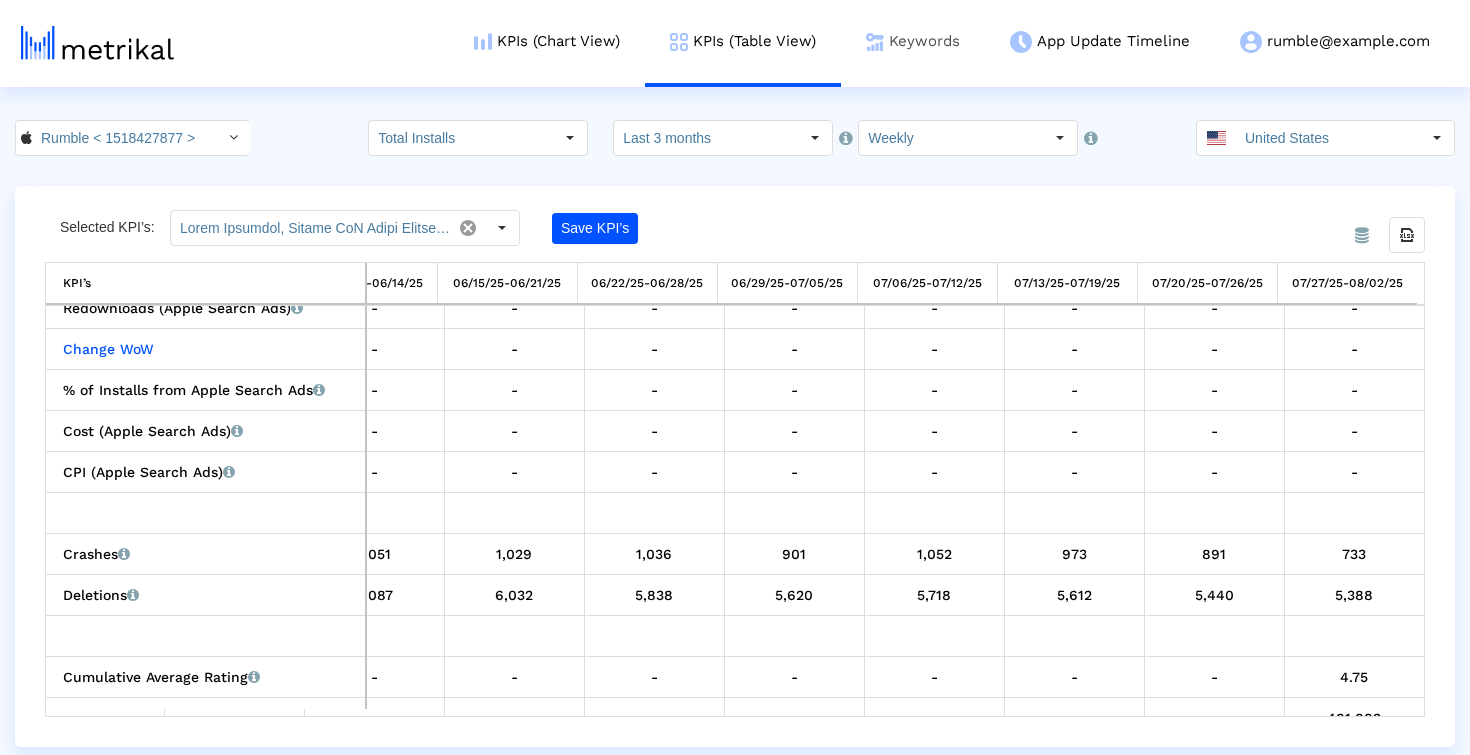 click at bounding box center (875, 42) 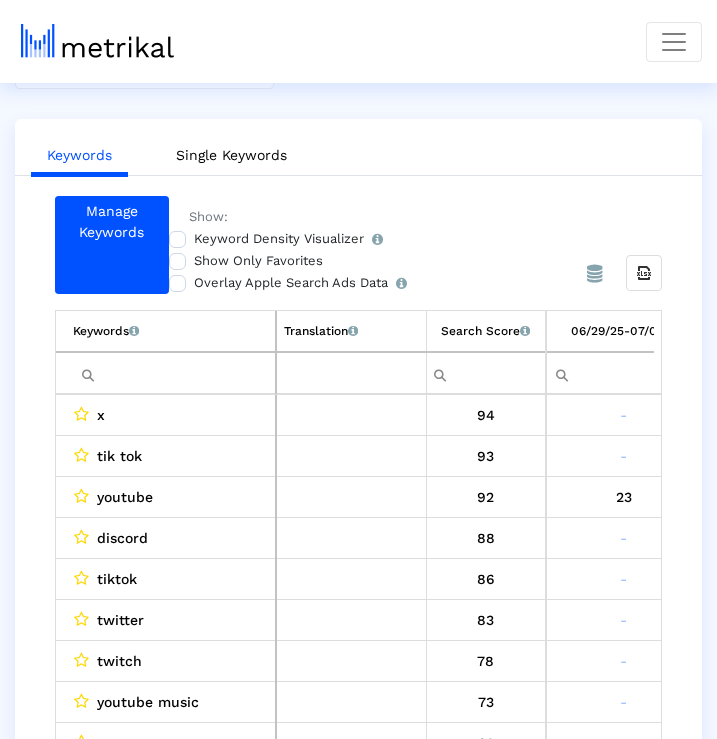 scroll, scrollTop: 142, scrollLeft: 0, axis: vertical 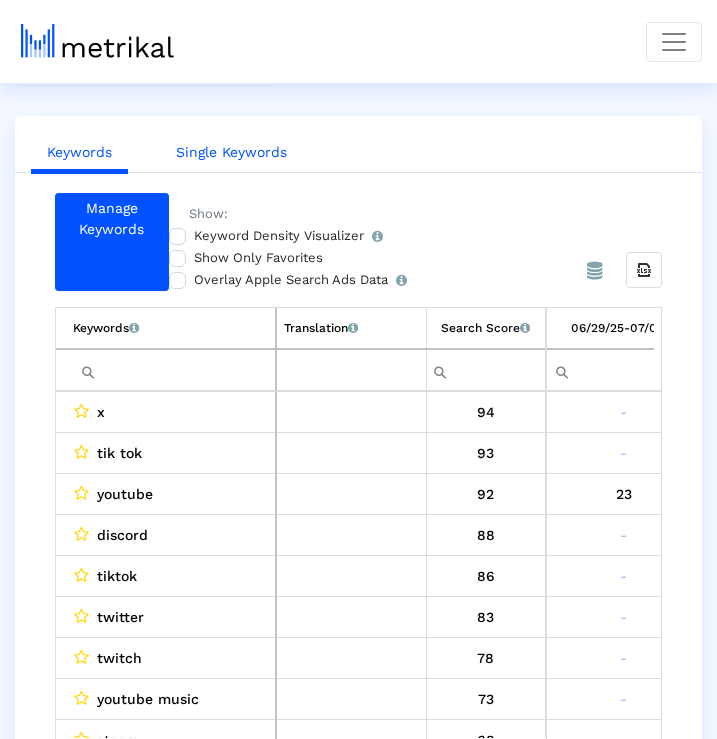 click on "Single Keywords" at bounding box center [231, 152] 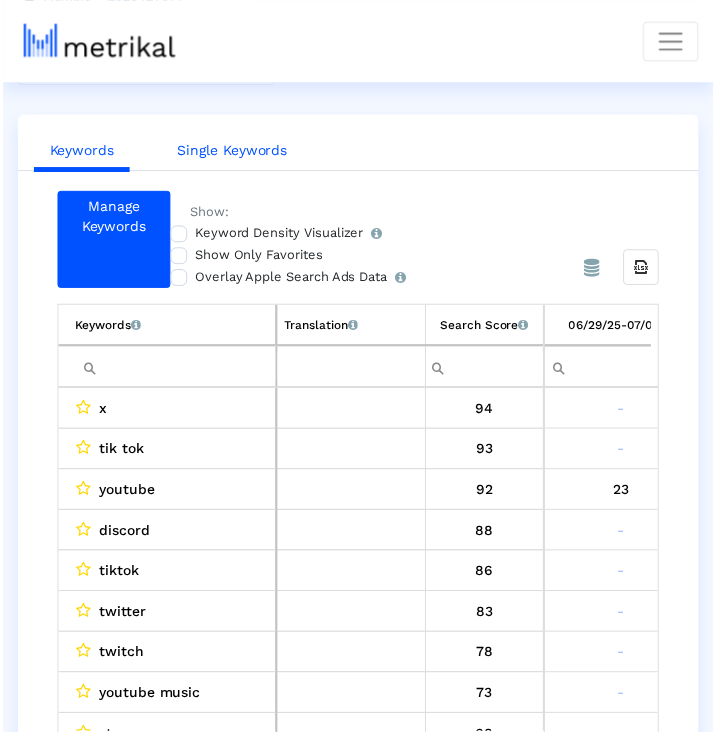 scroll, scrollTop: 0, scrollLeft: 0, axis: both 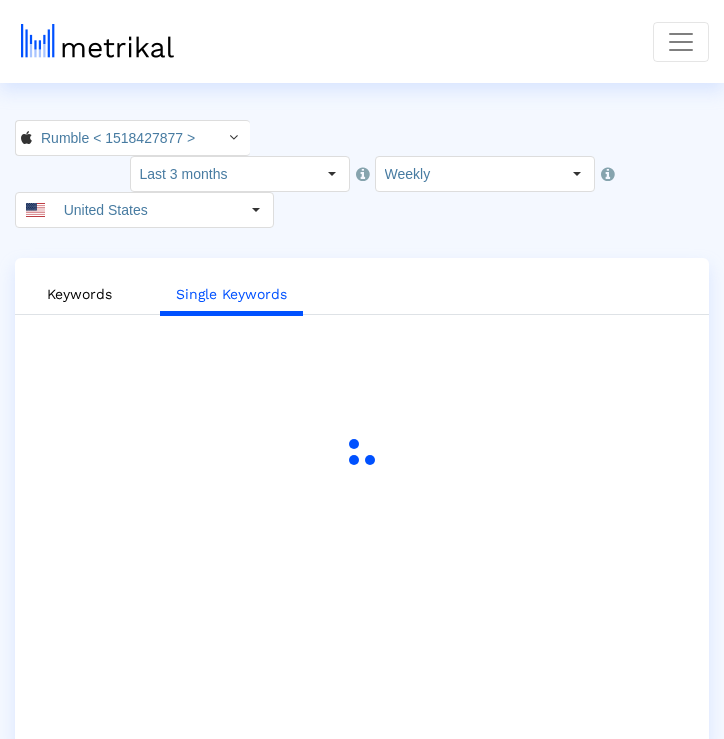 click on "Rumble < 1518427877 >  Select how far back from today you would like to view the data below.  Last 3 months  Select how would like to group the data below.  Weekly United States  Keywords   Single Keywords" 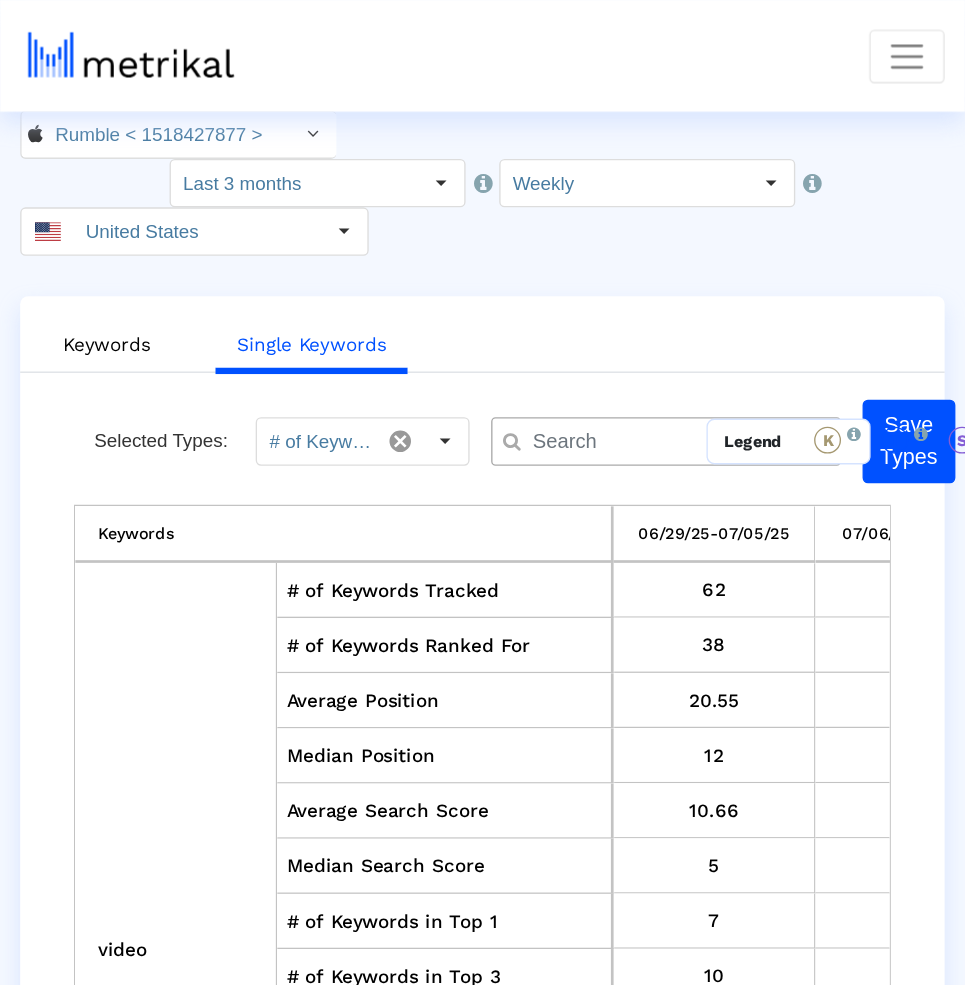 scroll, scrollTop: 0, scrollLeft: 0, axis: both 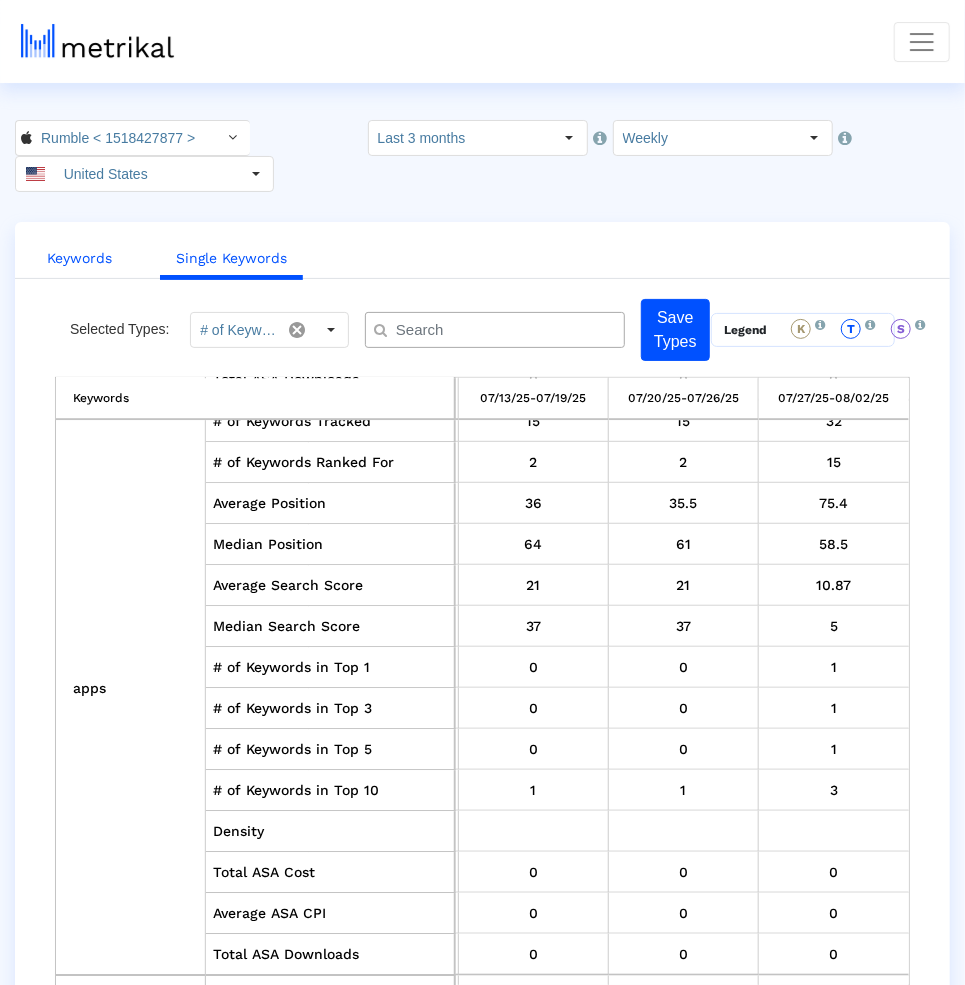 click on "Keywords" at bounding box center (79, 258) 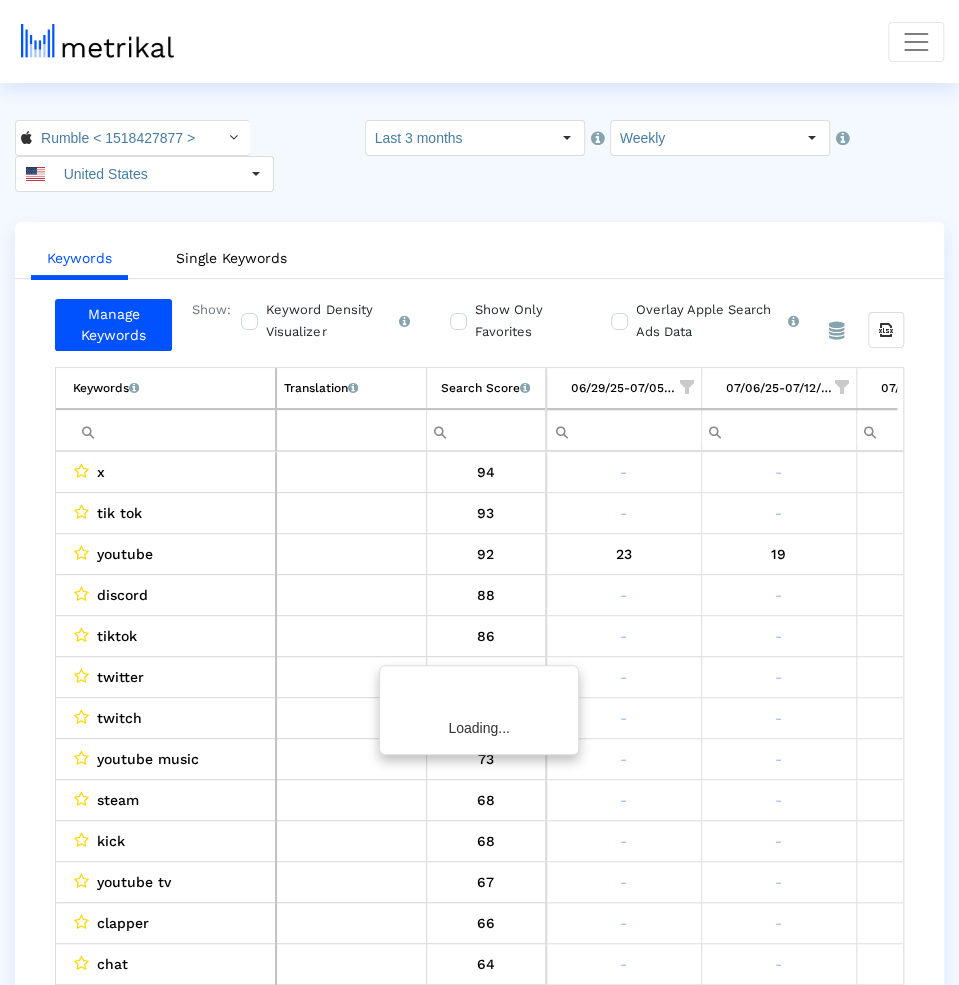 scroll, scrollTop: 0, scrollLeft: 424, axis: horizontal 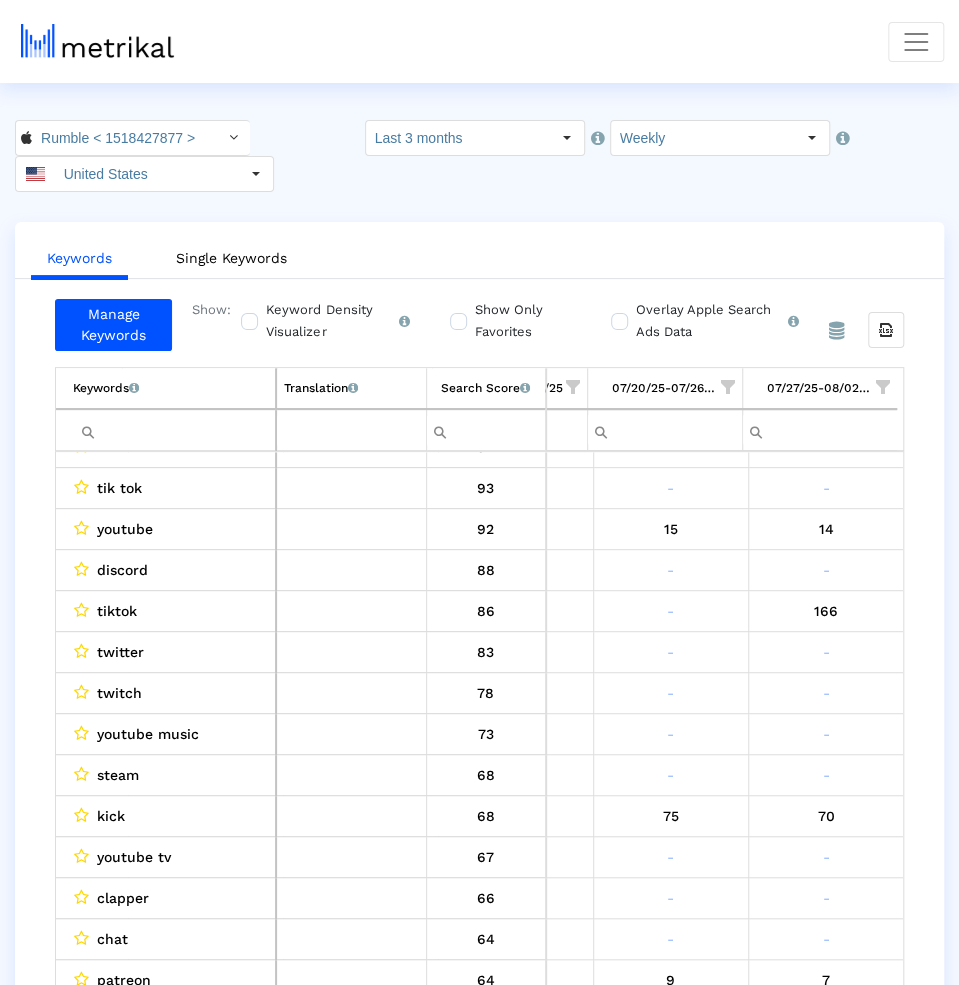 click at bounding box center (174, 430) 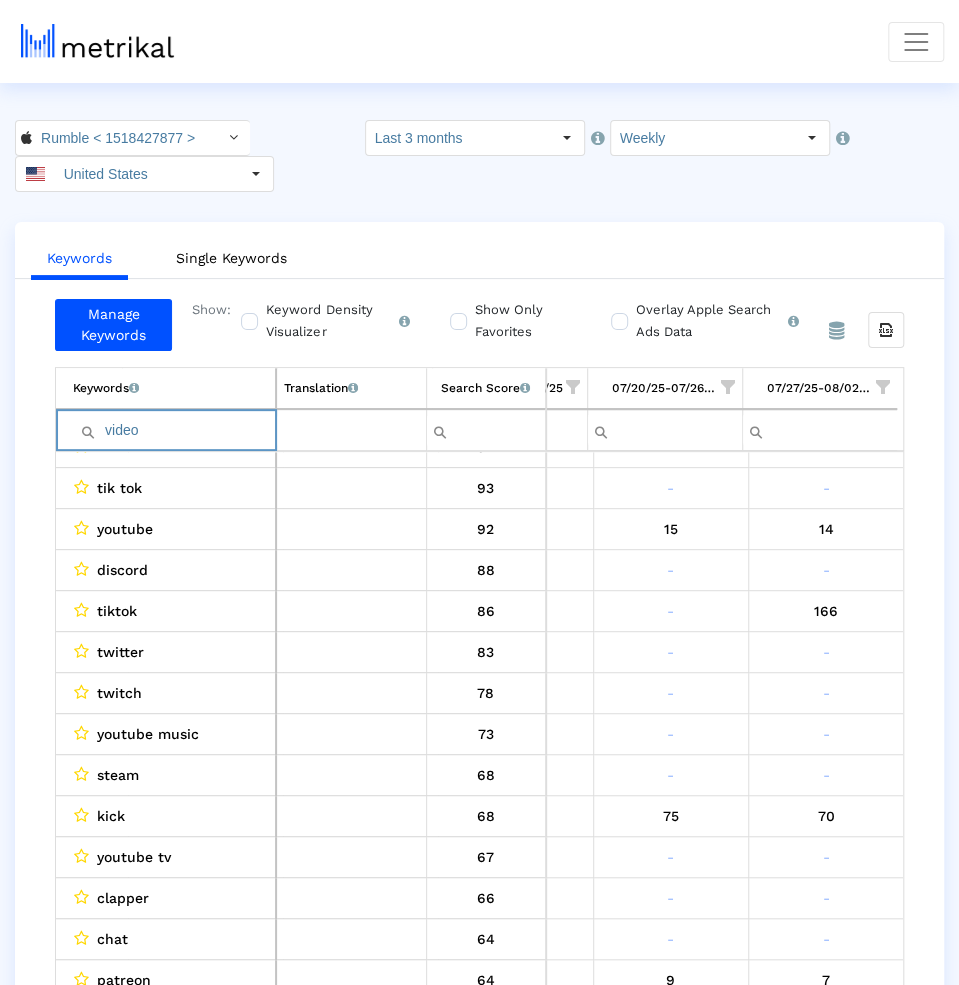 scroll, scrollTop: 0, scrollLeft: 424, axis: horizontal 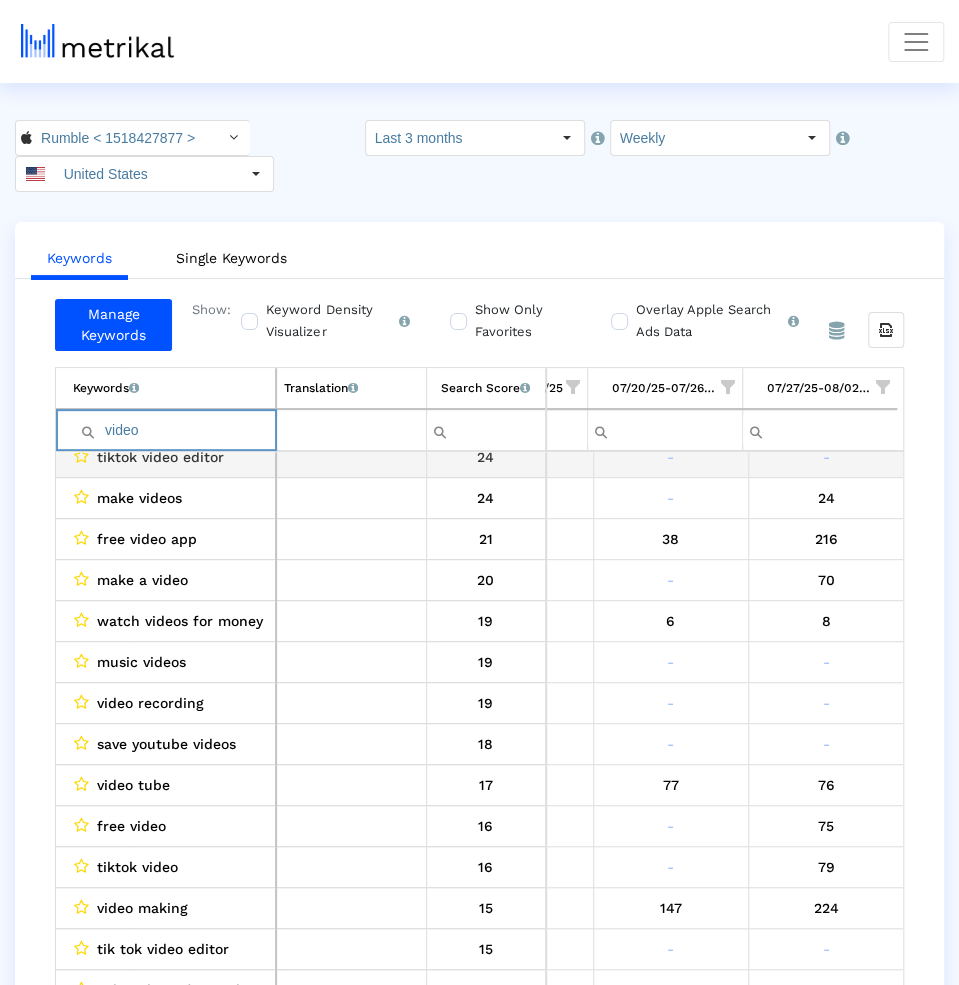 click on "video" at bounding box center (166, 430) 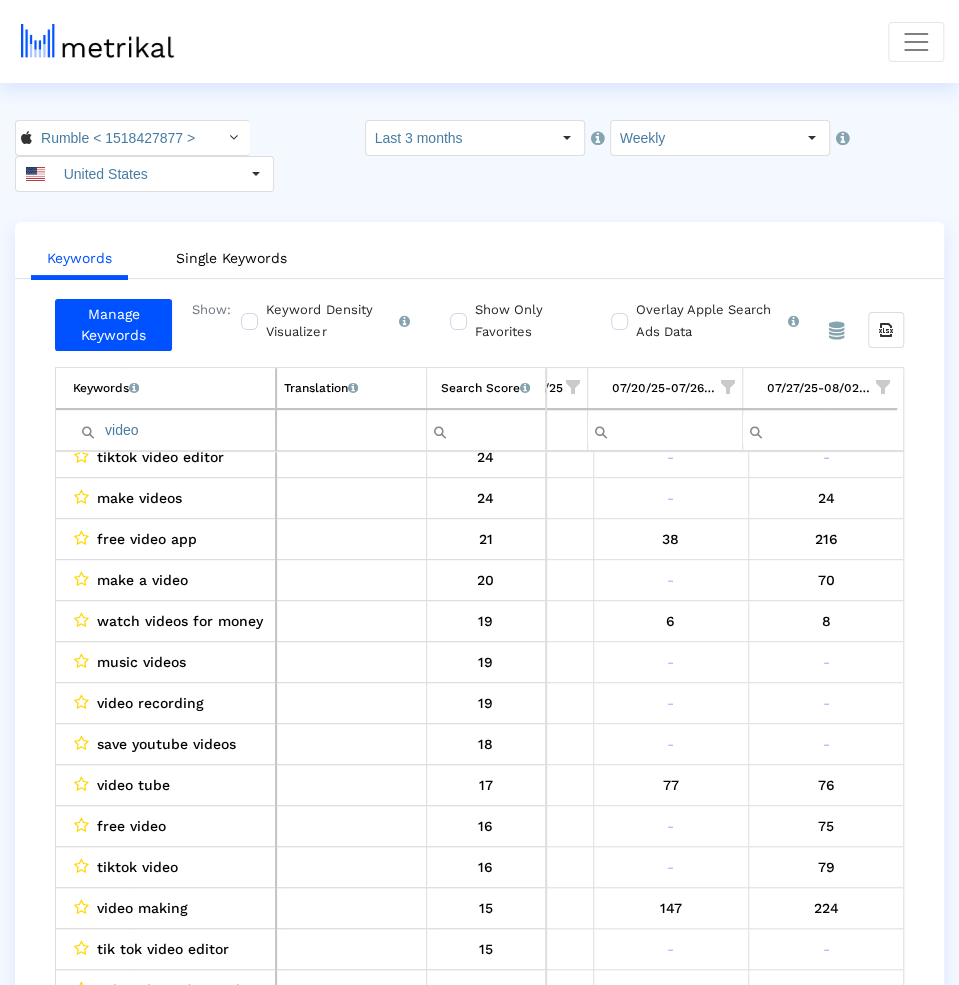 click on "video" at bounding box center (174, 430) 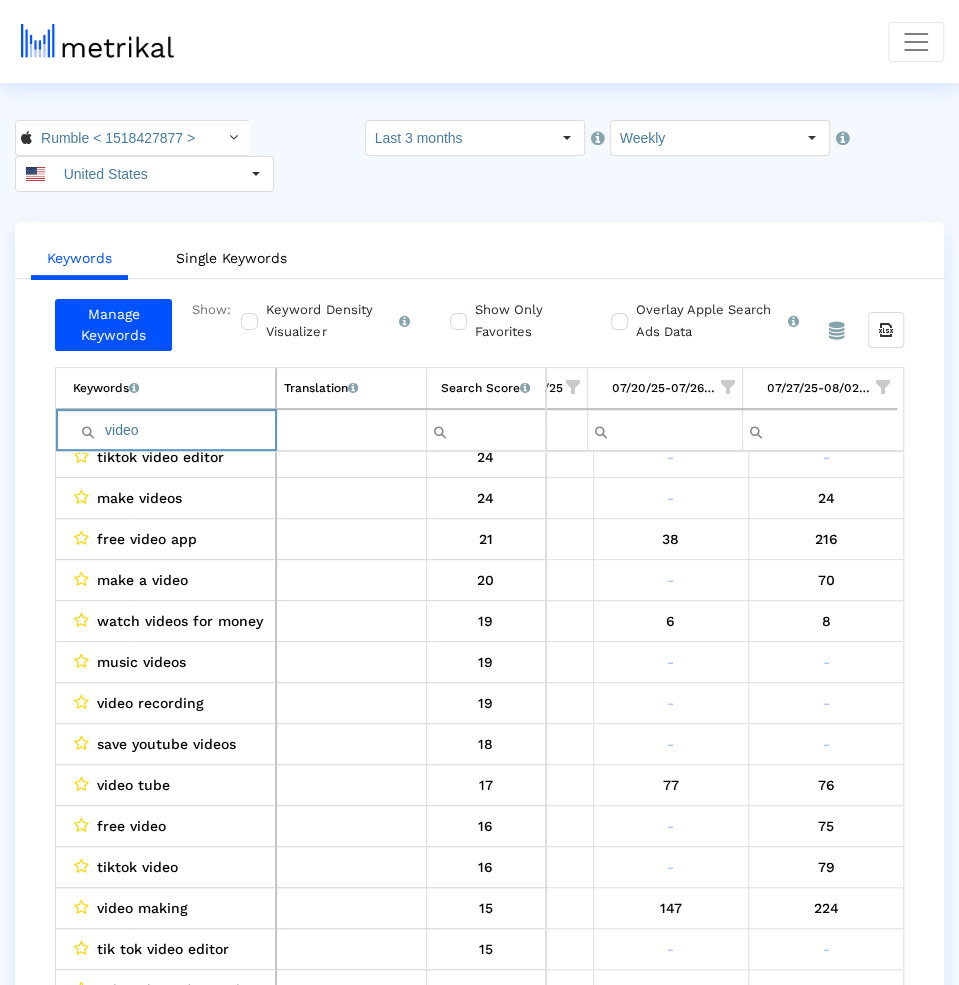 click on "video" at bounding box center [174, 430] 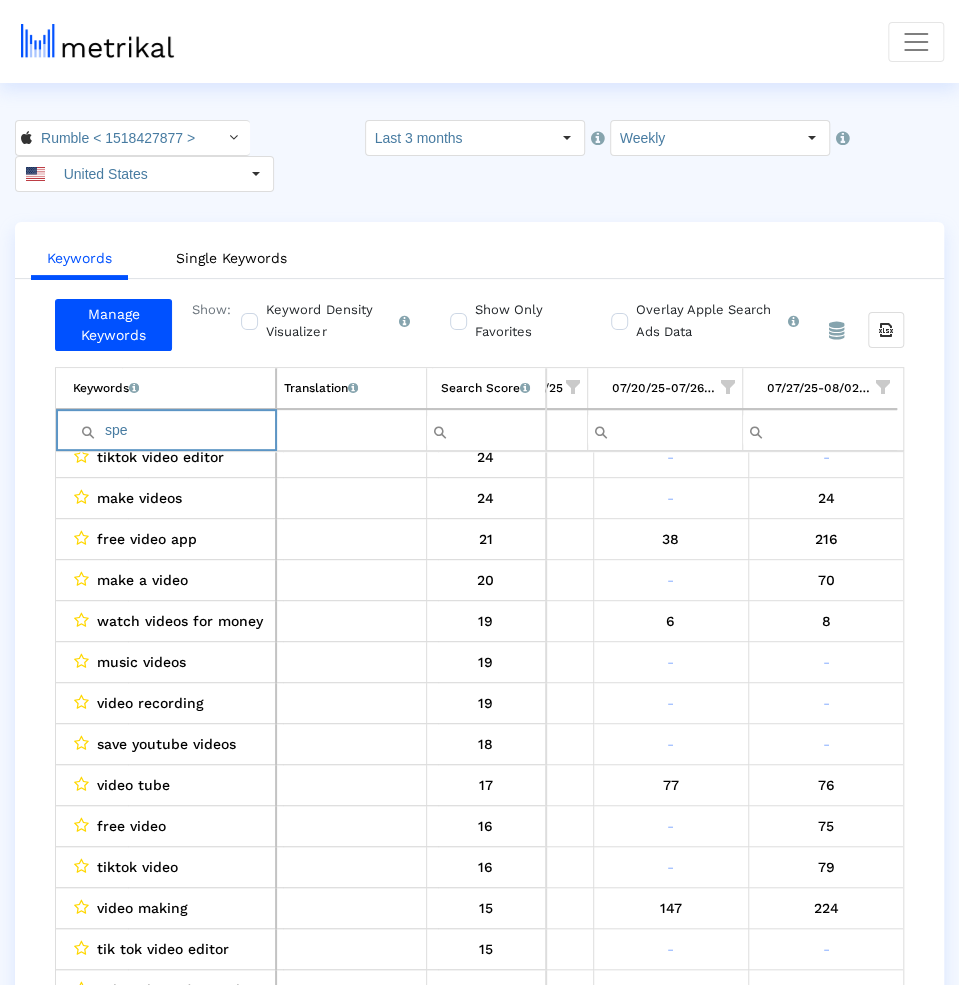 scroll, scrollTop: 0, scrollLeft: 418, axis: horizontal 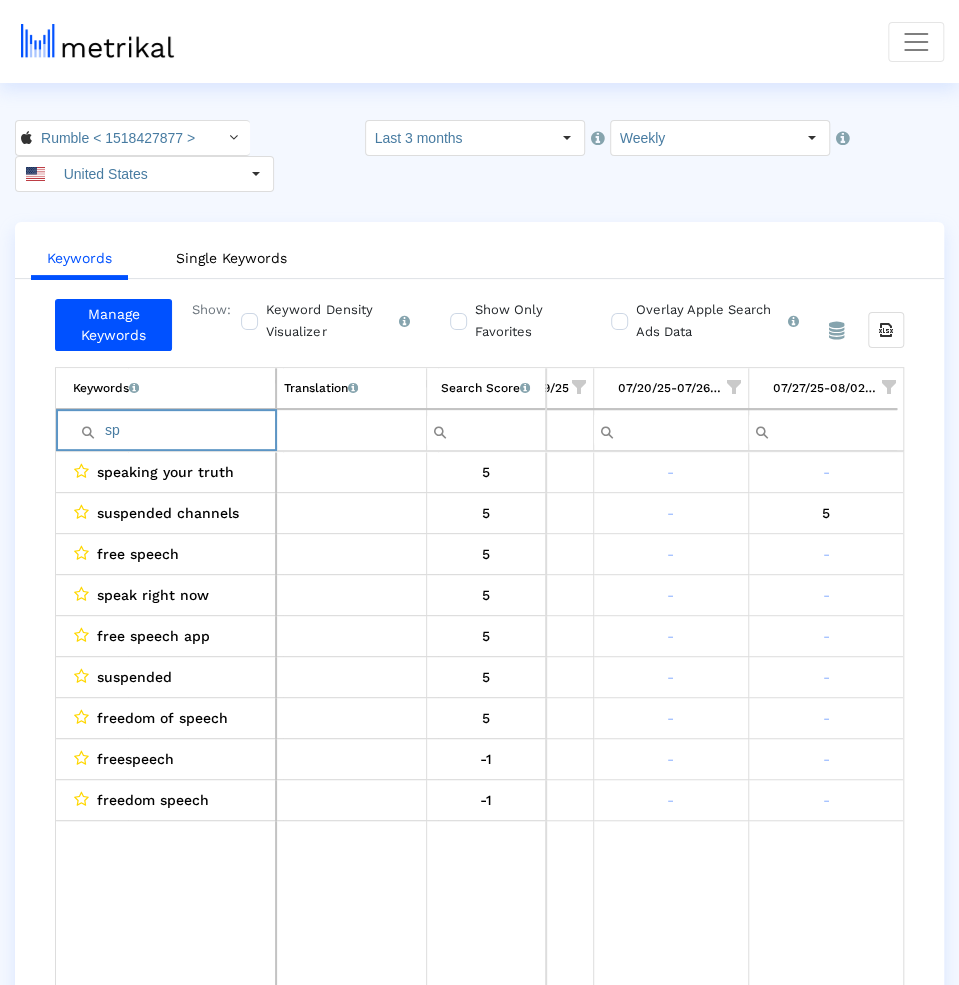 type on "s" 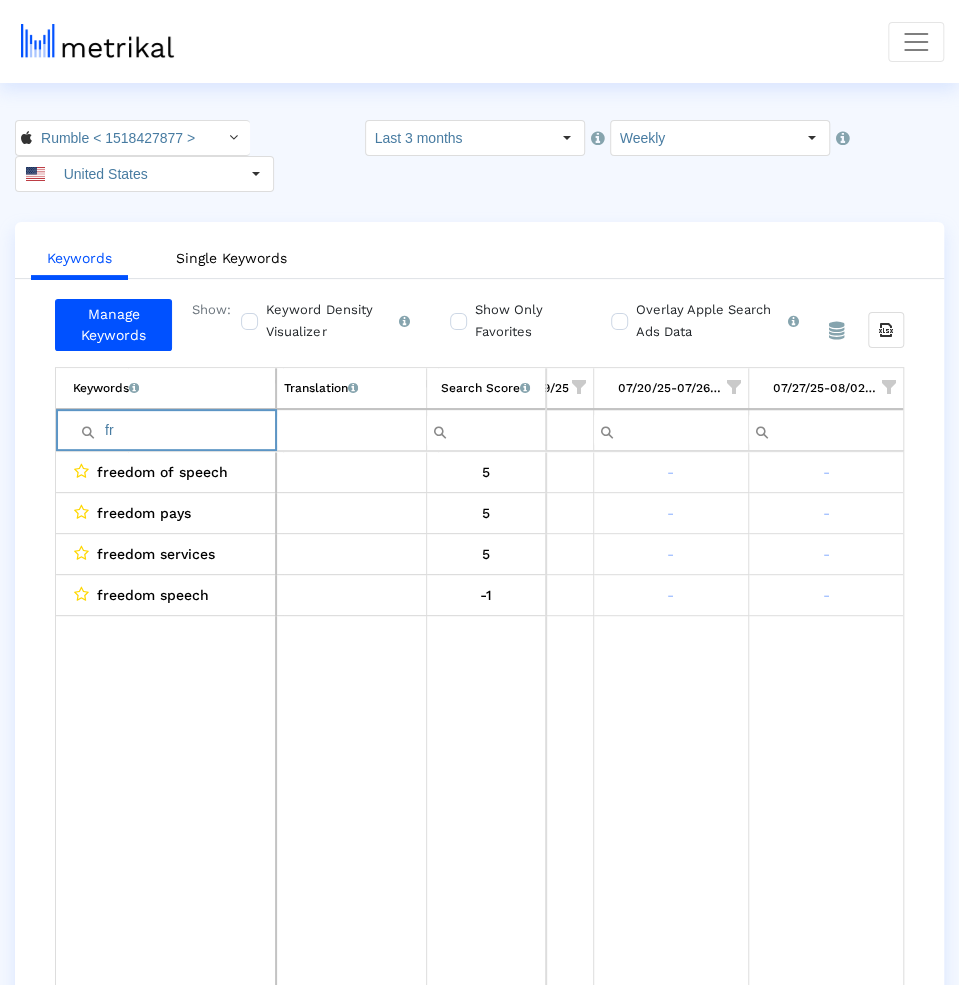 type on "f" 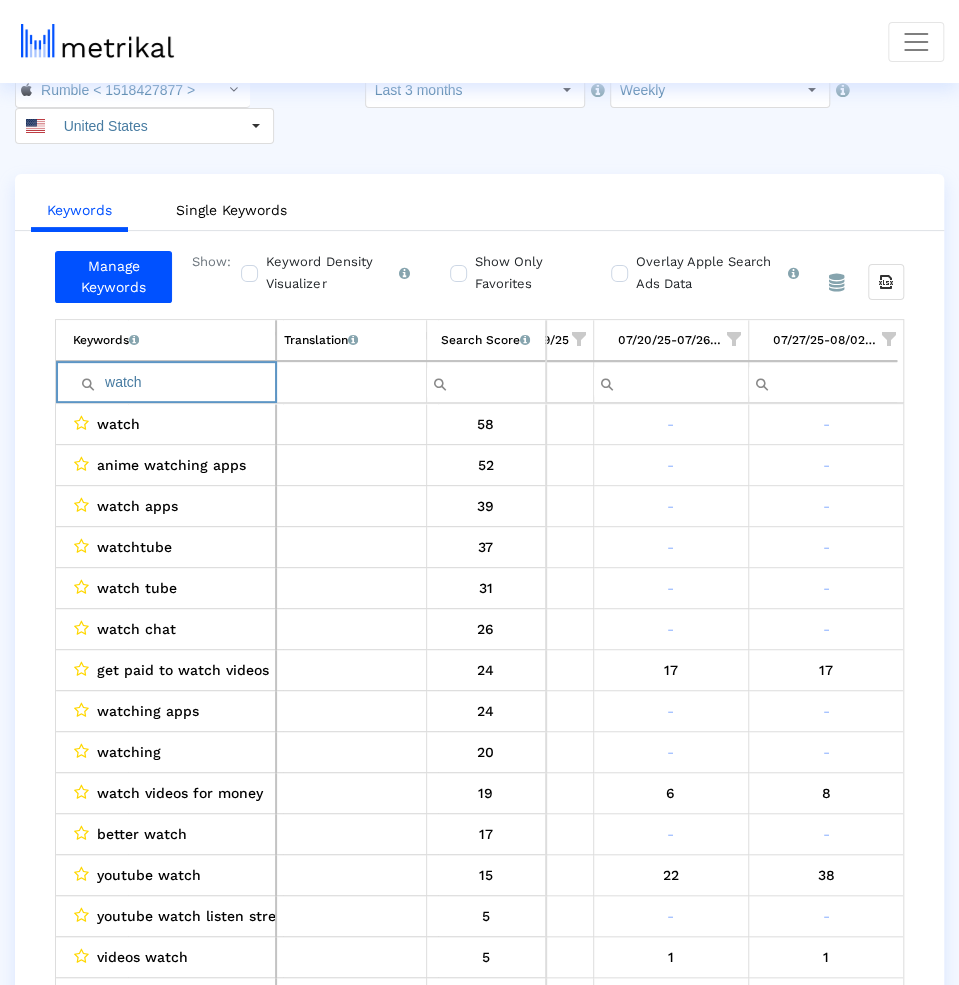 scroll, scrollTop: 52, scrollLeft: 0, axis: vertical 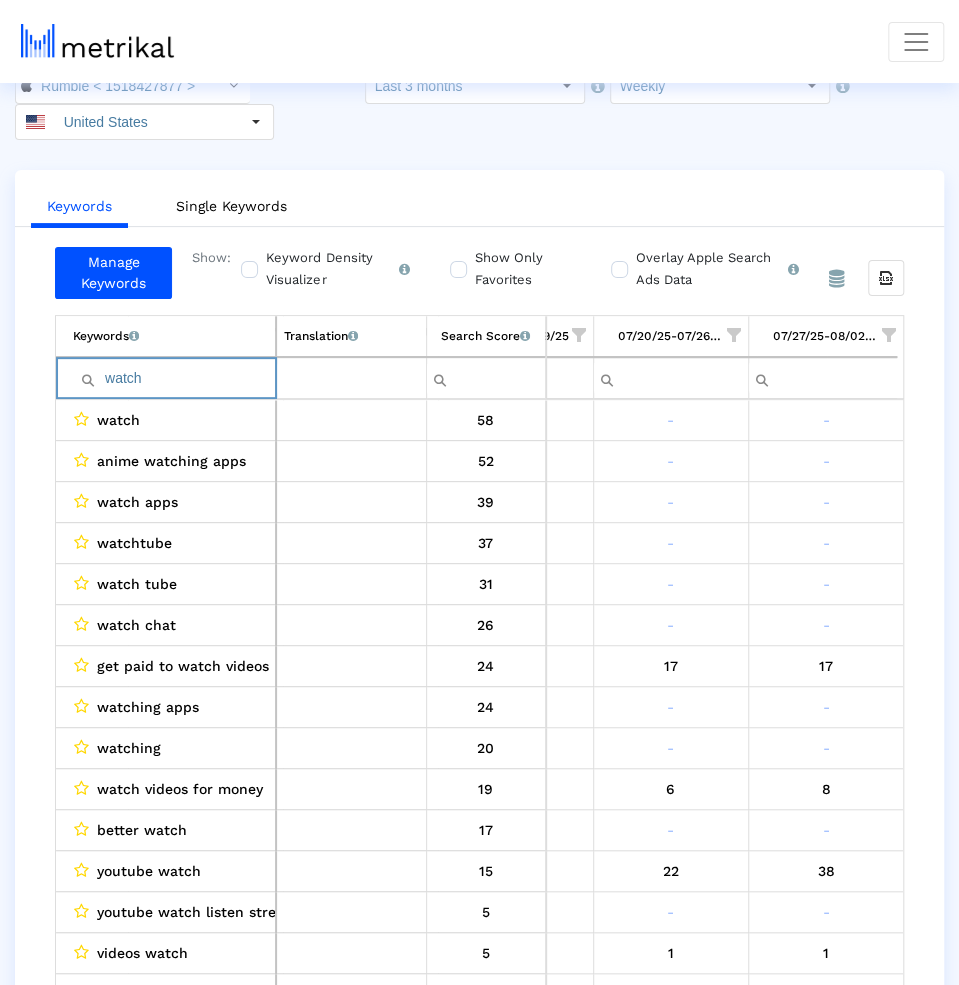 click on "watch" at bounding box center (174, 378) 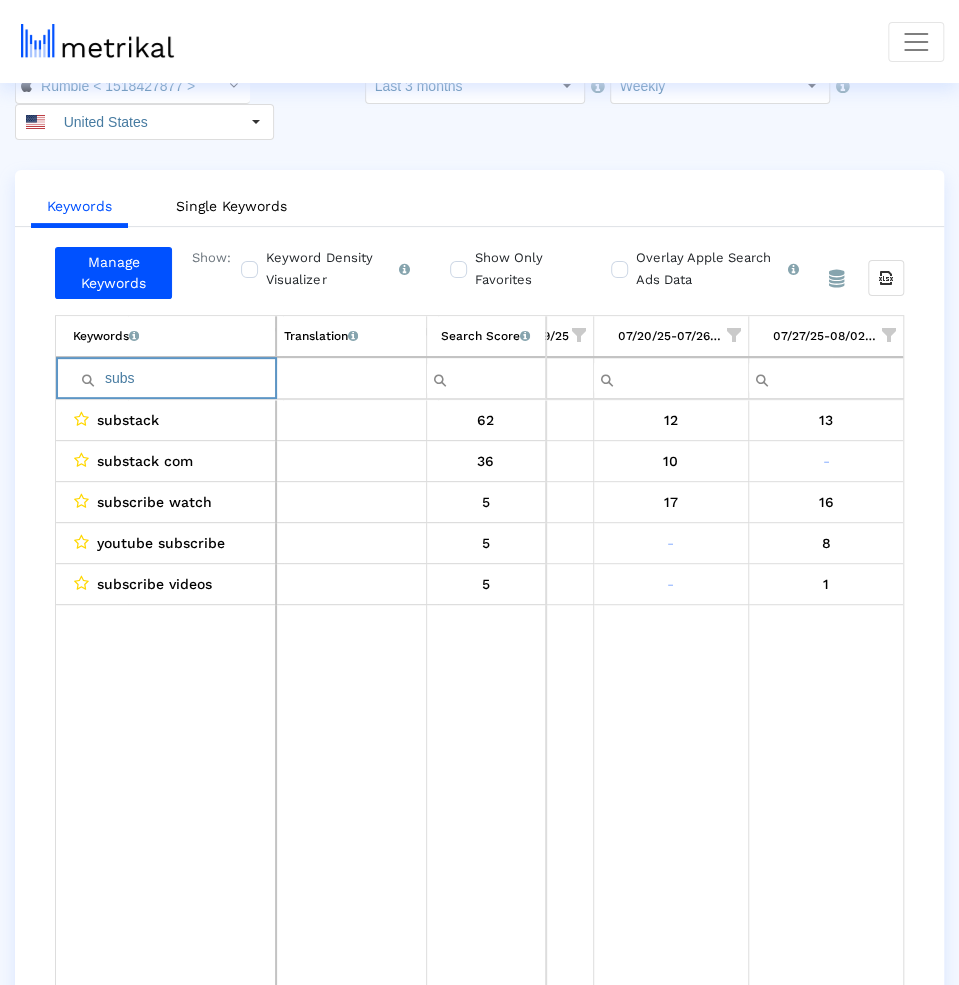 type on "subsc" 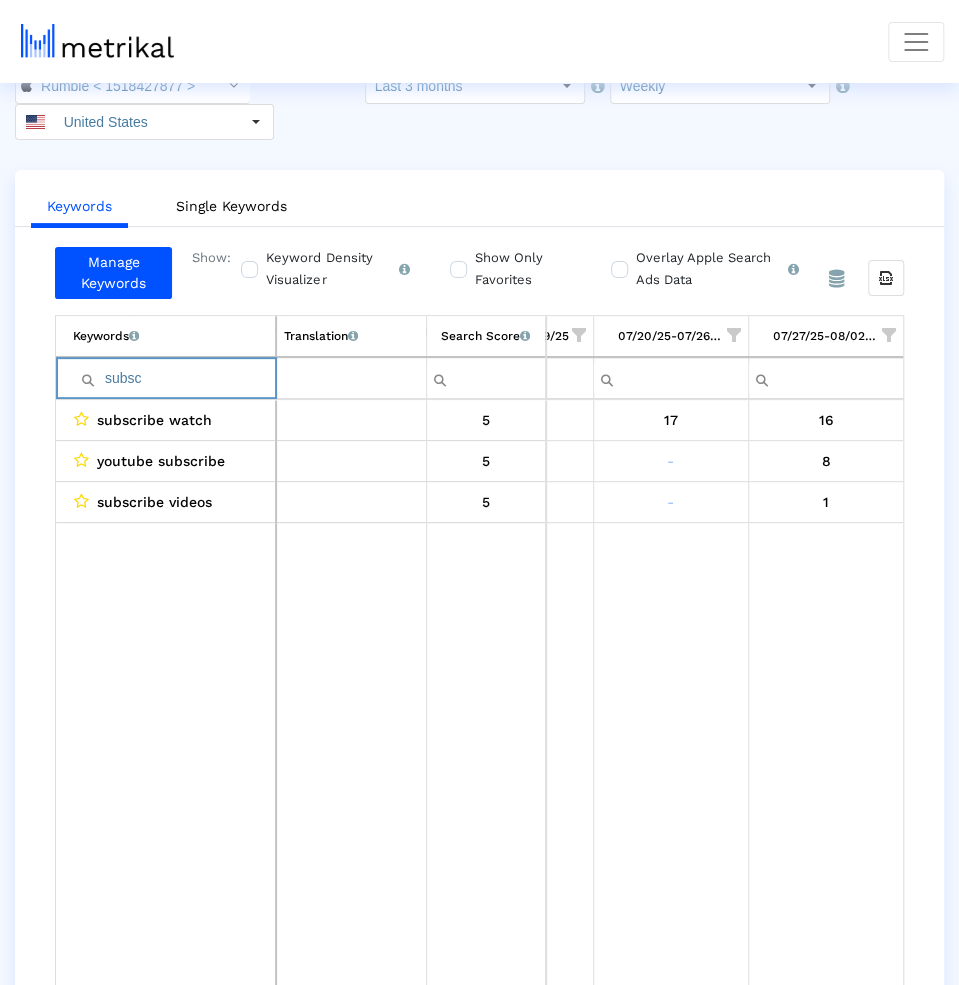 click on "subsc" at bounding box center [174, 378] 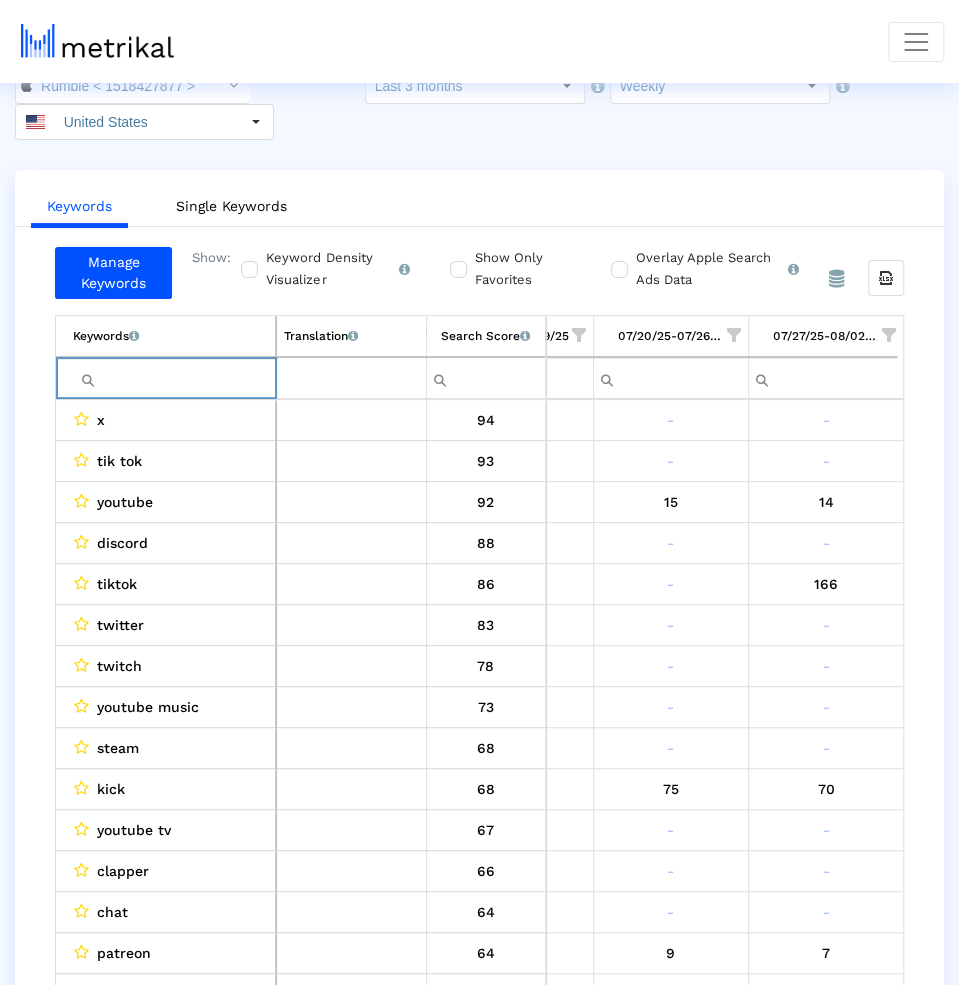 click at bounding box center [174, 378] 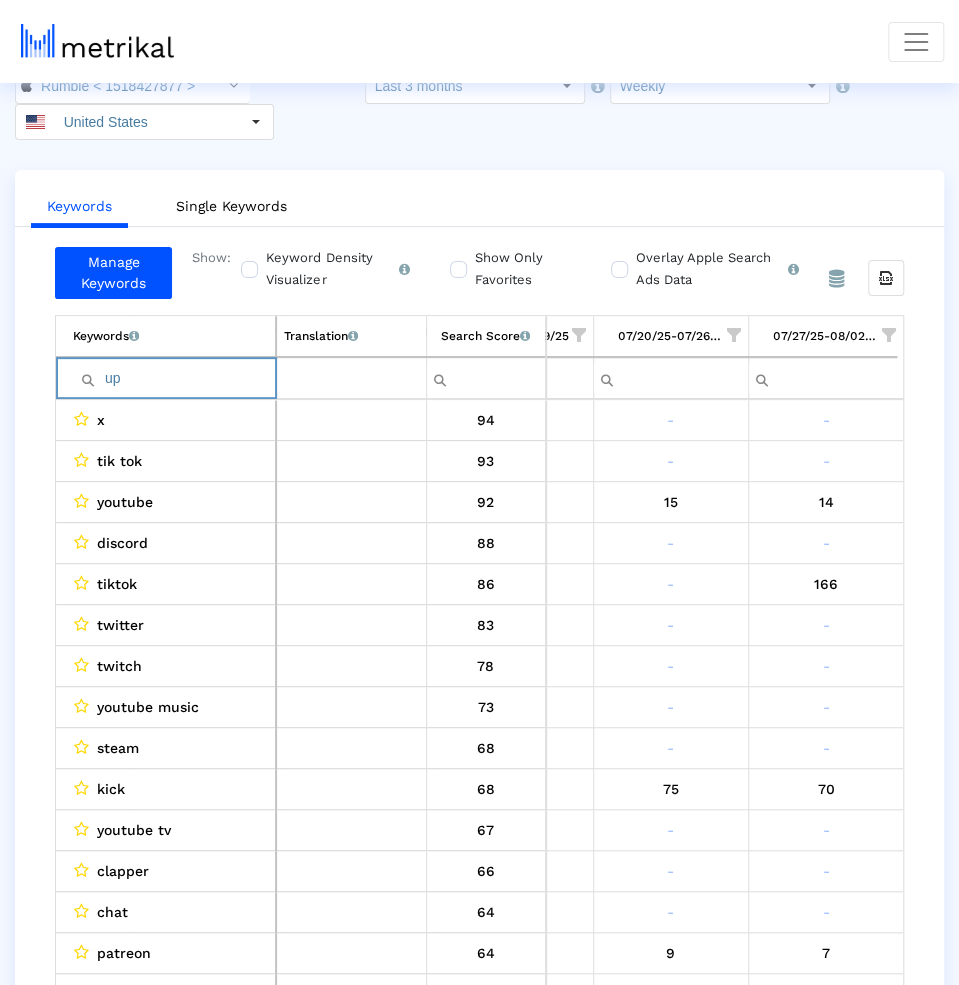 type on "upl" 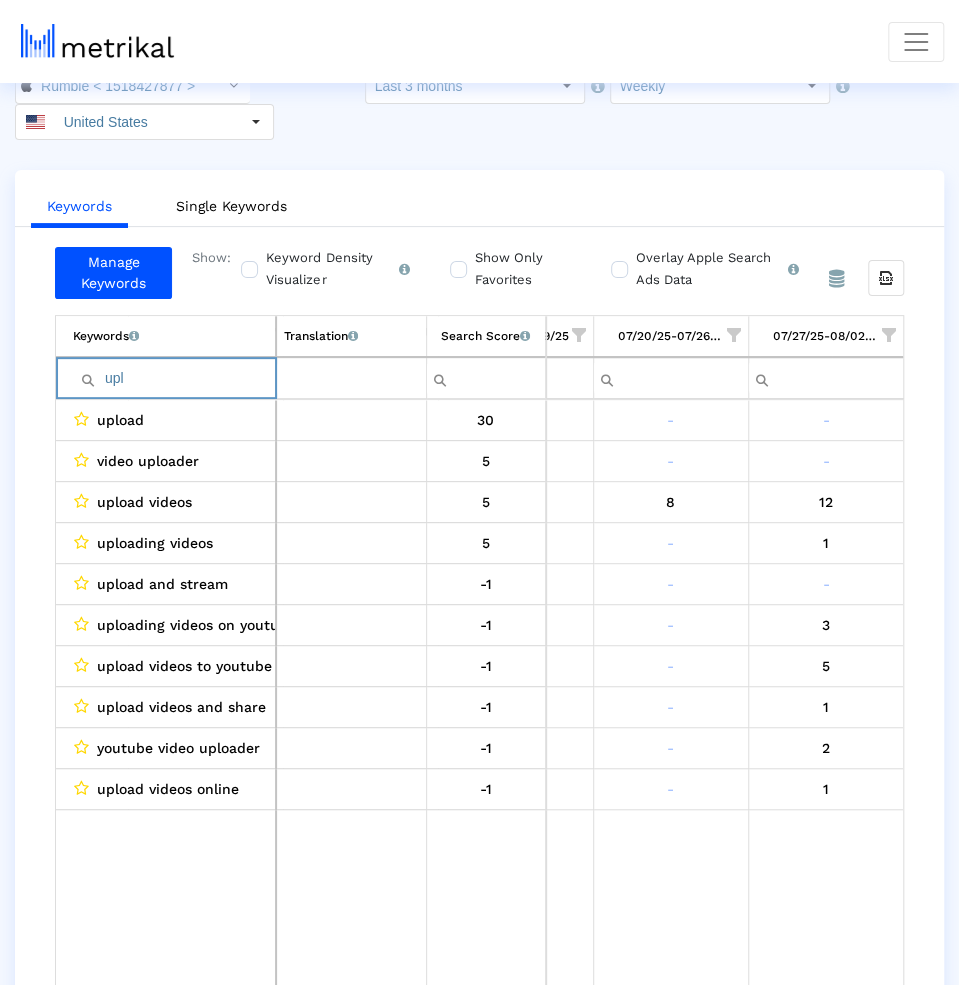 click on "upl" at bounding box center [174, 378] 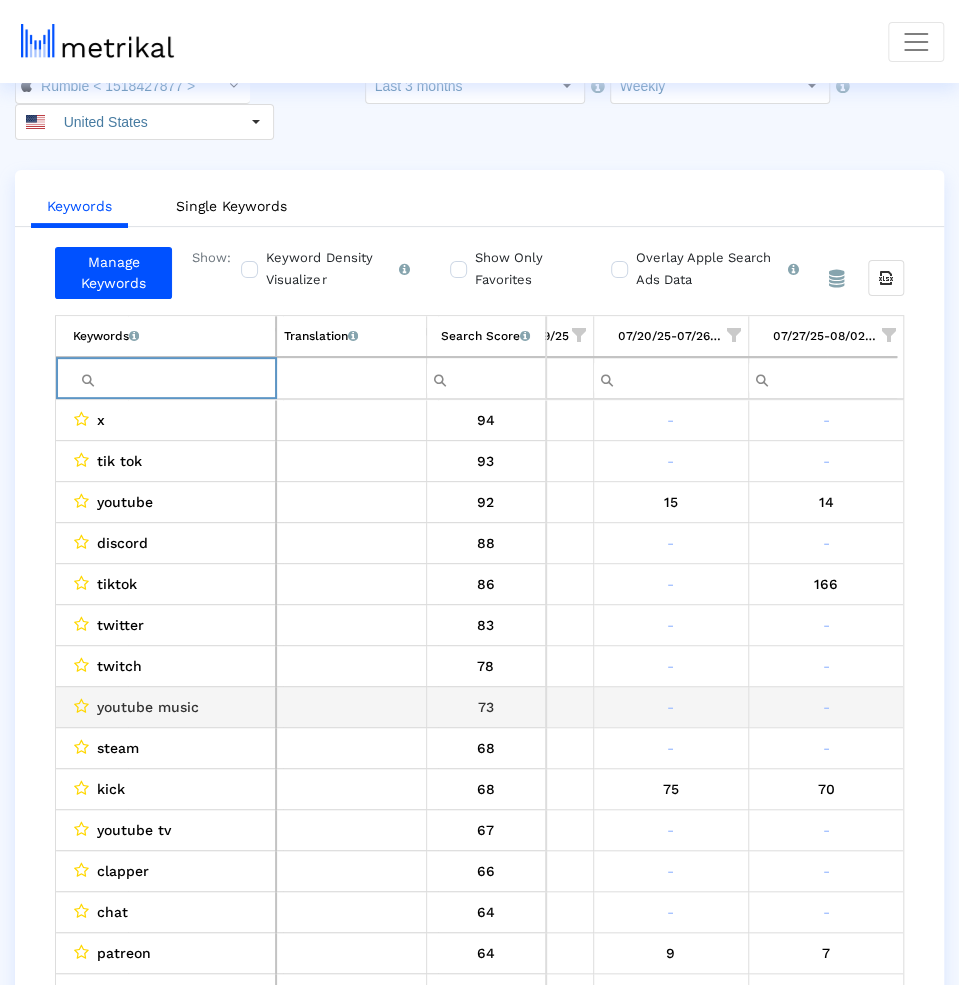 scroll, scrollTop: 126, scrollLeft: 418, axis: both 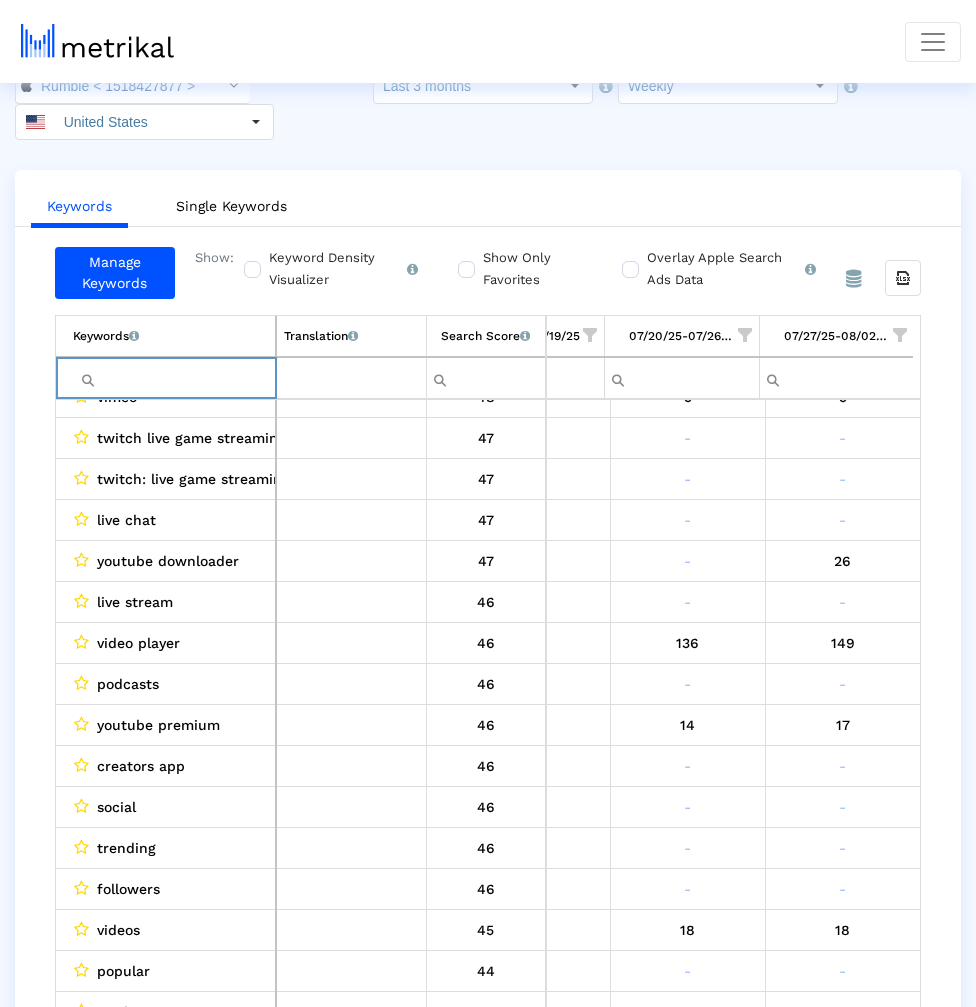 click at bounding box center [174, 378] 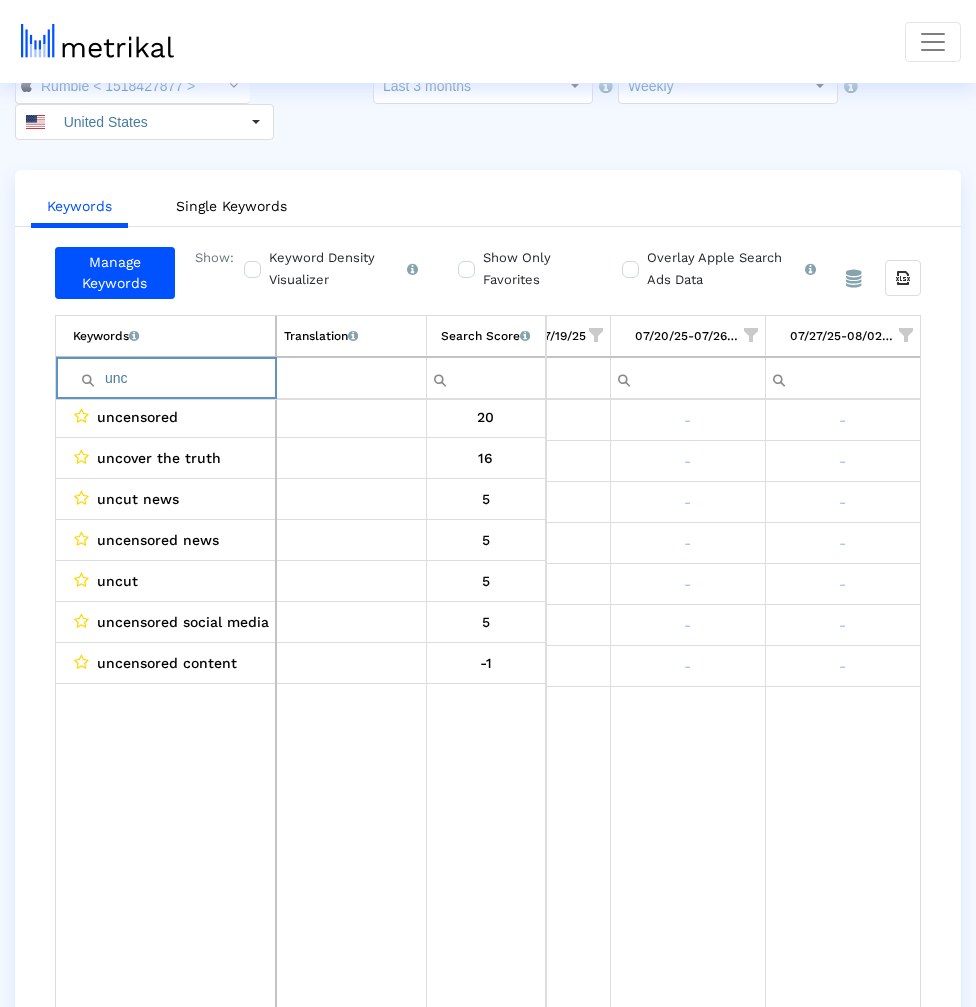 scroll, scrollTop: 0, scrollLeft: 400, axis: horizontal 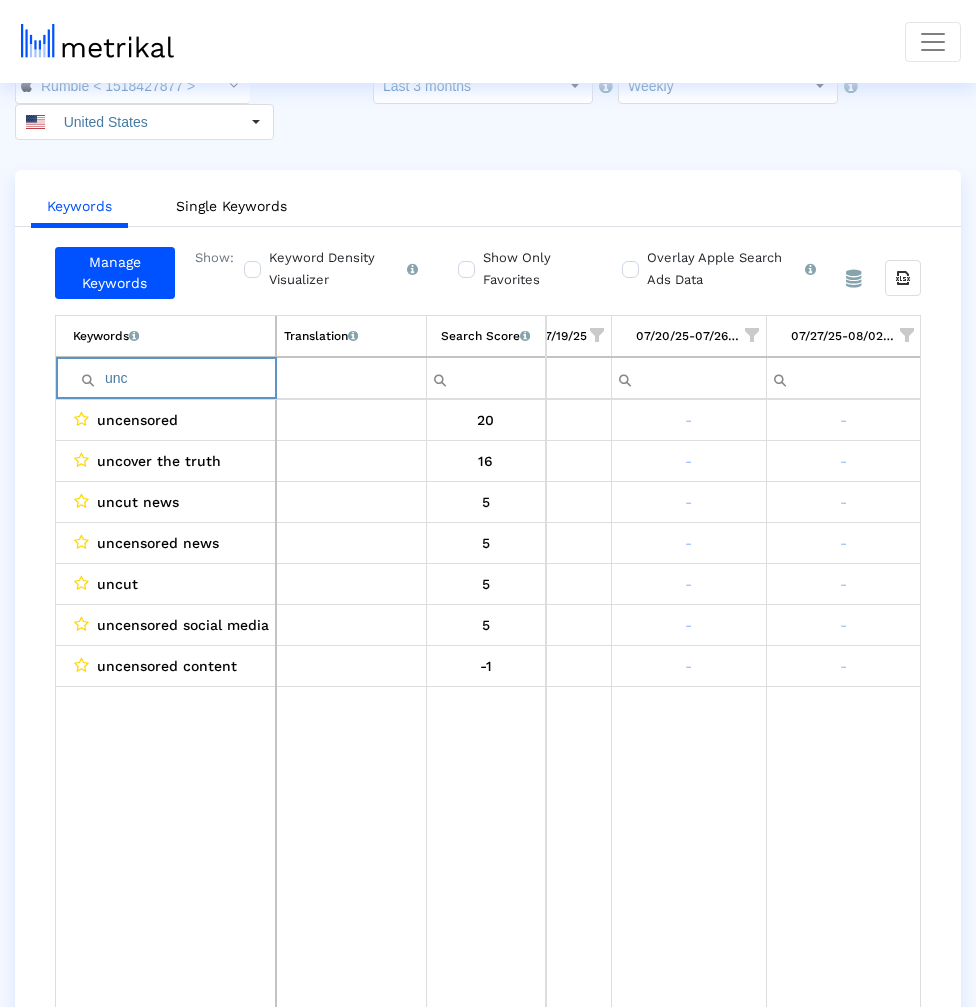 type on "unc" 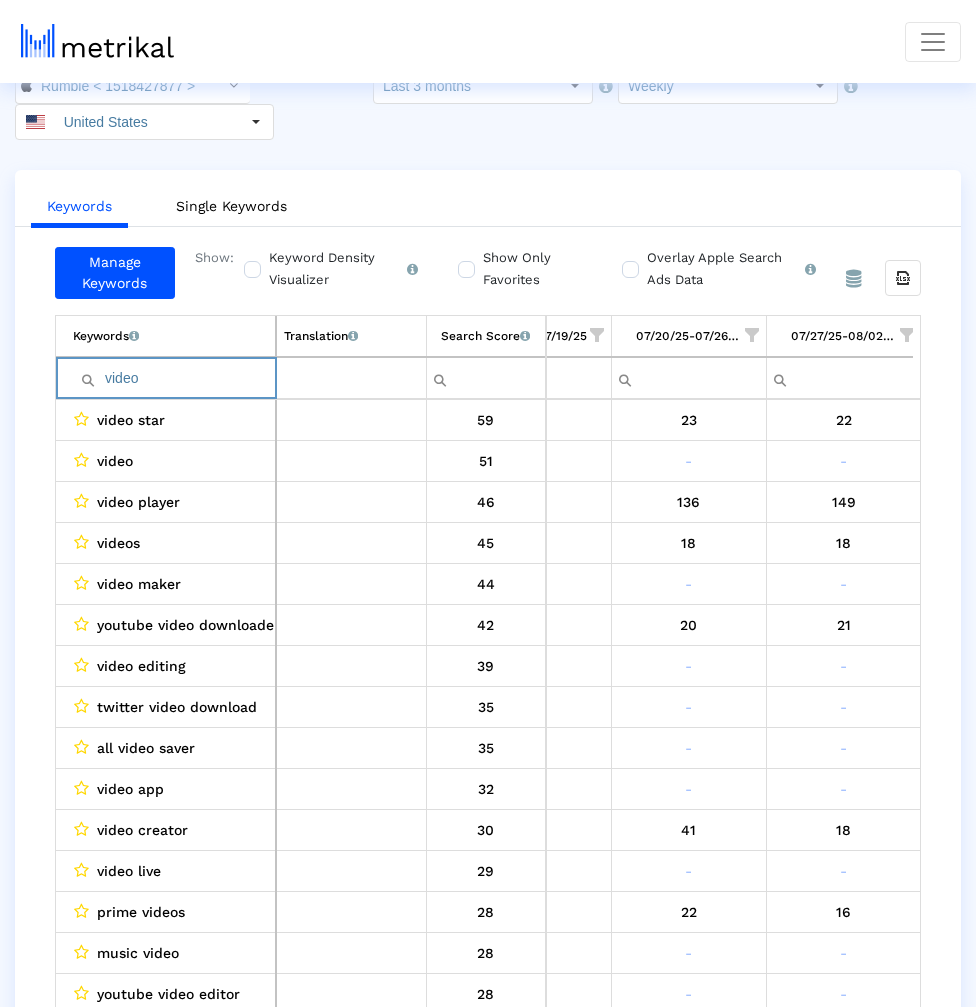 scroll, scrollTop: 59, scrollLeft: 0, axis: vertical 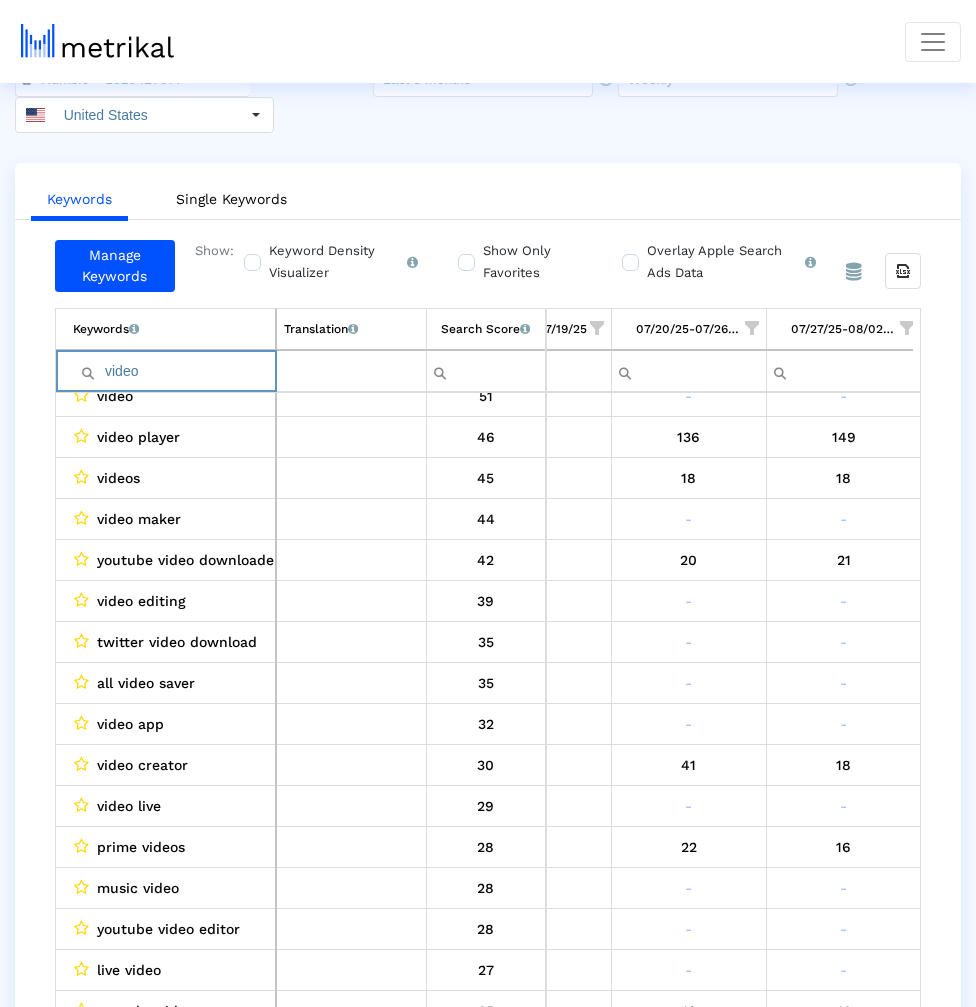 click on "video" at bounding box center (174, 371) 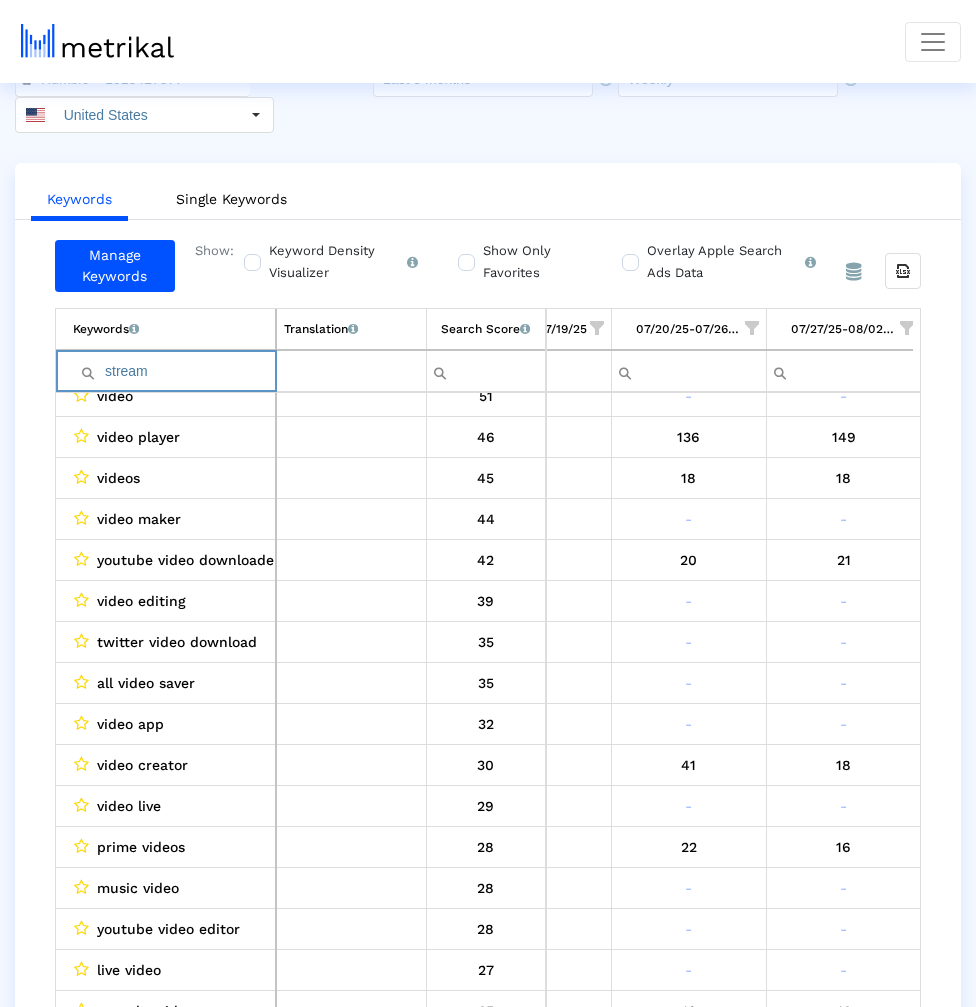 scroll, scrollTop: 0, scrollLeft: 401, axis: horizontal 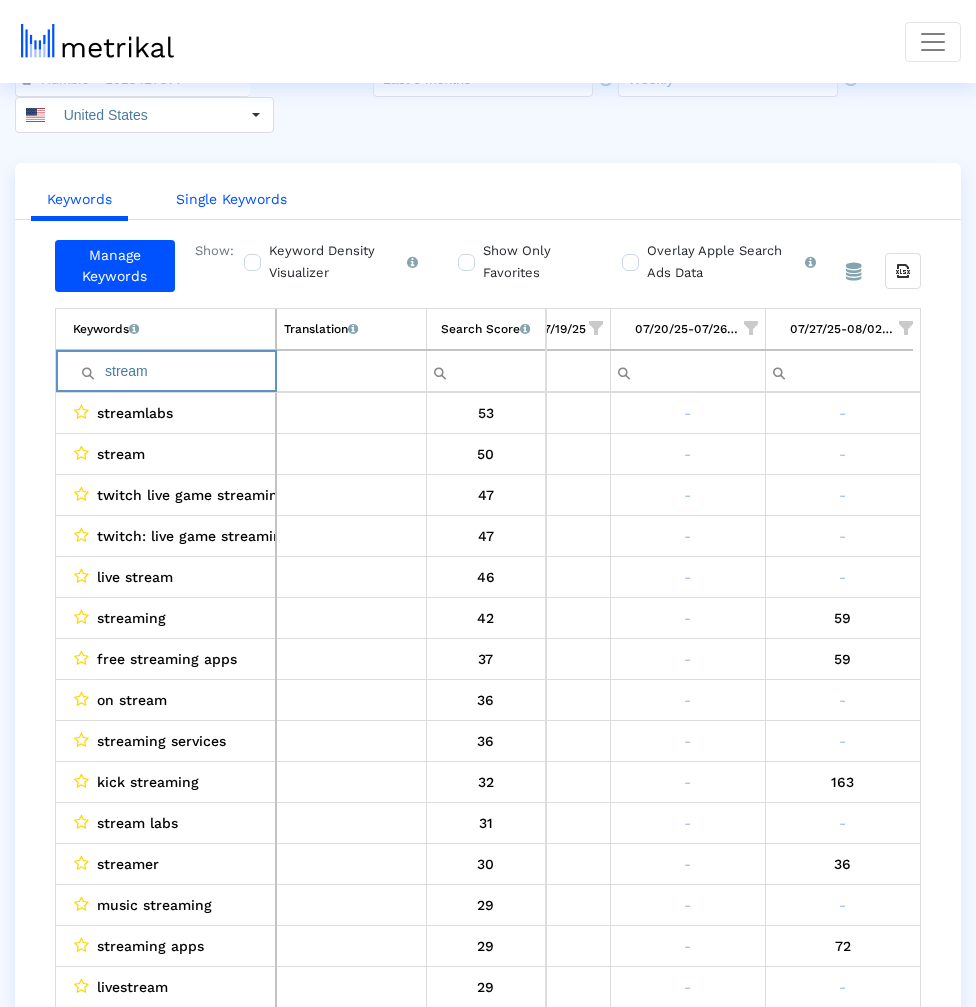 type on "stream" 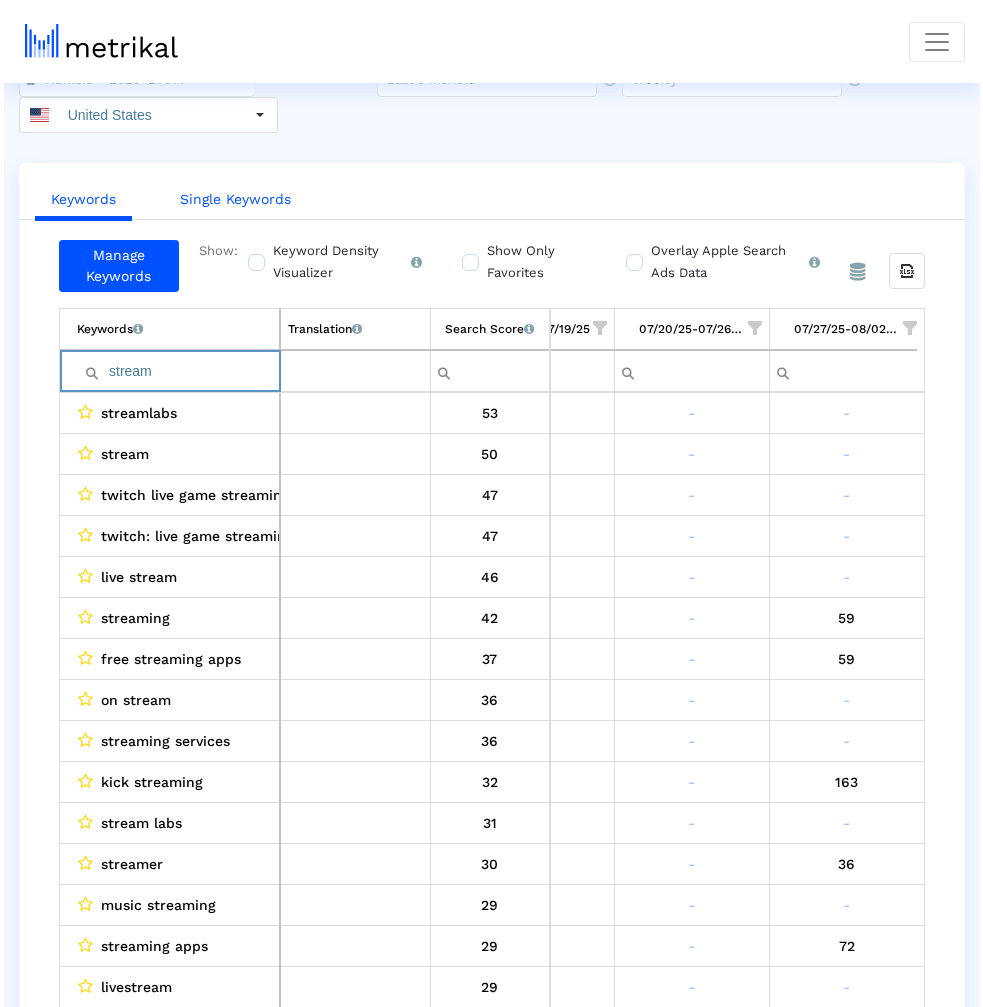 scroll, scrollTop: 0, scrollLeft: 0, axis: both 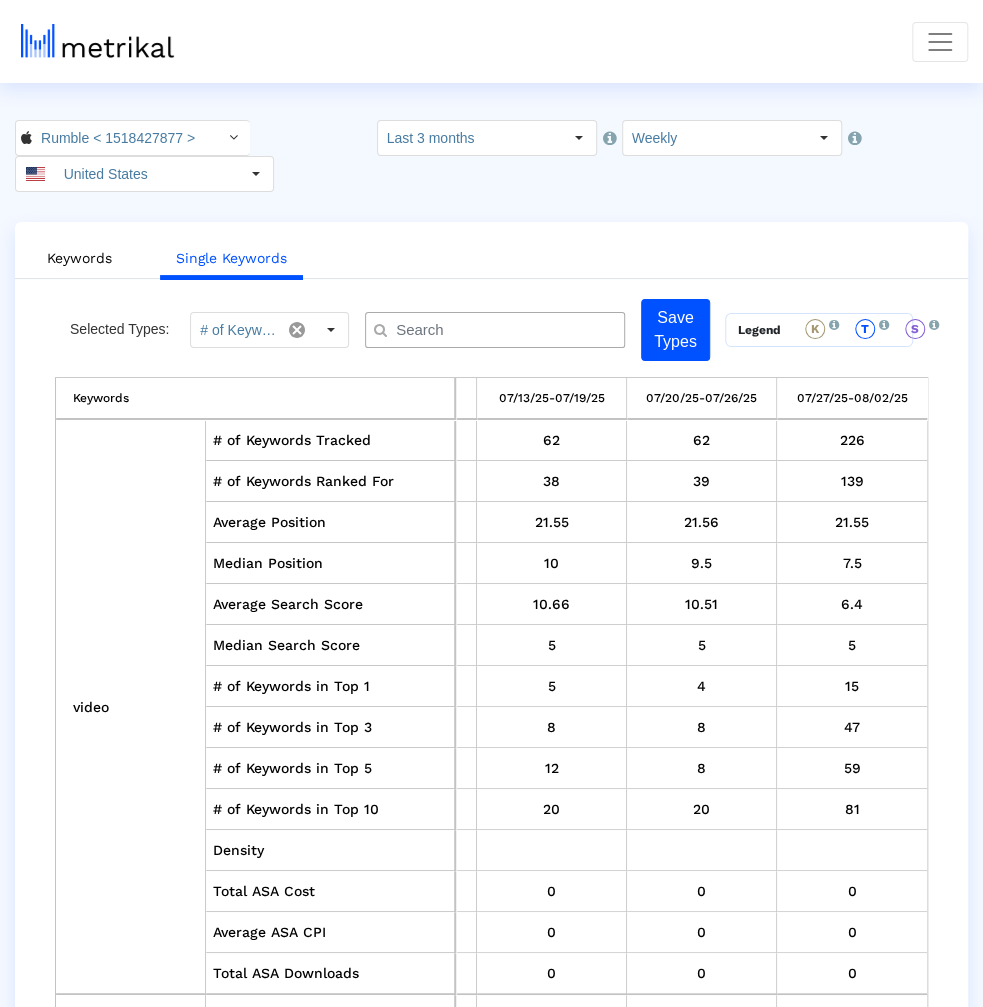 click at bounding box center (495, 330) 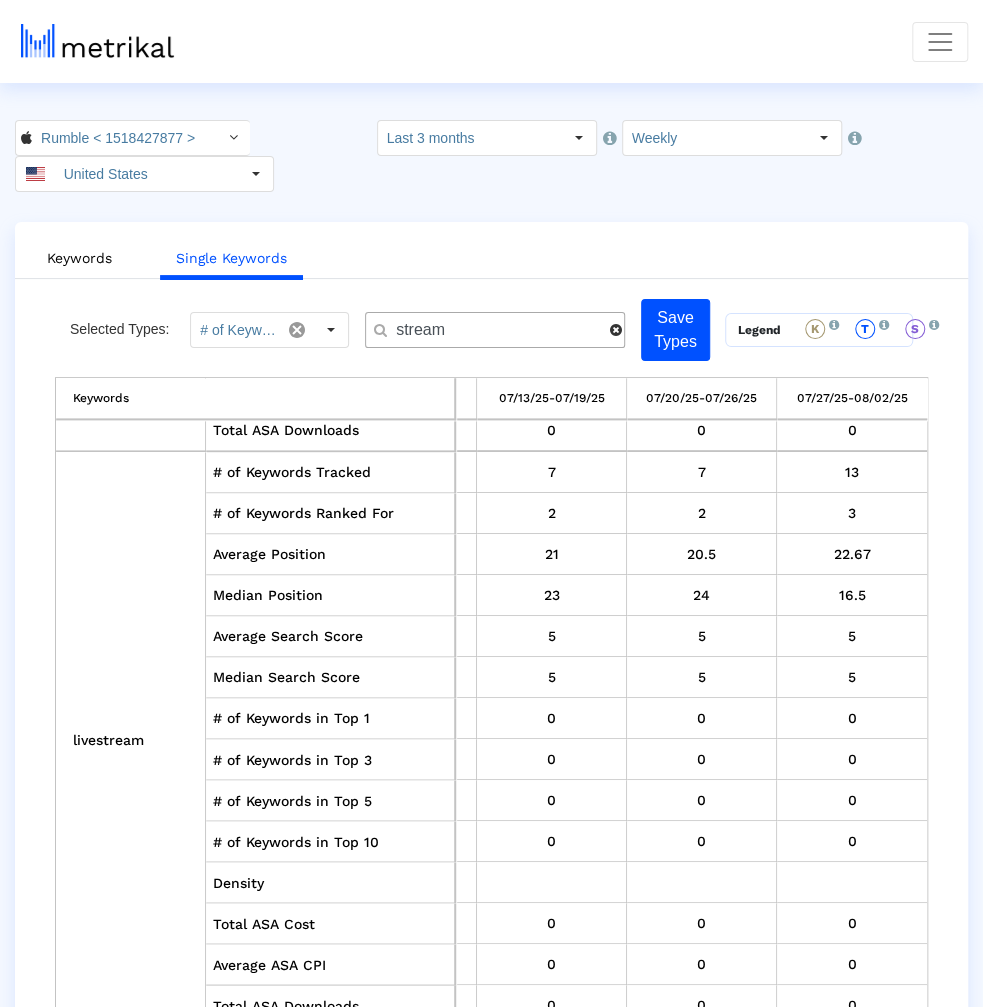 scroll, scrollTop: 1125, scrollLeft: 285, axis: both 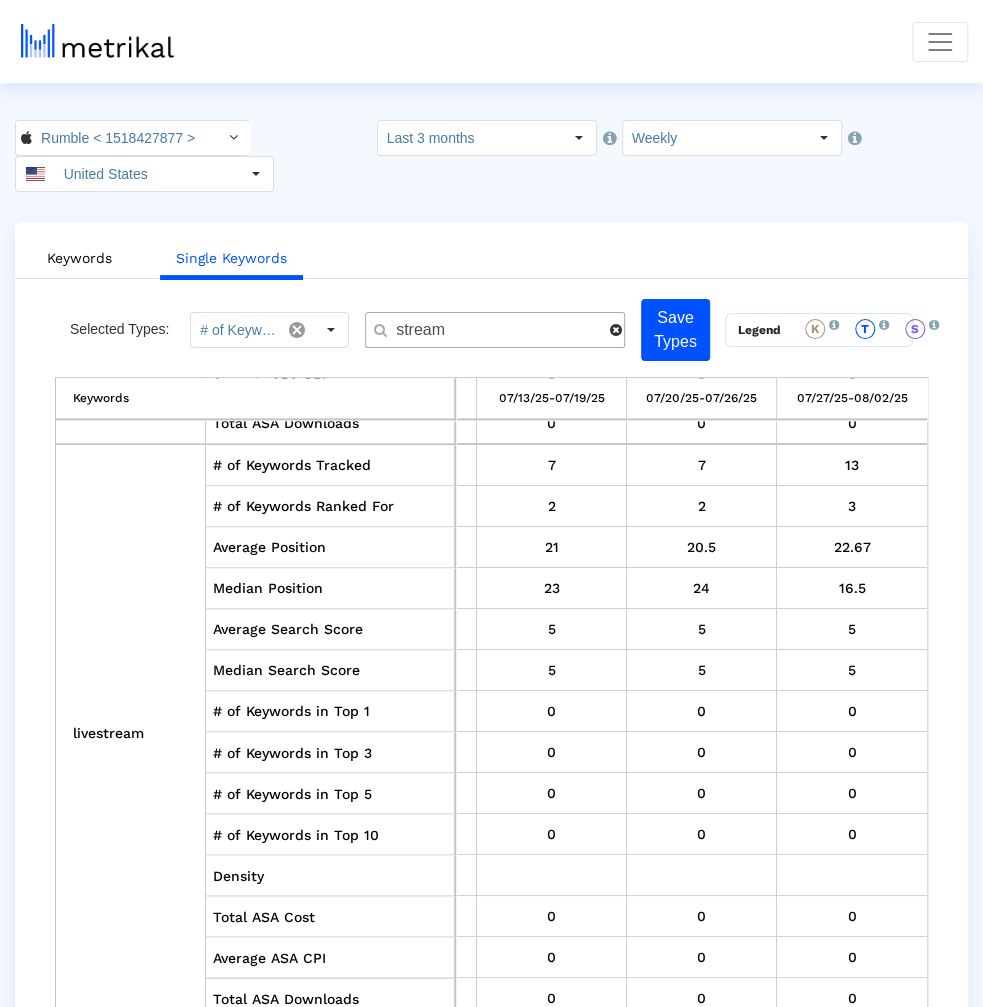 click on "stream" at bounding box center (496, 330) 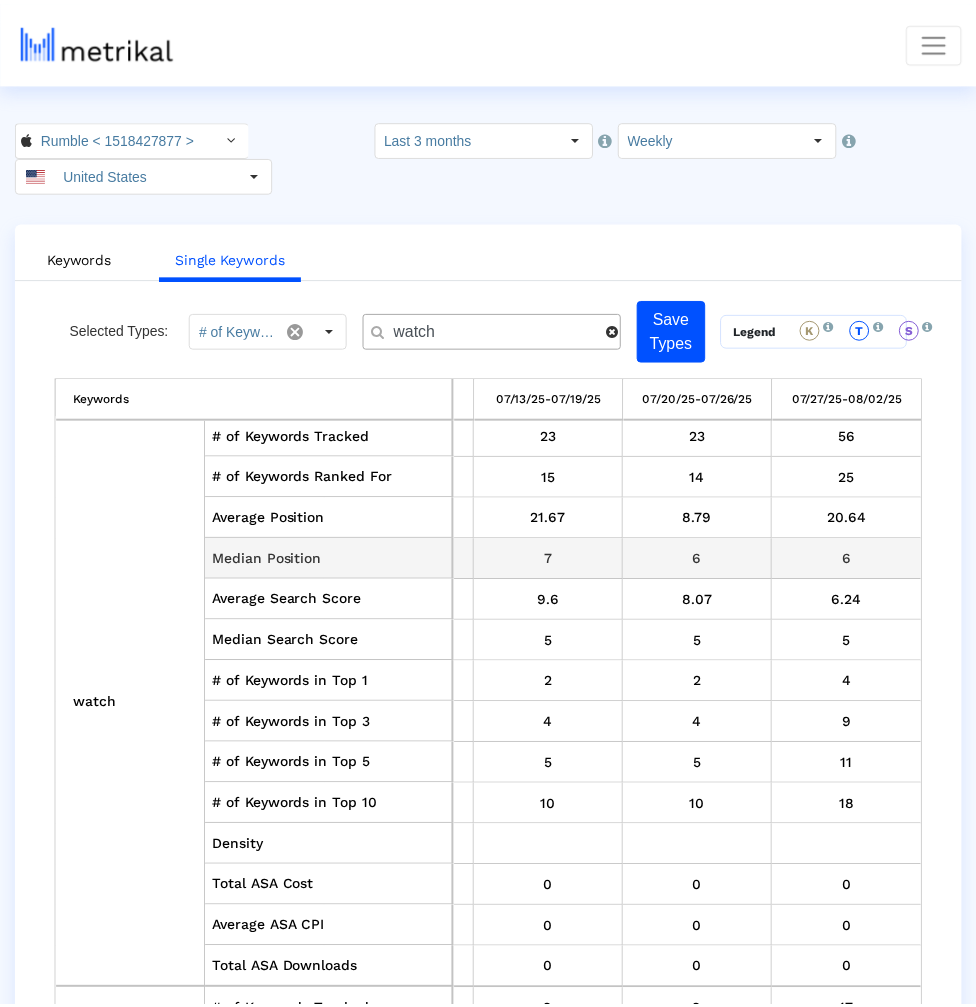 scroll, scrollTop: 0, scrollLeft: 285, axis: horizontal 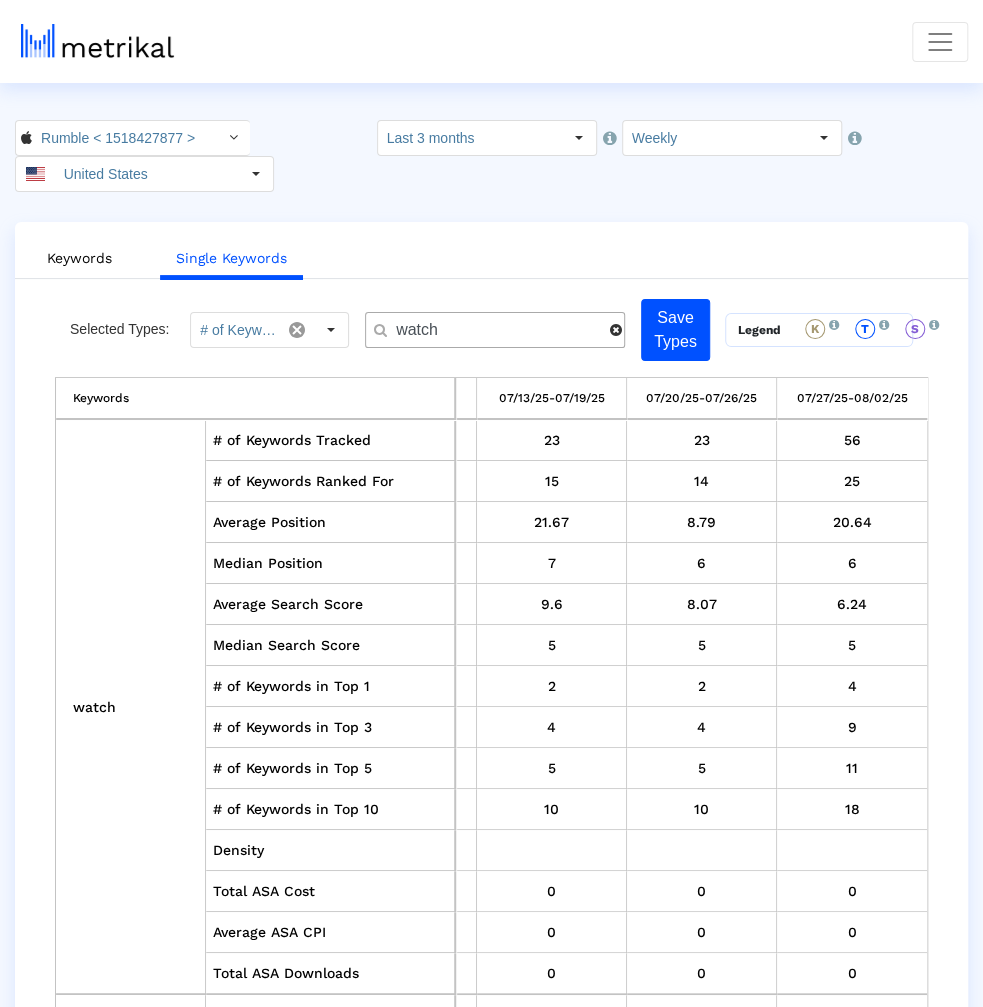 type on "watch" 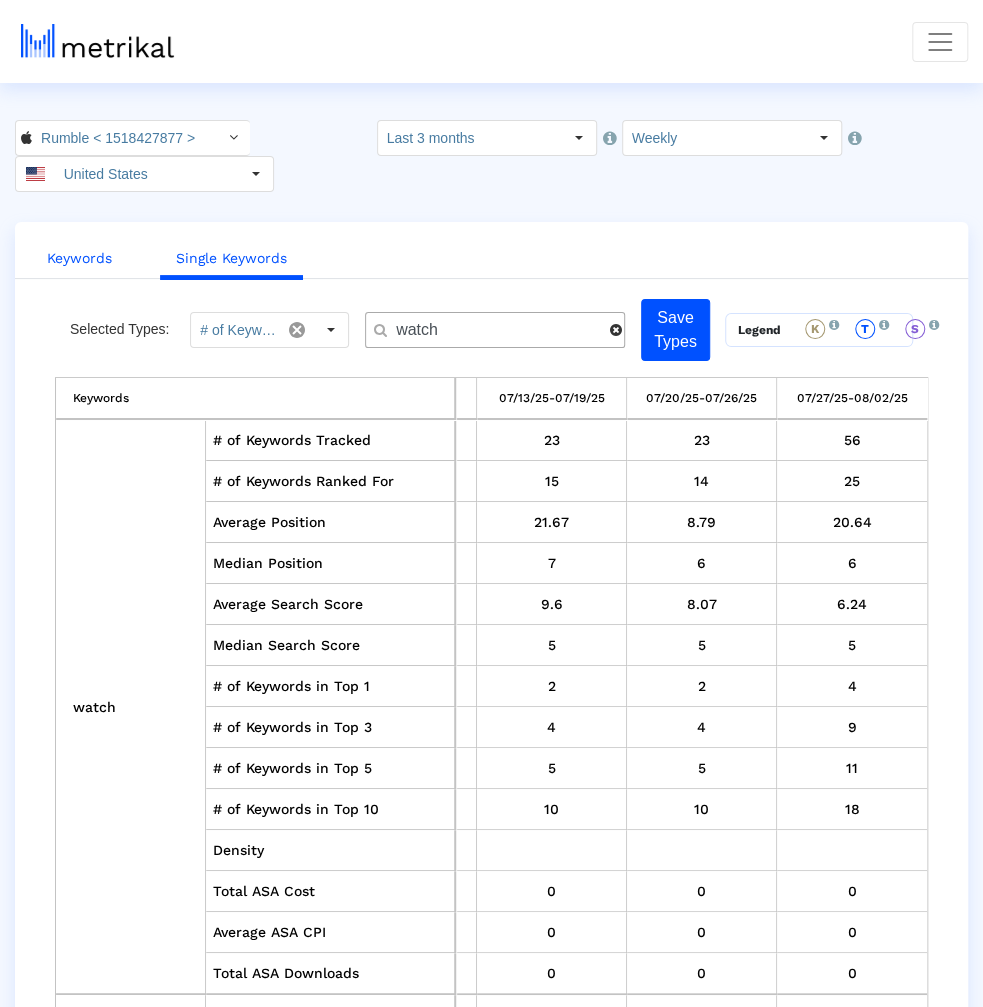 click on "Keywords" at bounding box center [79, 258] 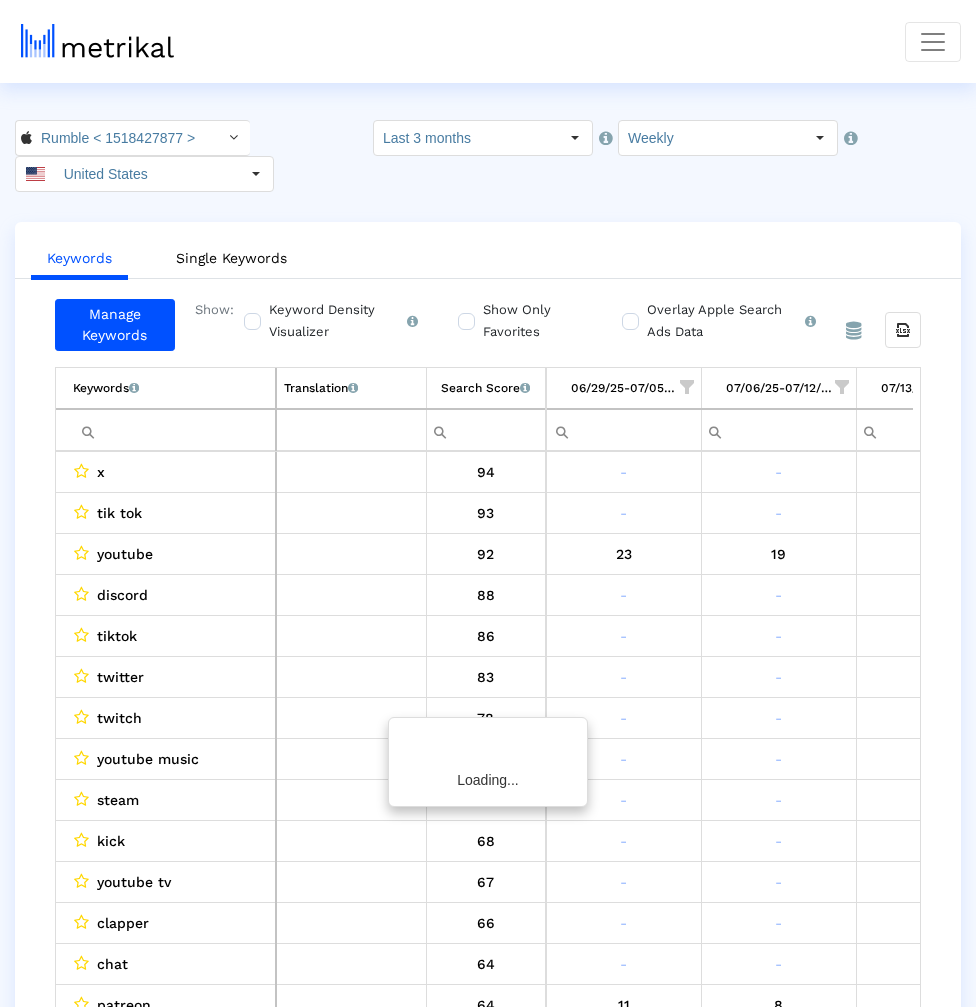 scroll, scrollTop: 0, scrollLeft: 407, axis: horizontal 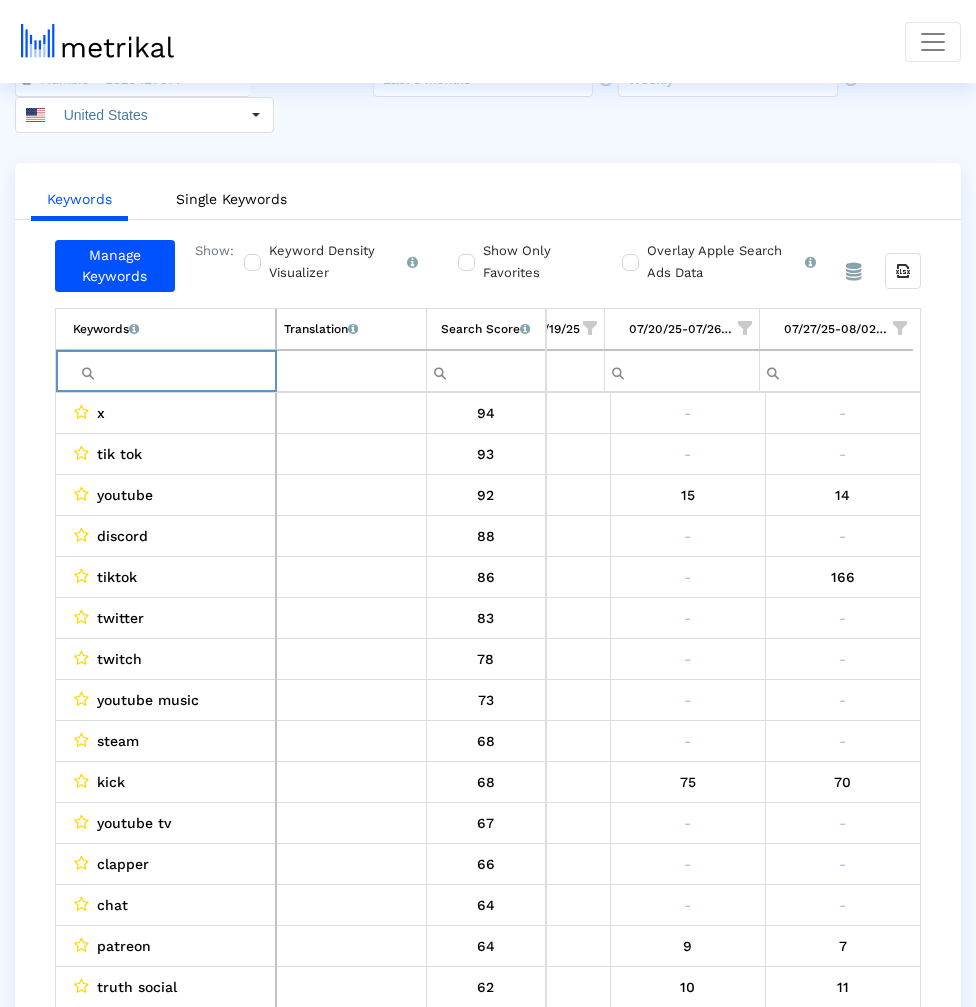 click at bounding box center [174, 371] 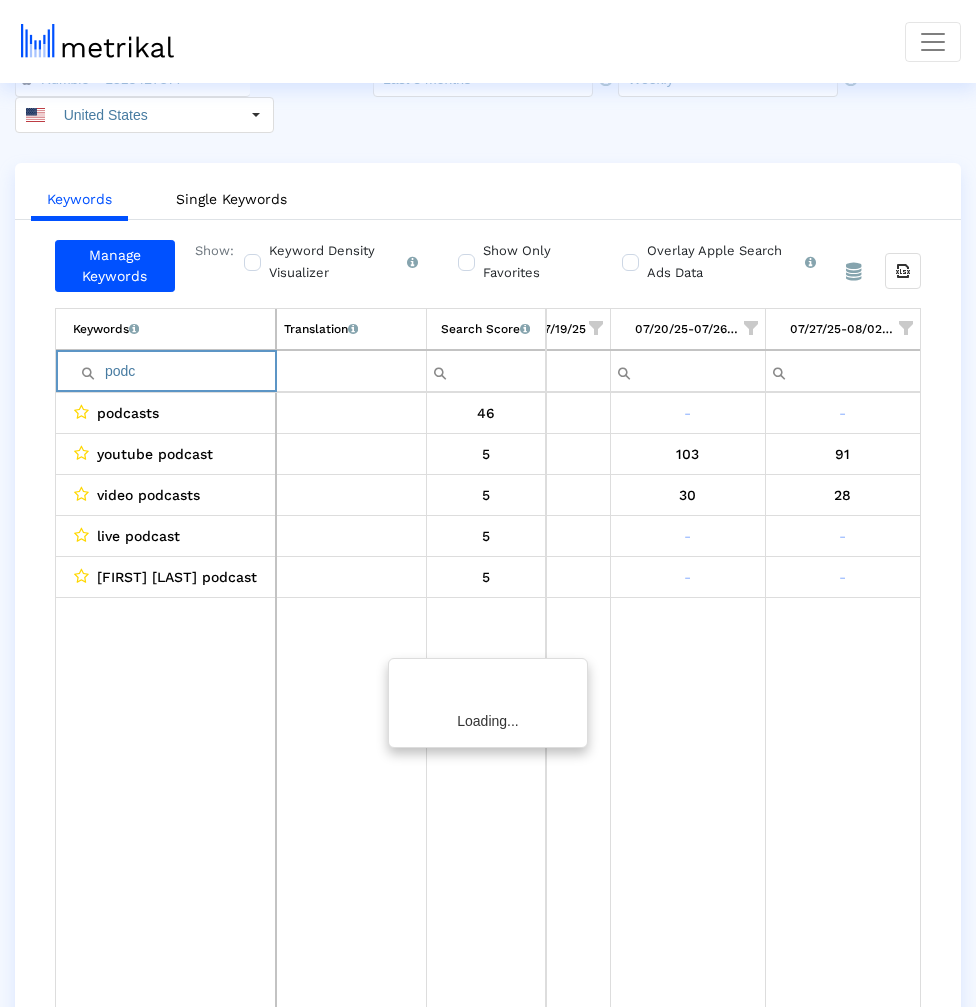 scroll, scrollTop: 0, scrollLeft: 400, axis: horizontal 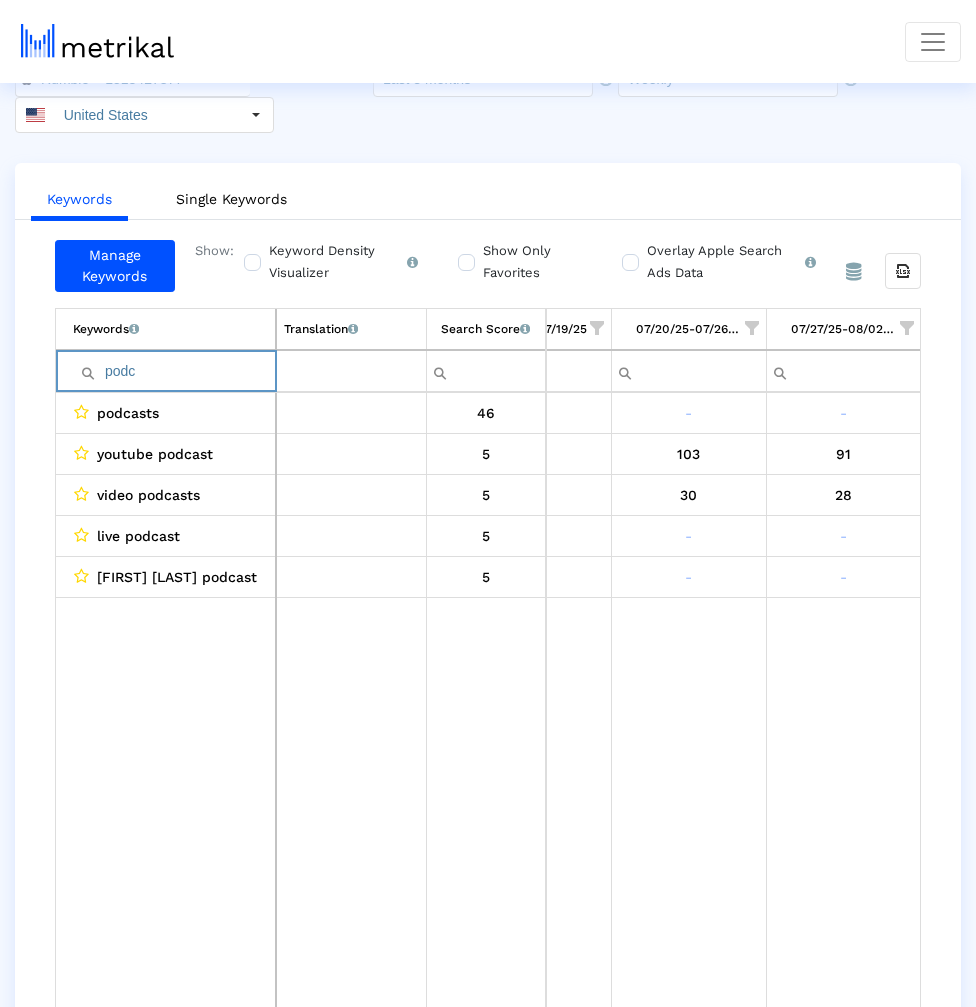 type on "podc" 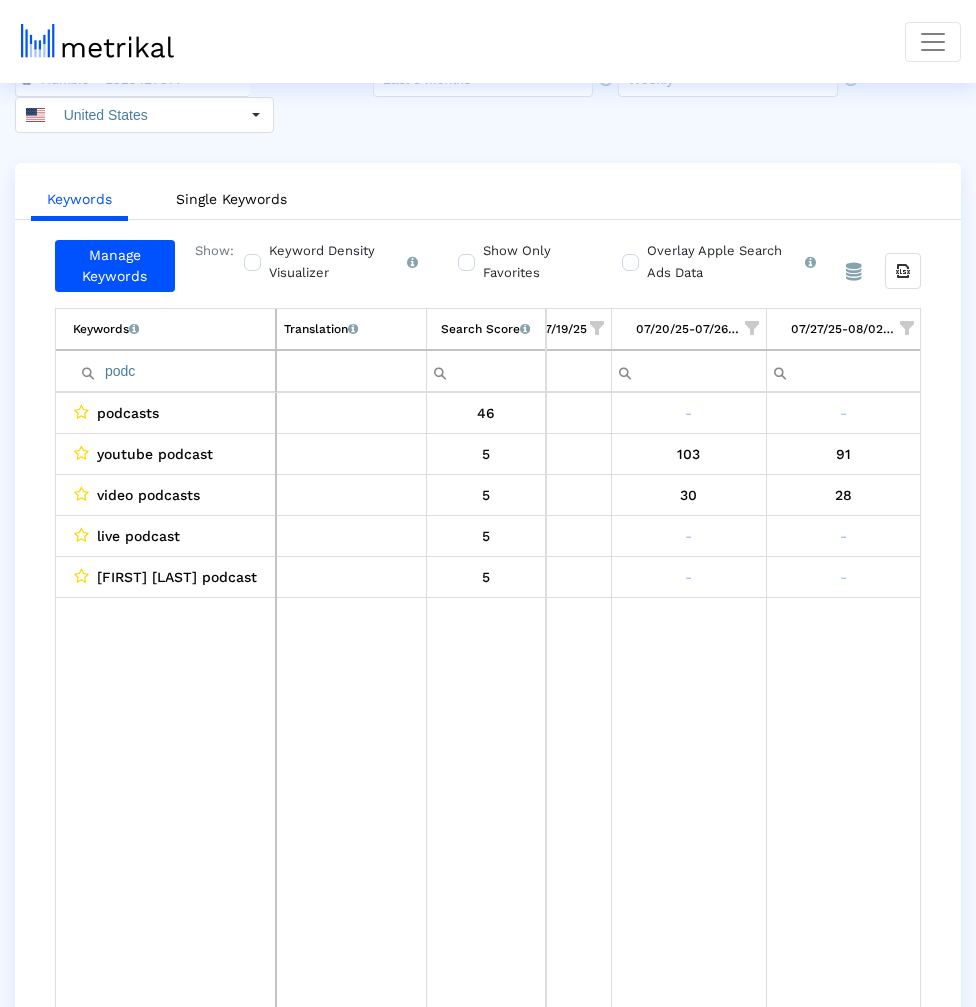 click on "Rumble < 1518427877 >  Select how far back from today you would like to view the data below.  Last 3 months  Select how would like to group the data below.  Weekly United States  Keywords   Single Keywords  Manage Keywords Show:  Keyword Density Visualizer   Turn this on to view where and when each keyword is being used in the App Store listing to keep track of all ASO optimizations and their direct impact on organic rankings.   Show Only Favorites   Overlay Apple Search Ads Data   Turn this on to view Apple Search Ads metrics (installs, cost, CPI) side by side with organic rankings.   From Database Export all data  Keywords   List of keywords that are currently being tracked in Mobile Action.   Translation   English translations of all keywords that are currently being tracked.   Search Score   An estimate of relative search volume of each keyword. It is on a scale of 0 to 100, with 100 being the most searched for keywords.    podc    Keywords   Translation   Search Score  06/29/25-07/05/25 podcasts 46  -" 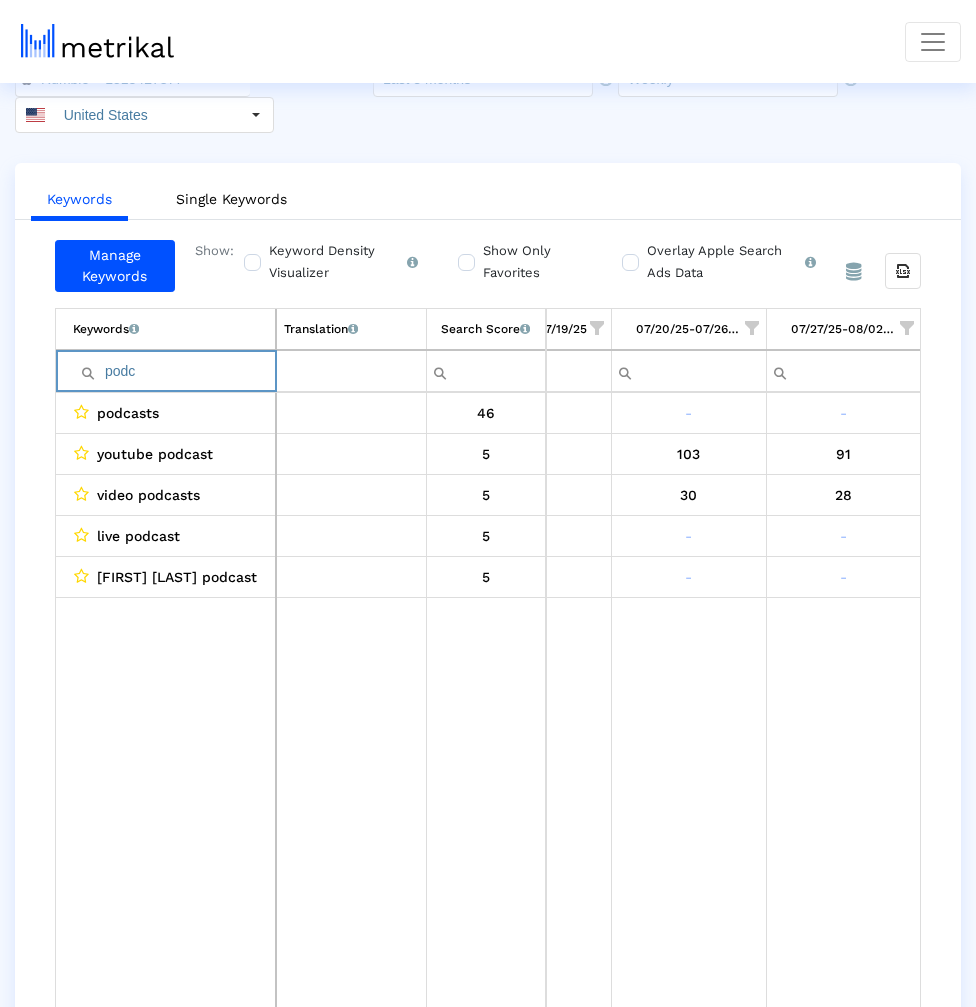 click on "podc" at bounding box center (174, 371) 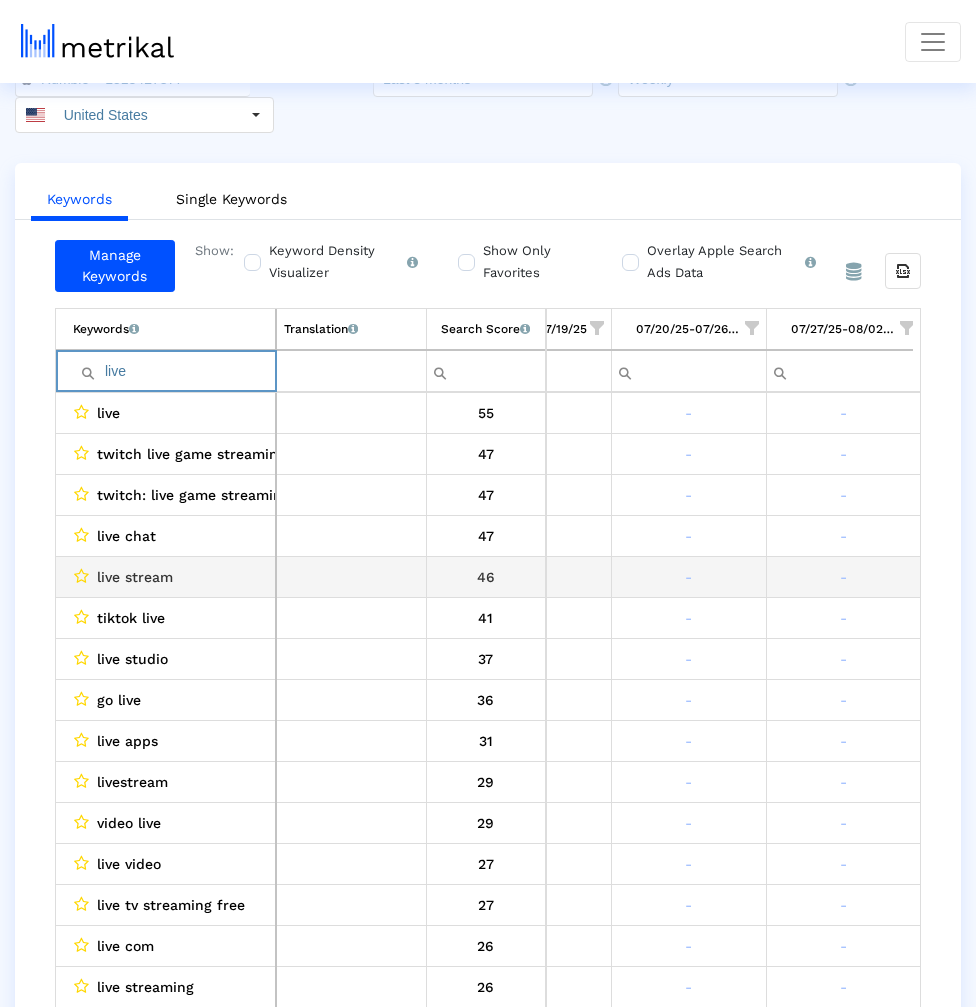 scroll, scrollTop: 0, scrollLeft: 406, axis: horizontal 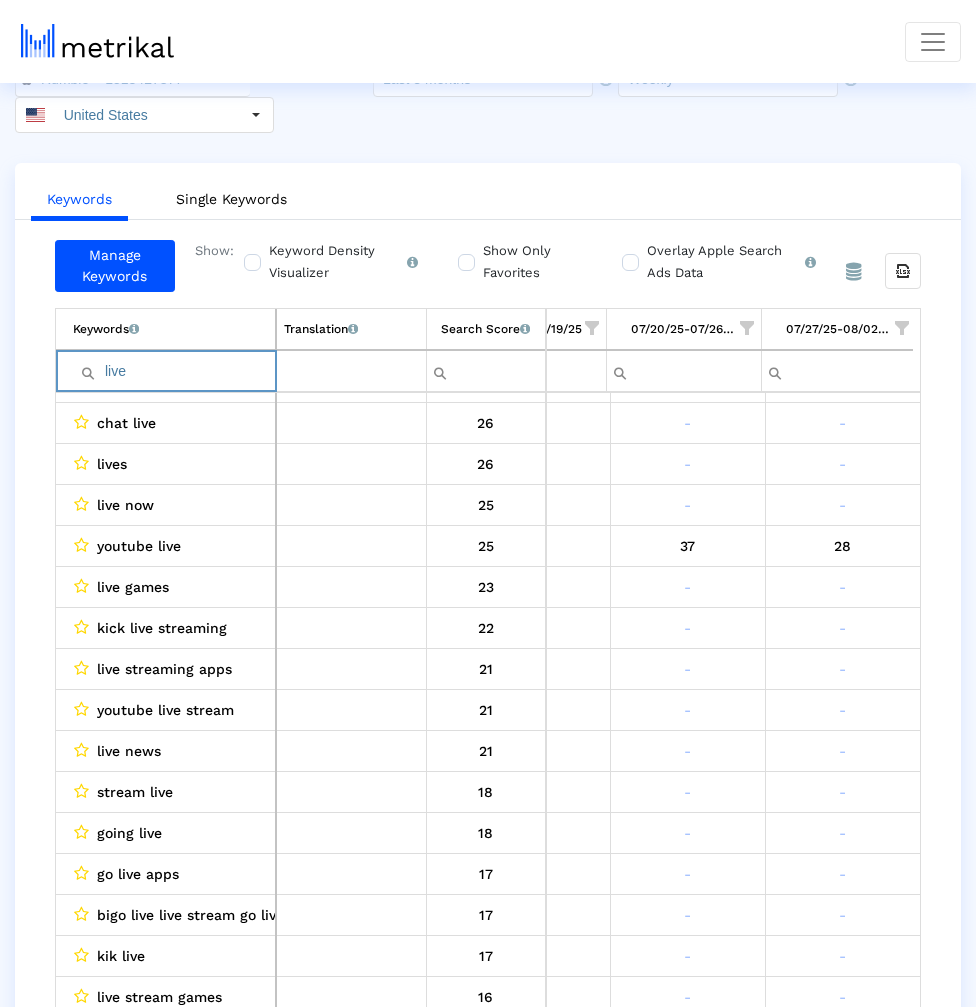 click on "live" at bounding box center (174, 371) 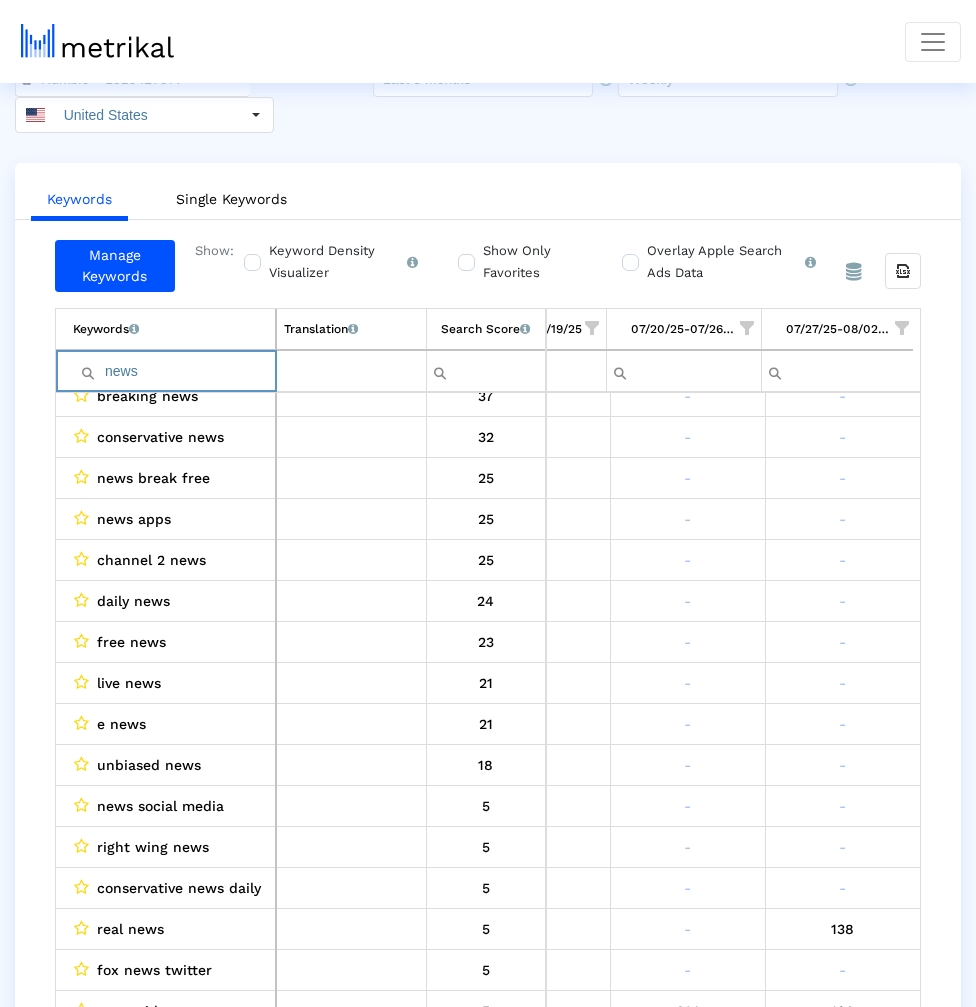 click on "news" at bounding box center [174, 371] 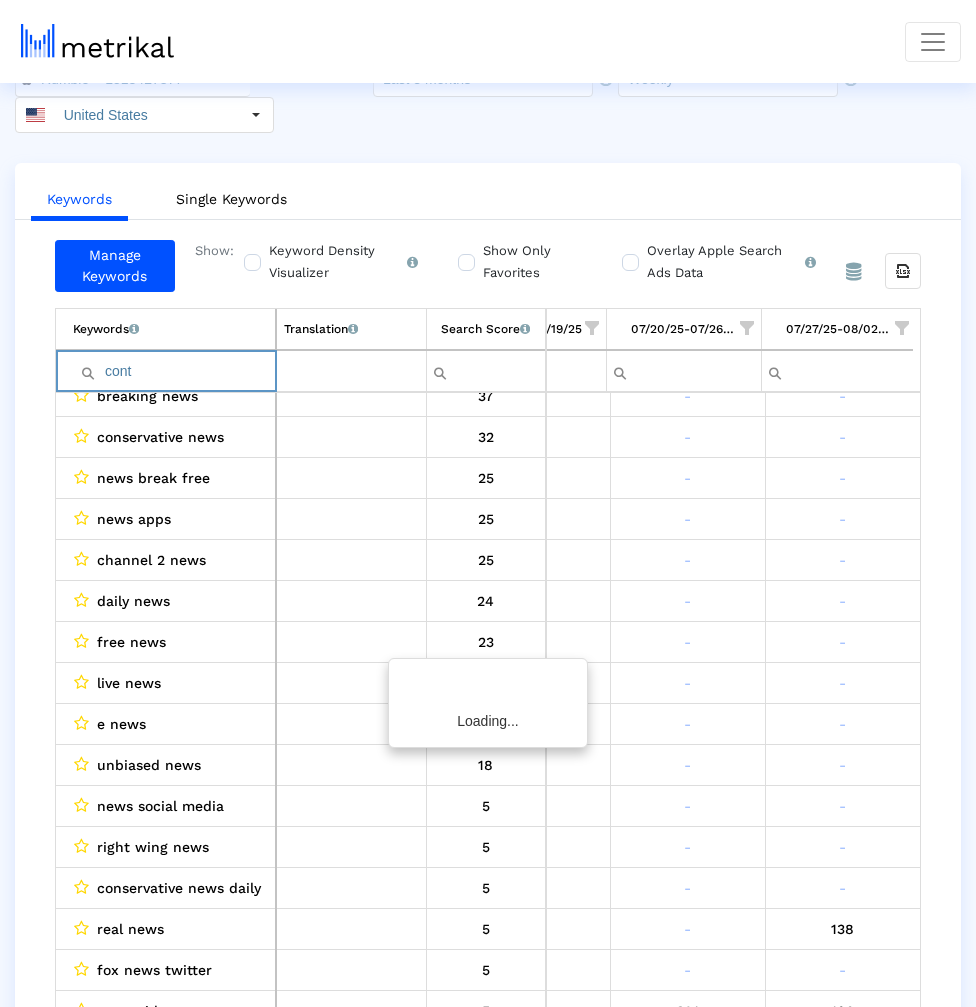 scroll, scrollTop: 0, scrollLeft: 405, axis: horizontal 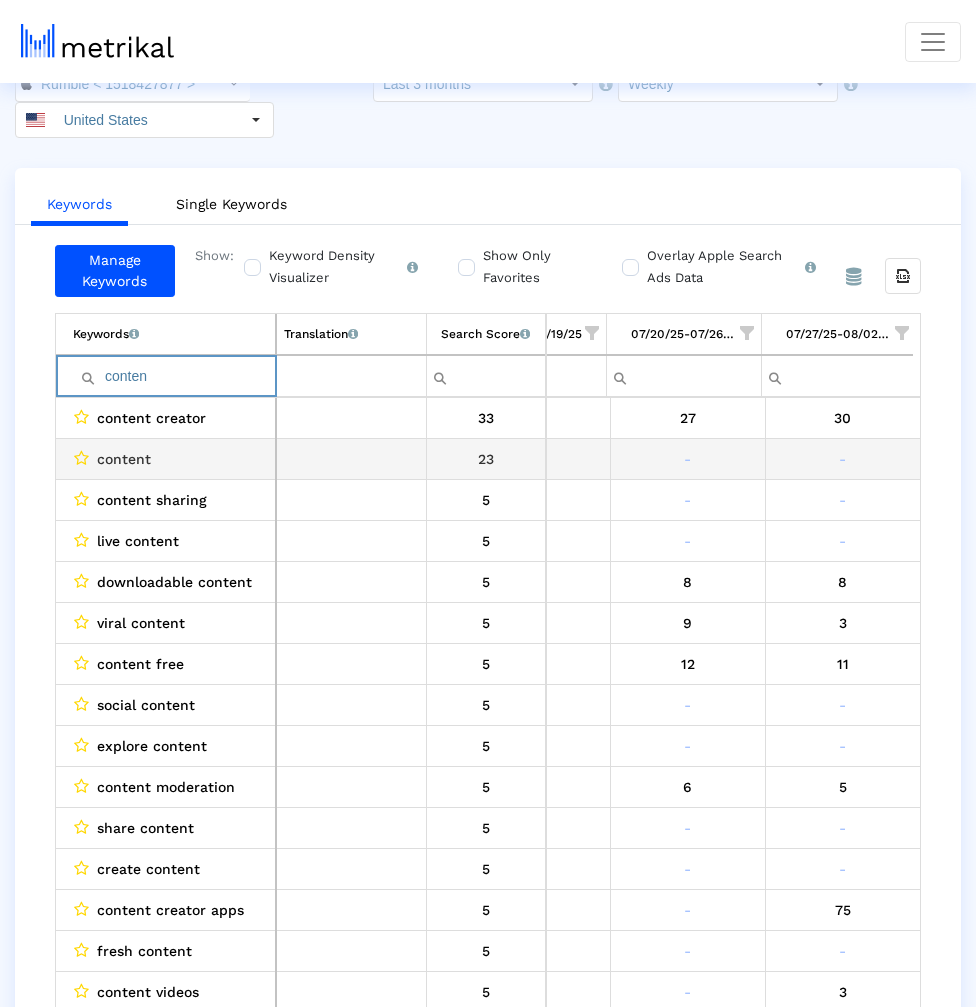 click on "content" at bounding box center (170, 459) 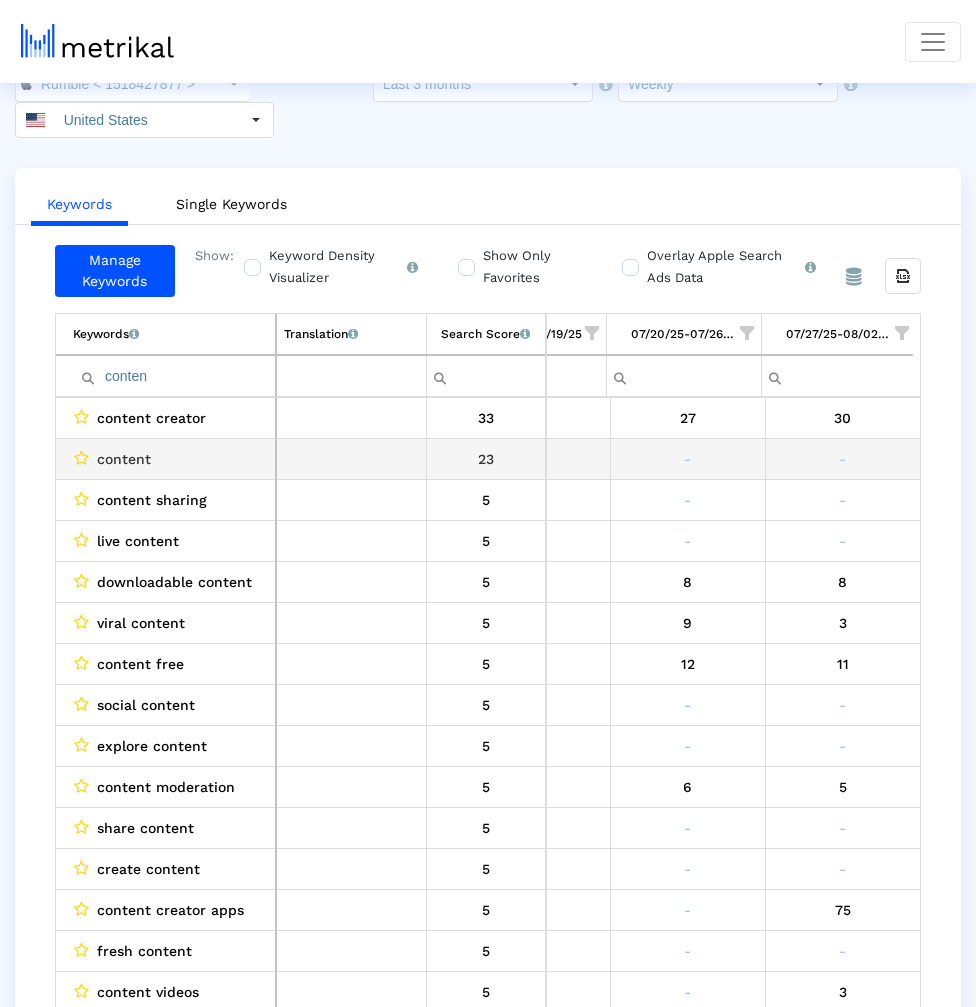 scroll, scrollTop: 11, scrollLeft: 405, axis: both 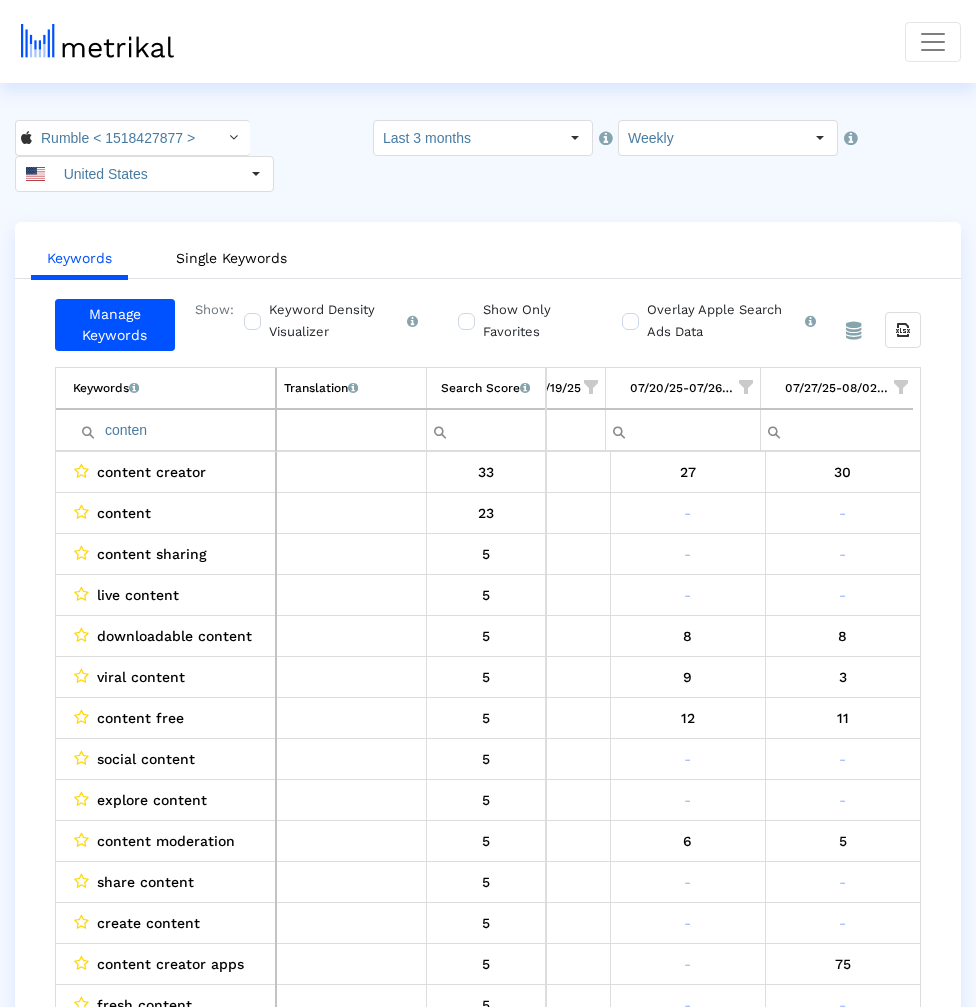 click on "conten" at bounding box center (174, 430) 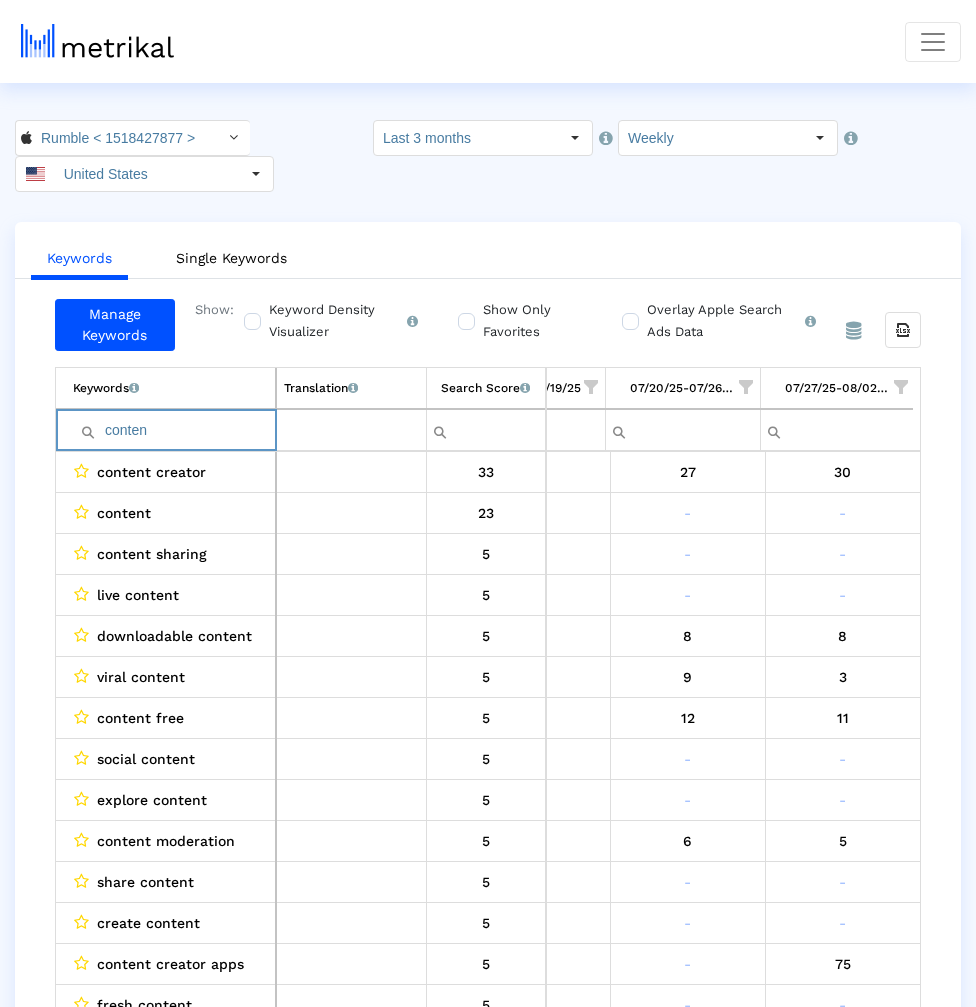 click on "conten" at bounding box center (174, 430) 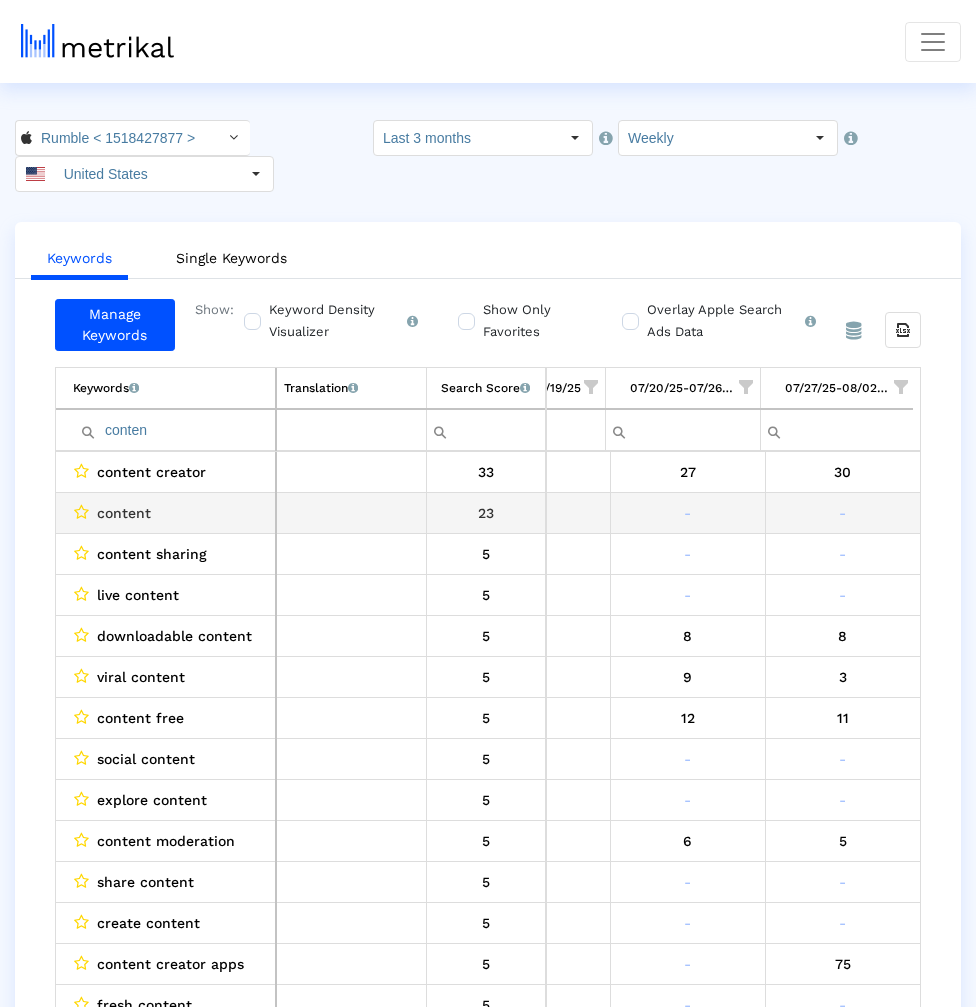 click on "content" at bounding box center (170, 513) 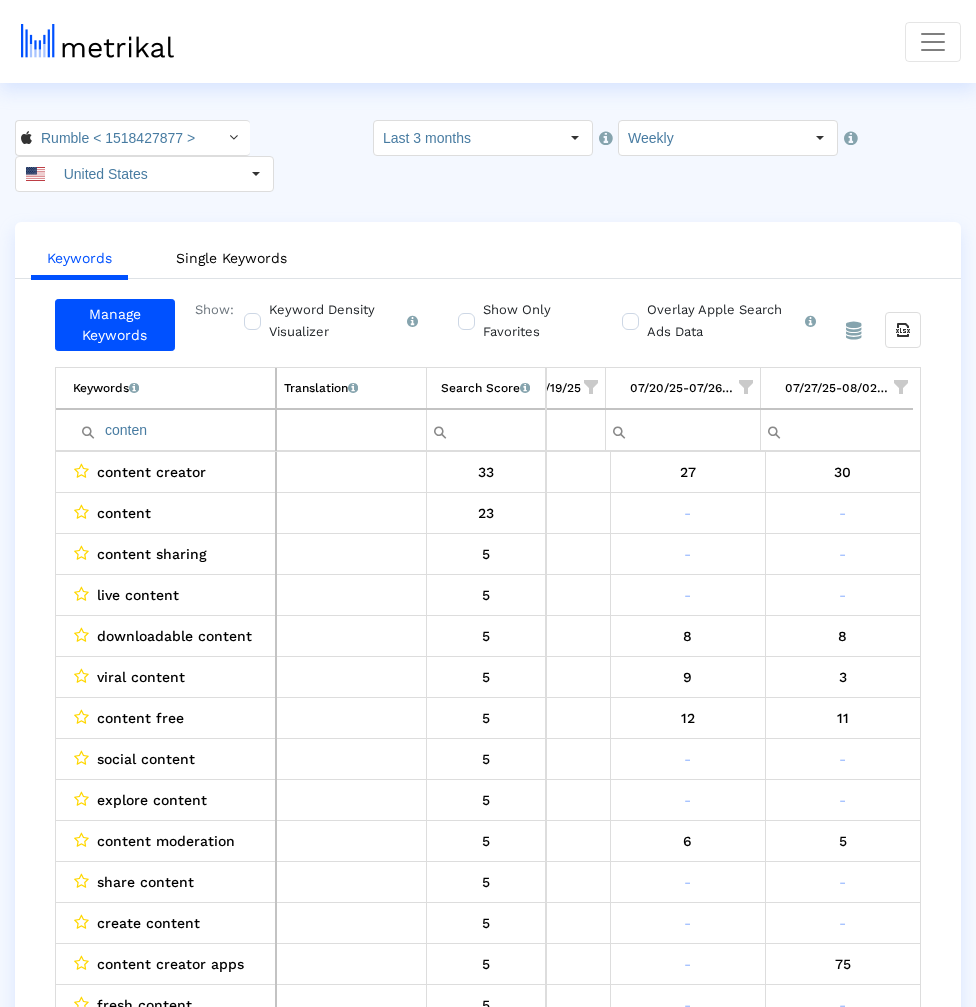 click on "conten" at bounding box center [174, 430] 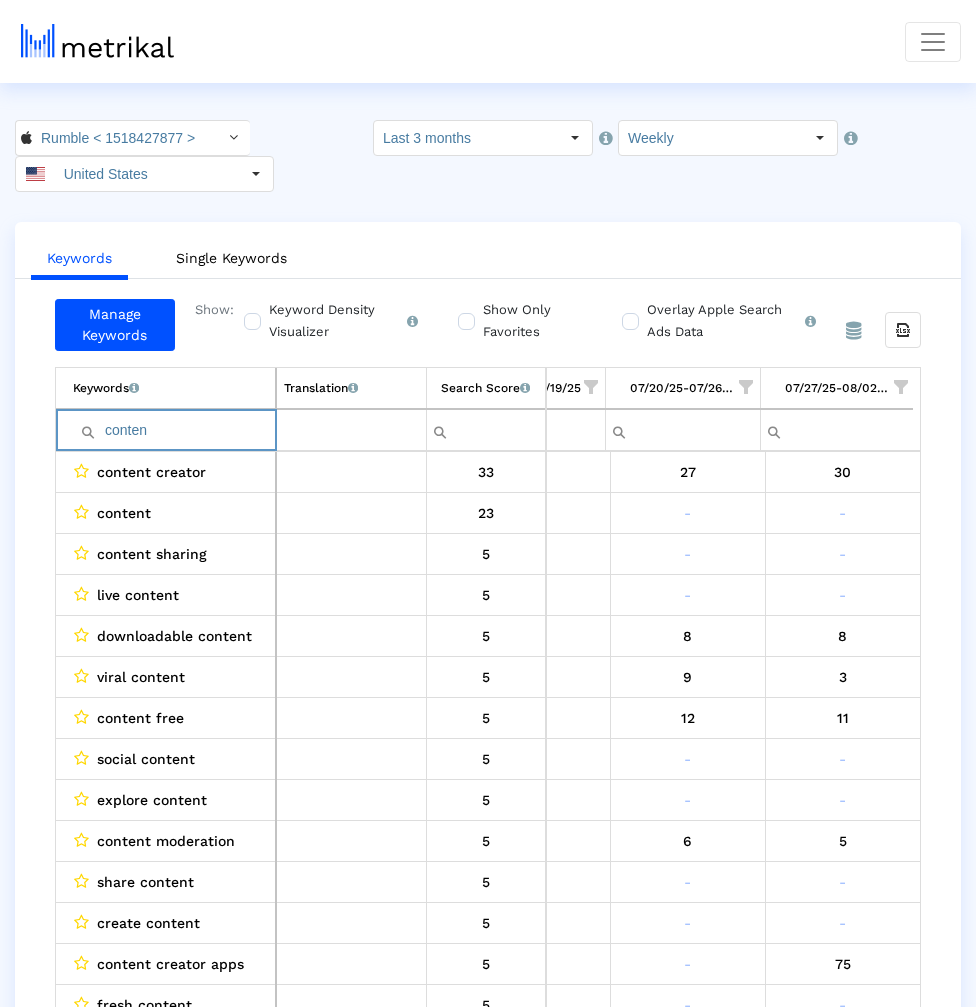 click on "conten" at bounding box center [174, 430] 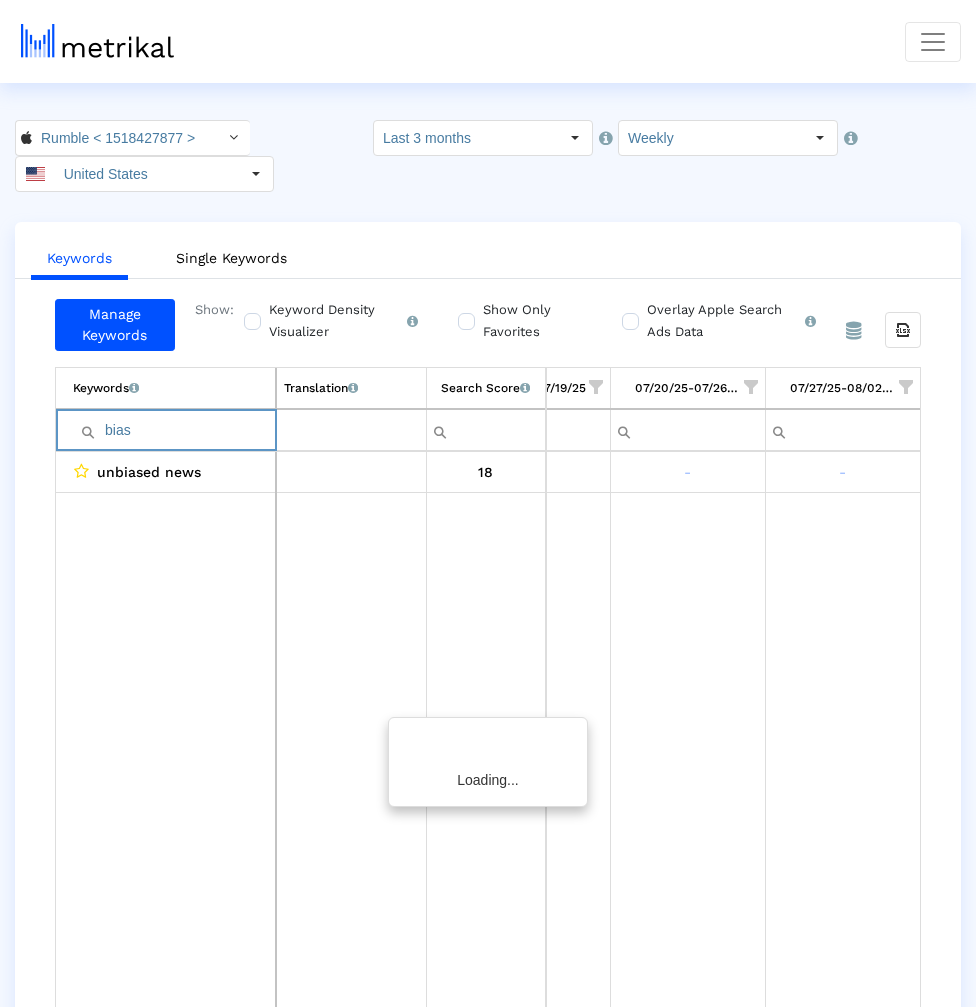 scroll, scrollTop: 0, scrollLeft: 400, axis: horizontal 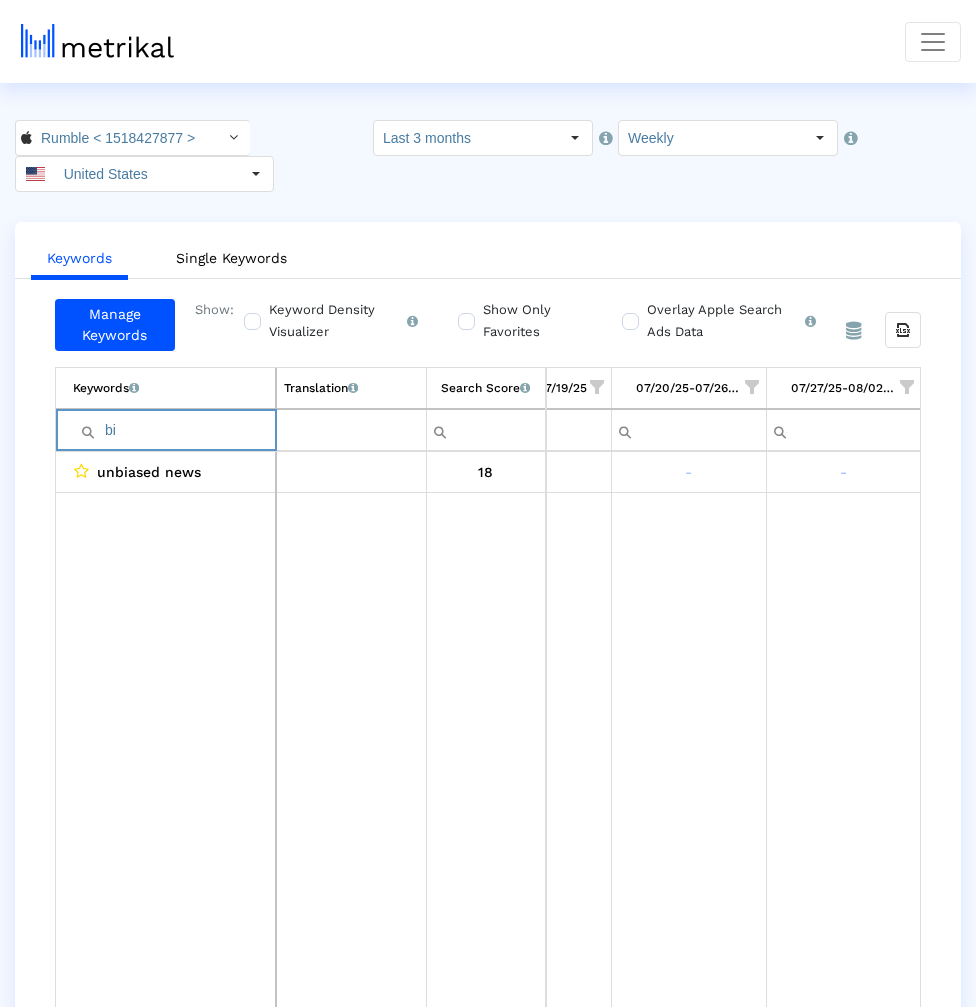 type on "b" 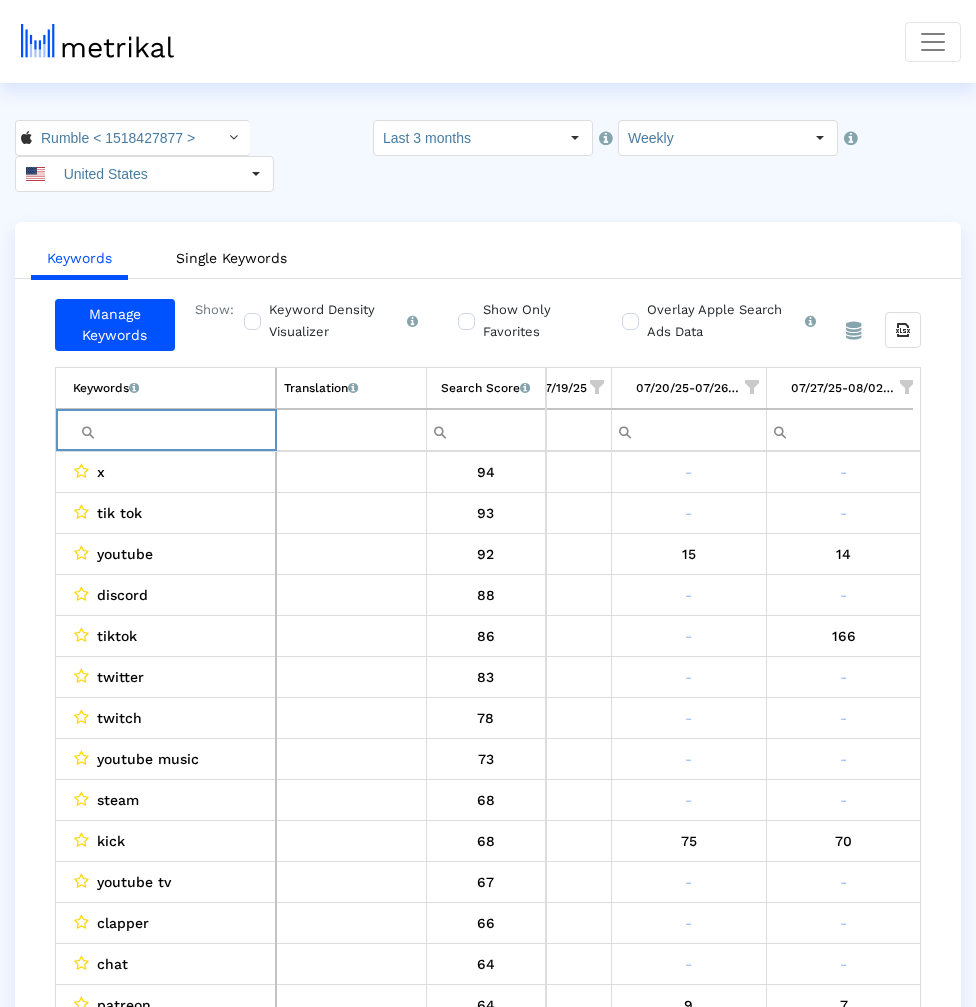 click at bounding box center [174, 430] 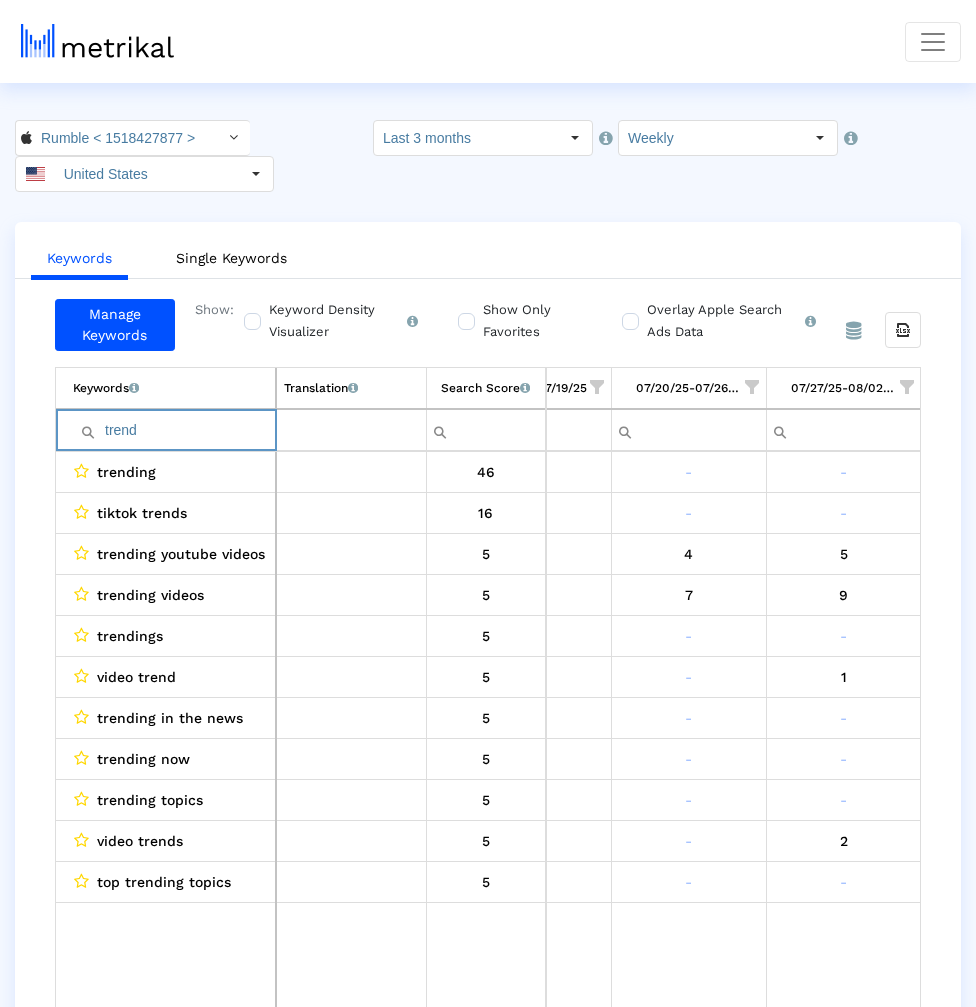 click on "trend" at bounding box center [174, 430] 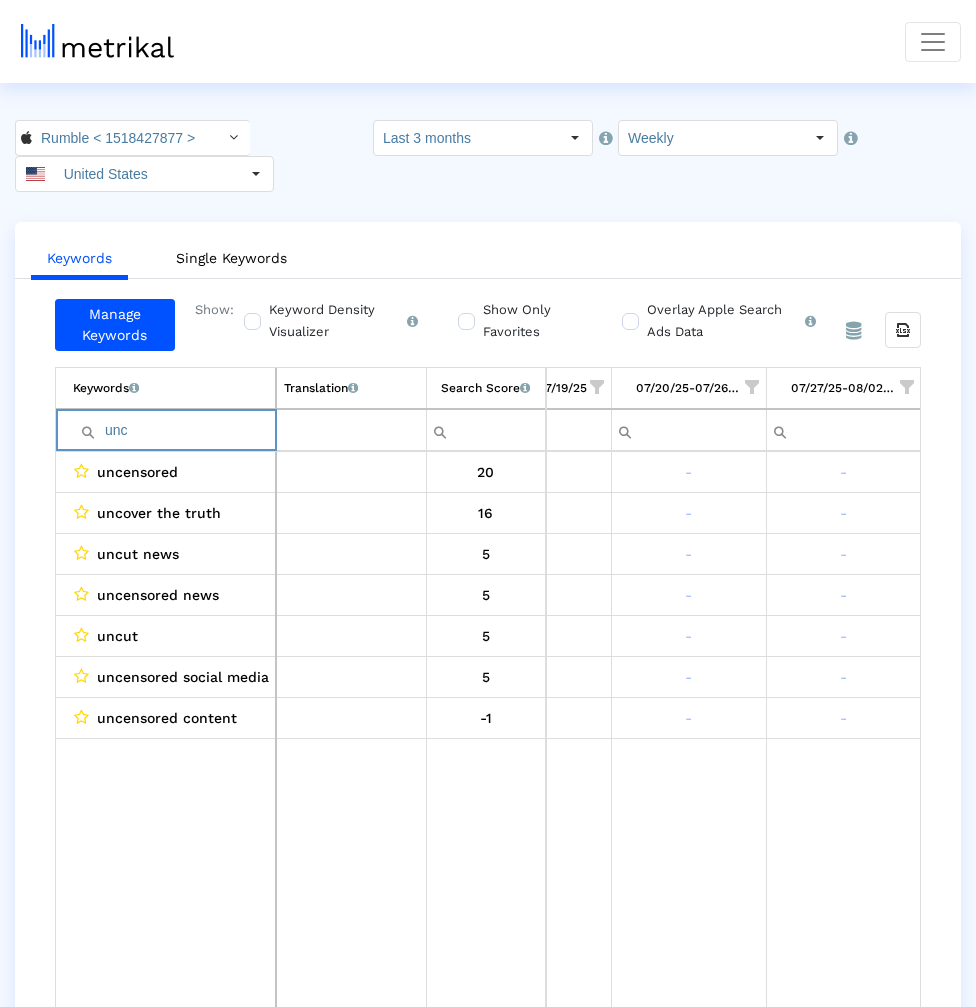 click on "unc" at bounding box center (174, 430) 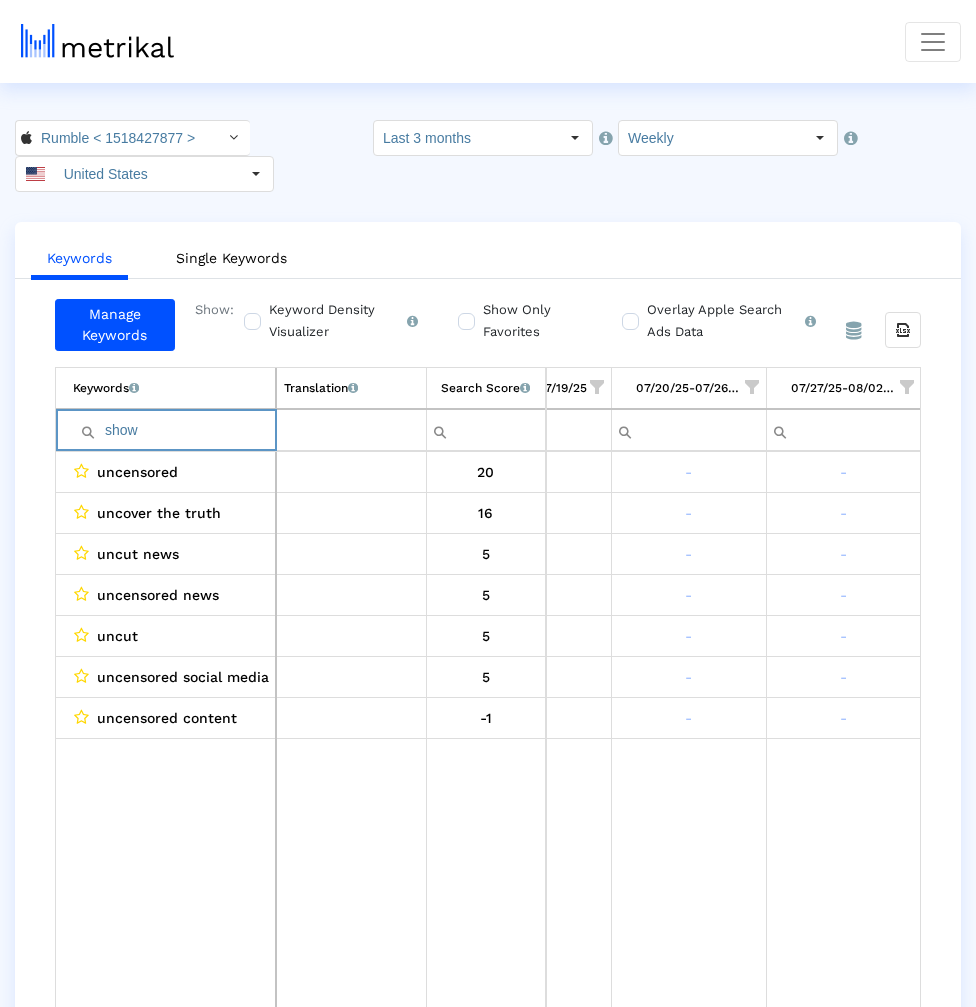 type on "shows" 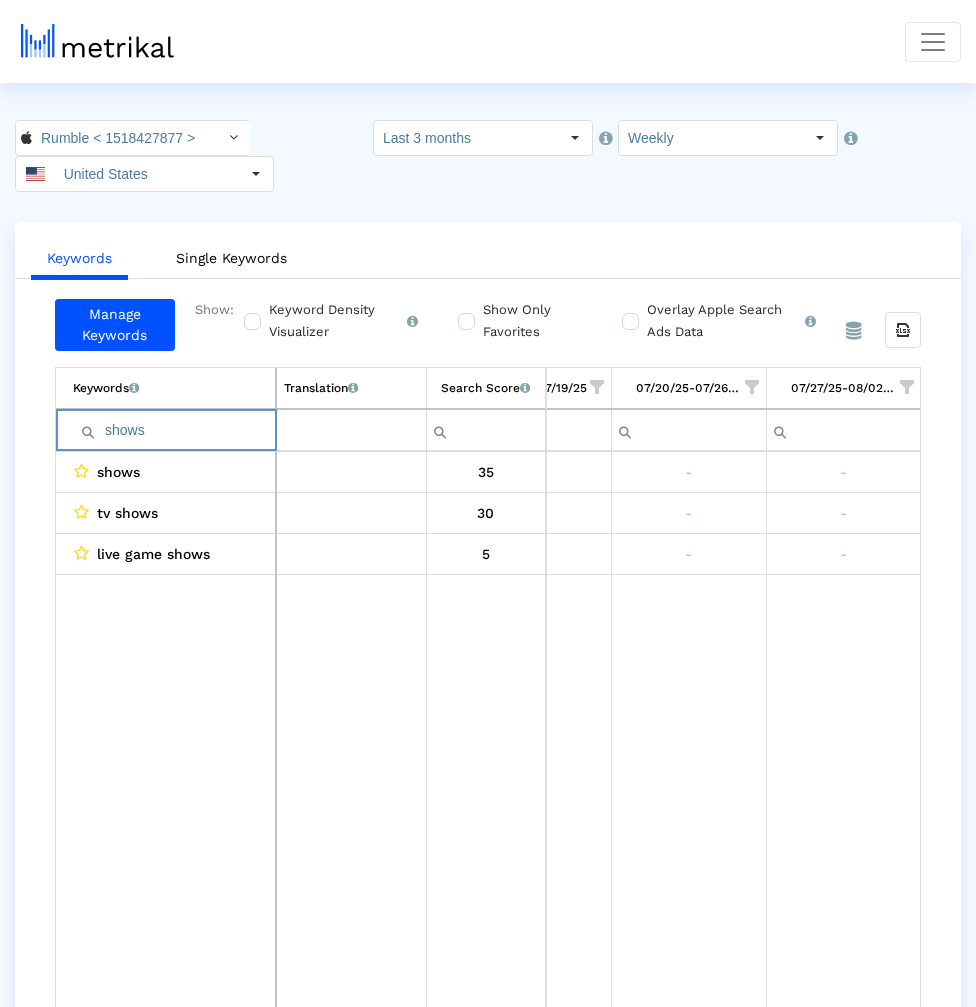 click on "shows" at bounding box center [174, 430] 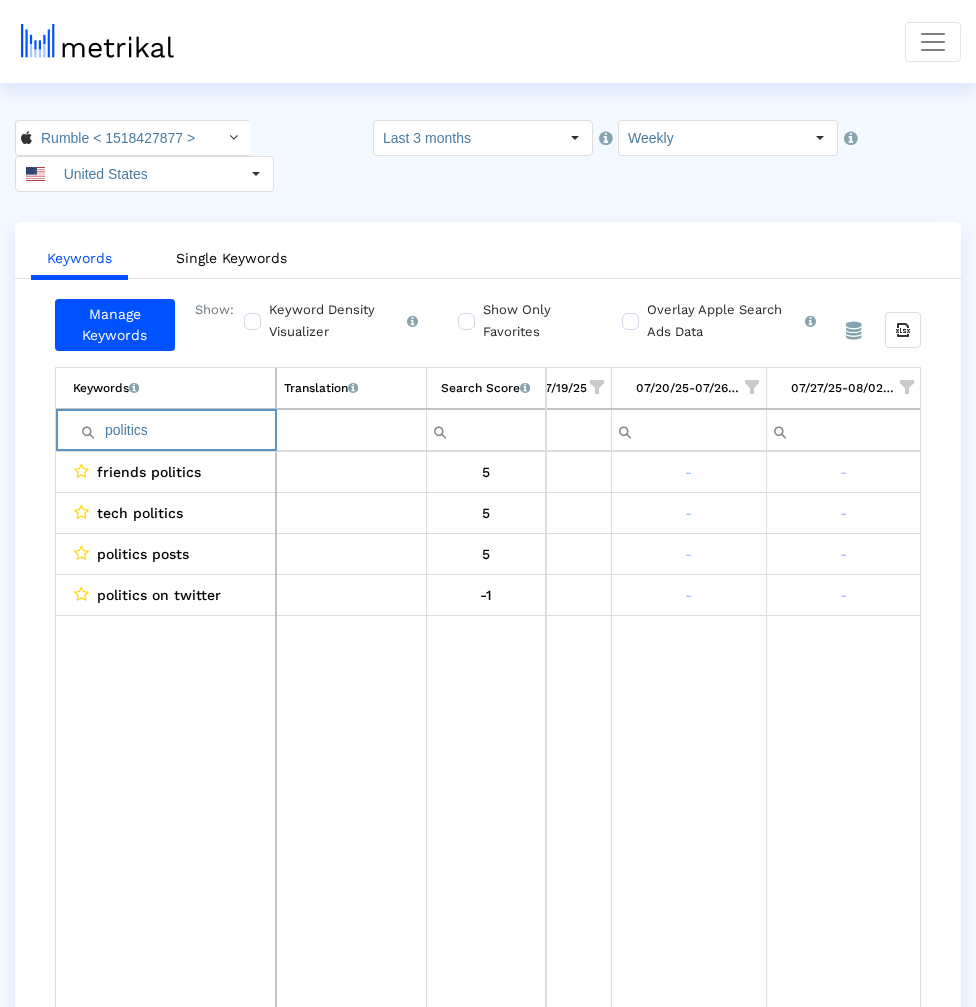 type on "politics" 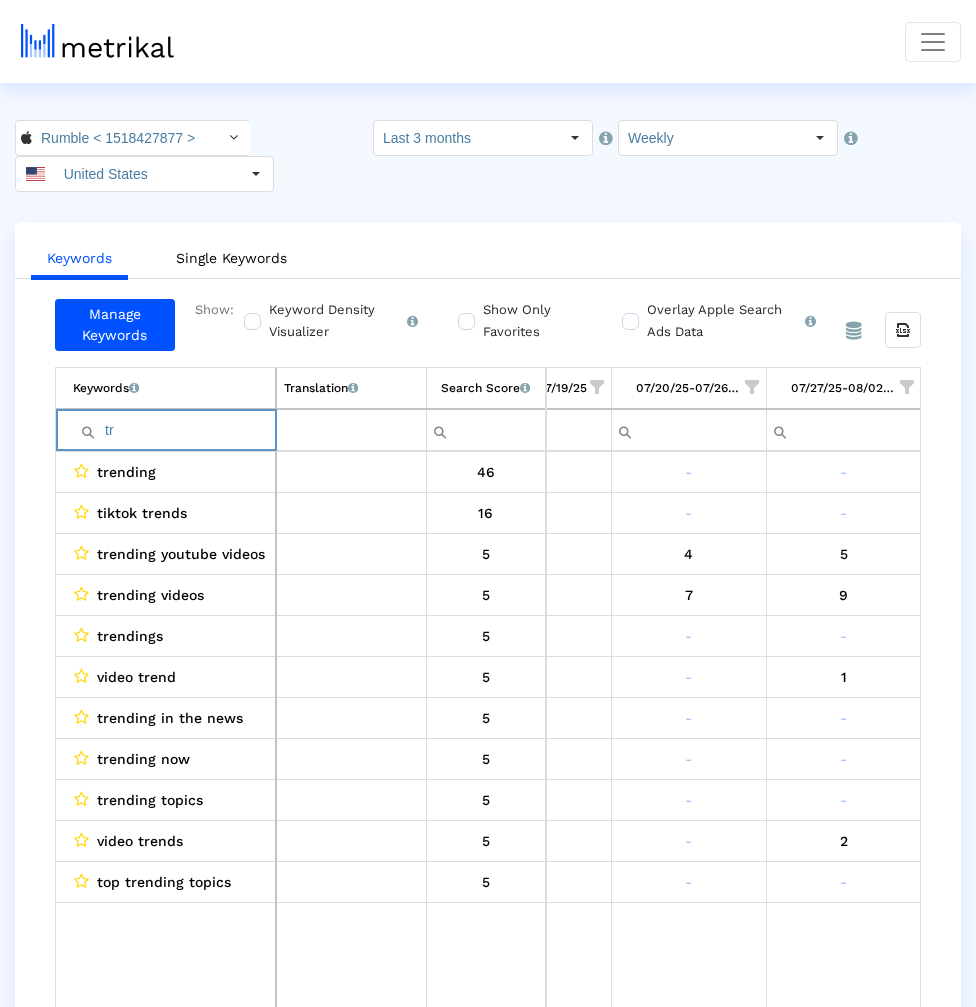 type on "t" 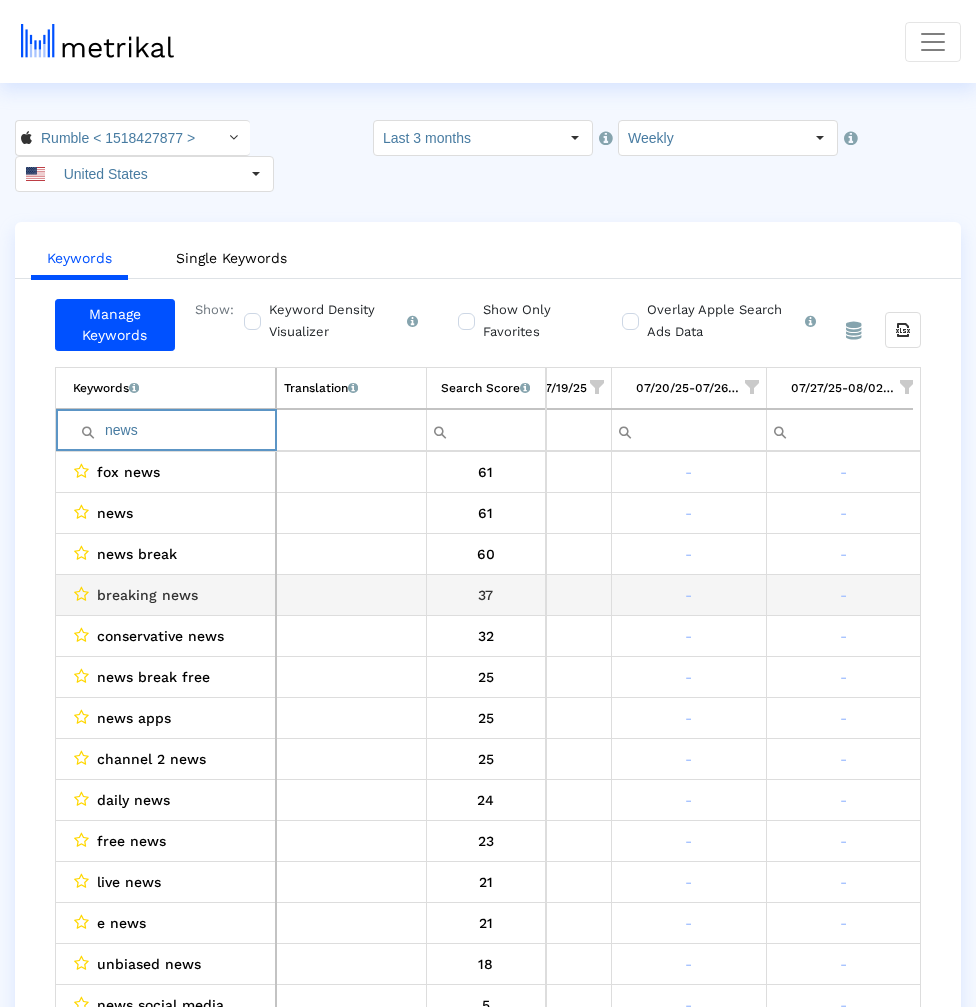 scroll, scrollTop: 90, scrollLeft: 400, axis: both 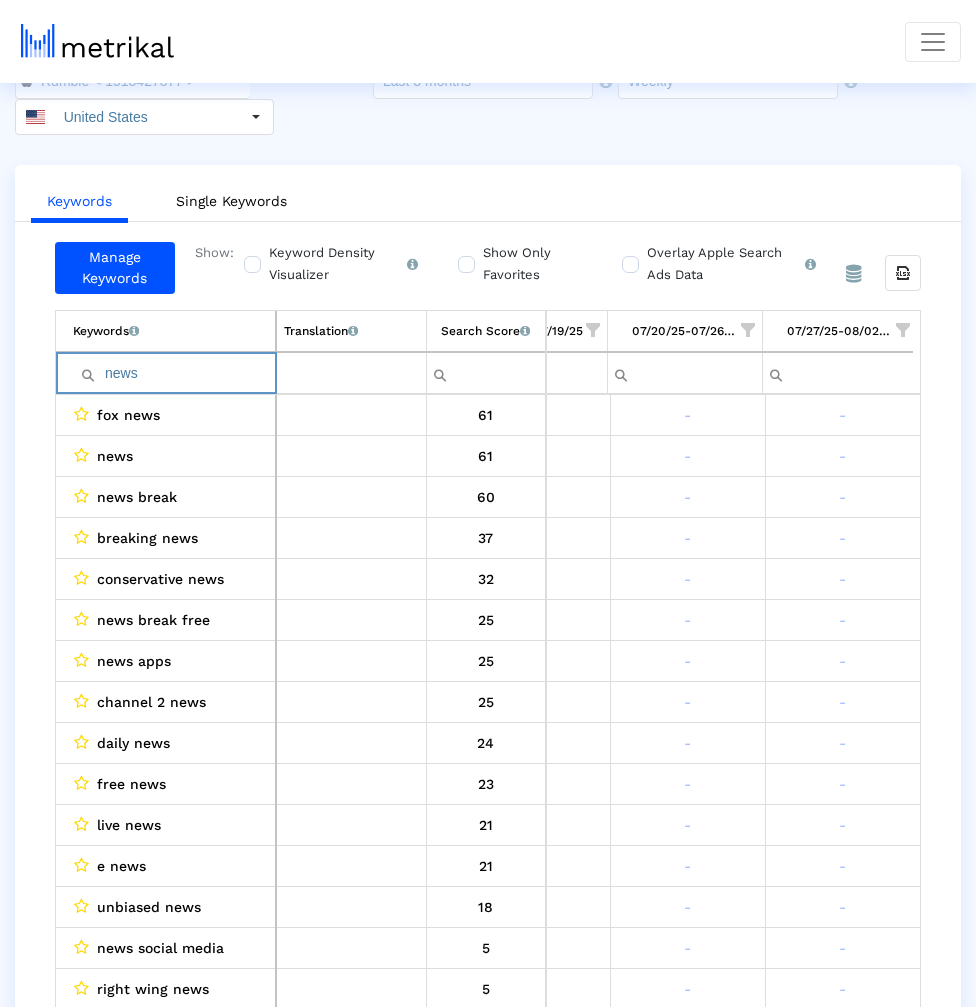 click on "news" at bounding box center [174, 373] 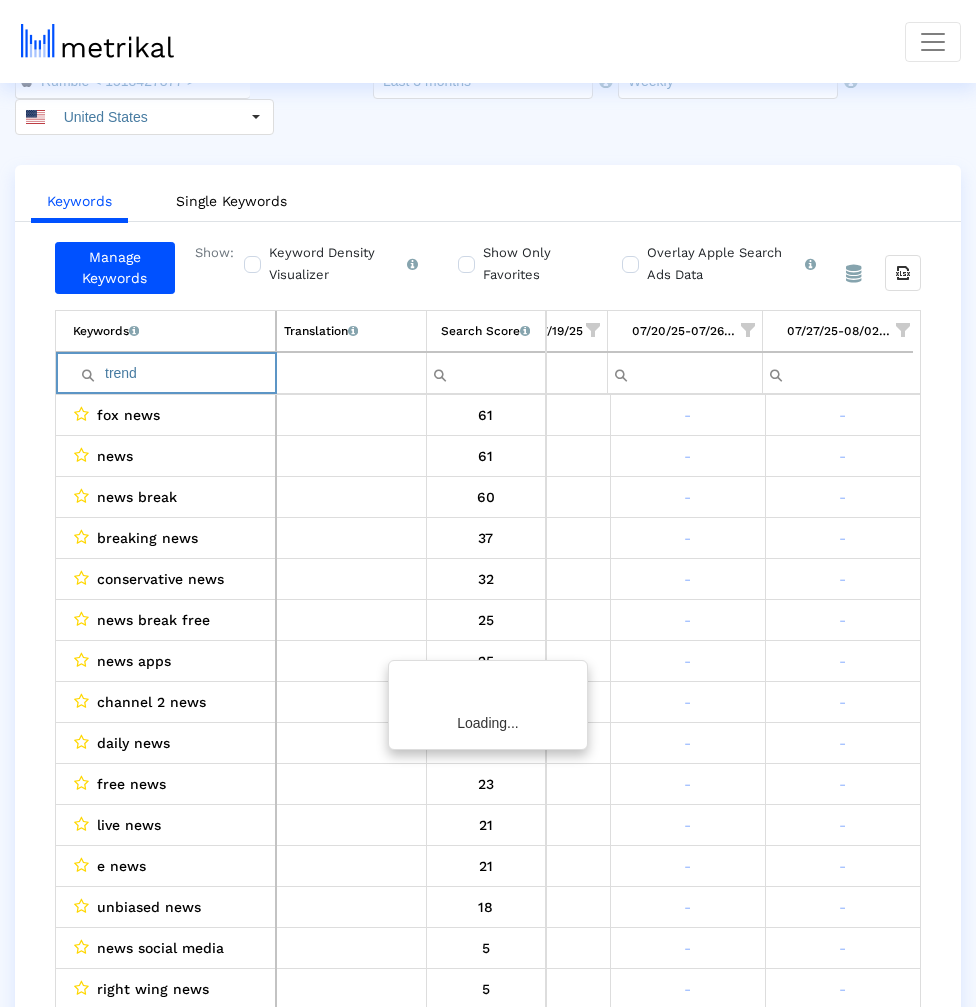 scroll, scrollTop: 0, scrollLeft: 400, axis: horizontal 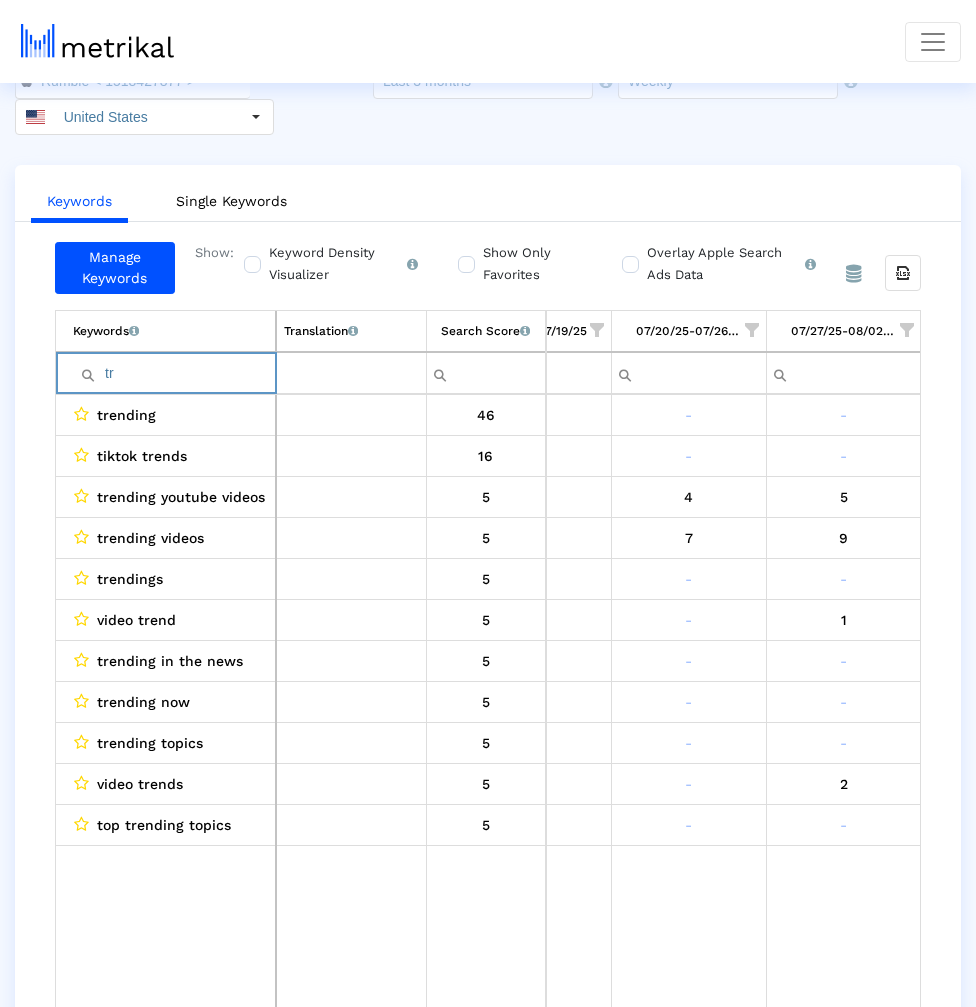 type on "t" 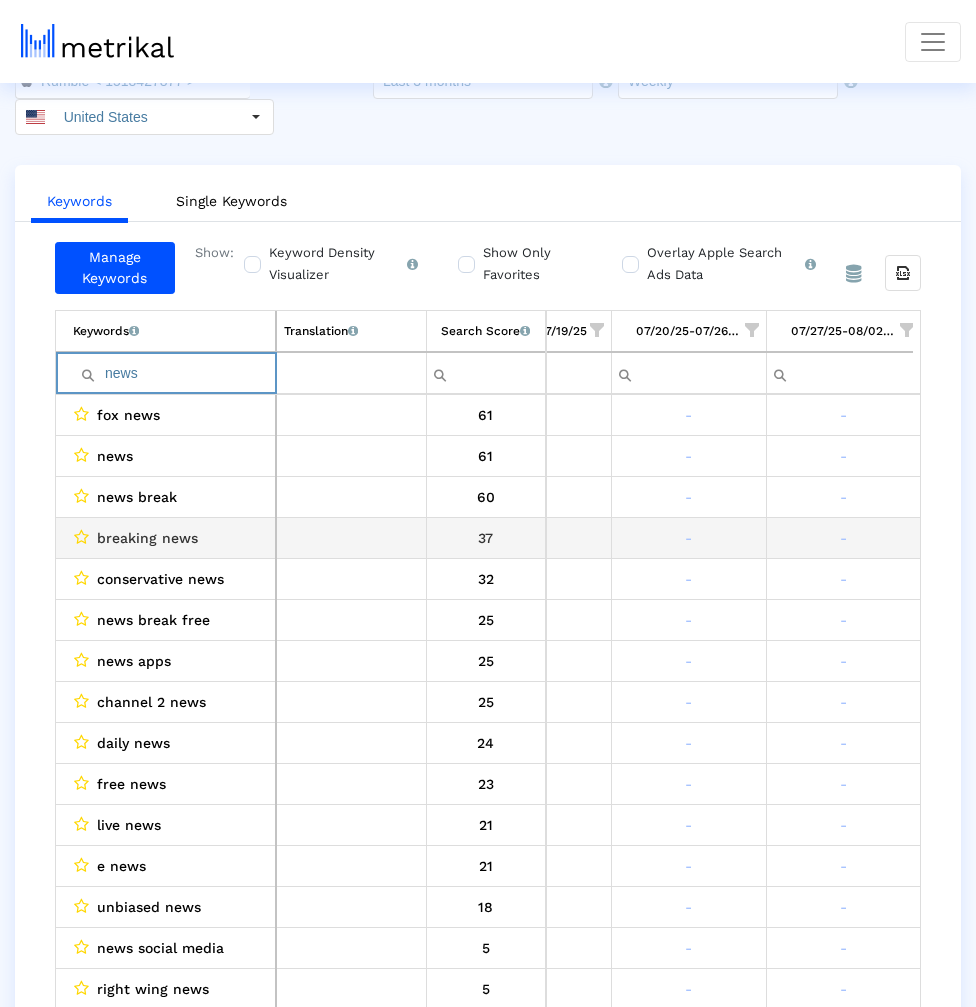 scroll, scrollTop: 53, scrollLeft: 0, axis: vertical 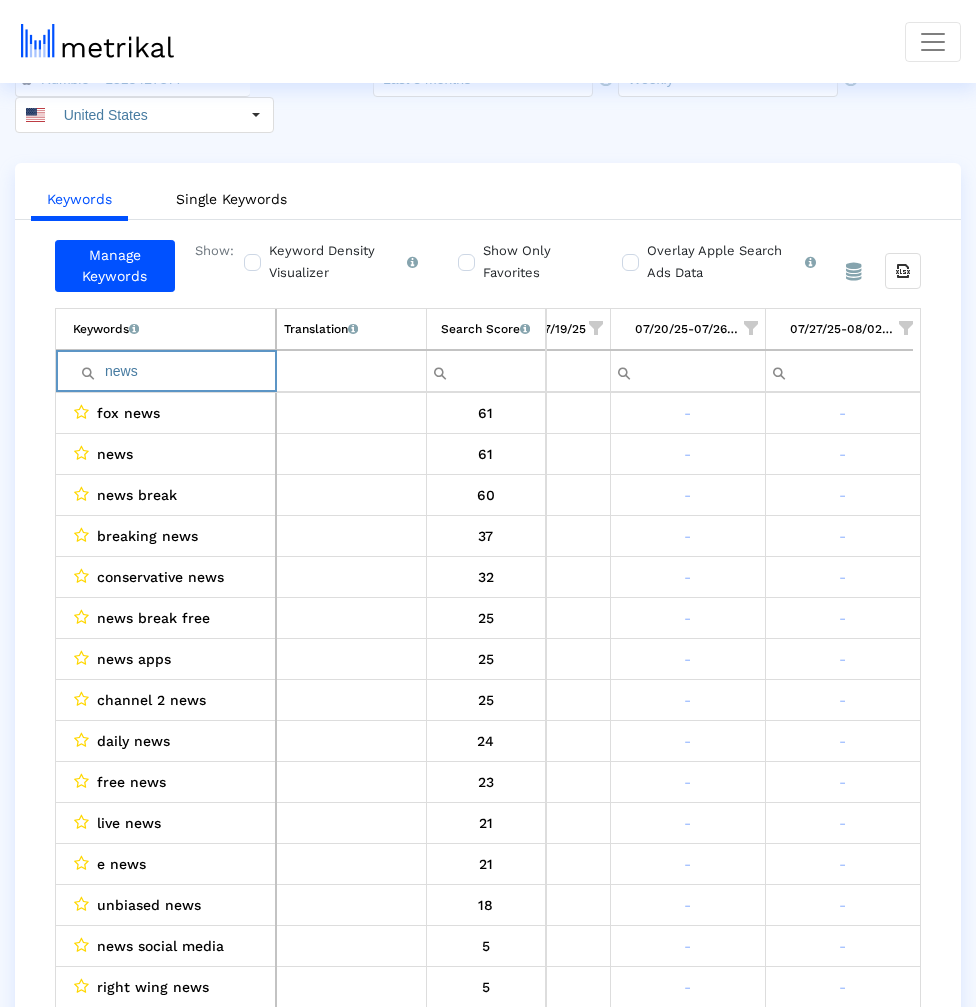 click on "news" at bounding box center (174, 371) 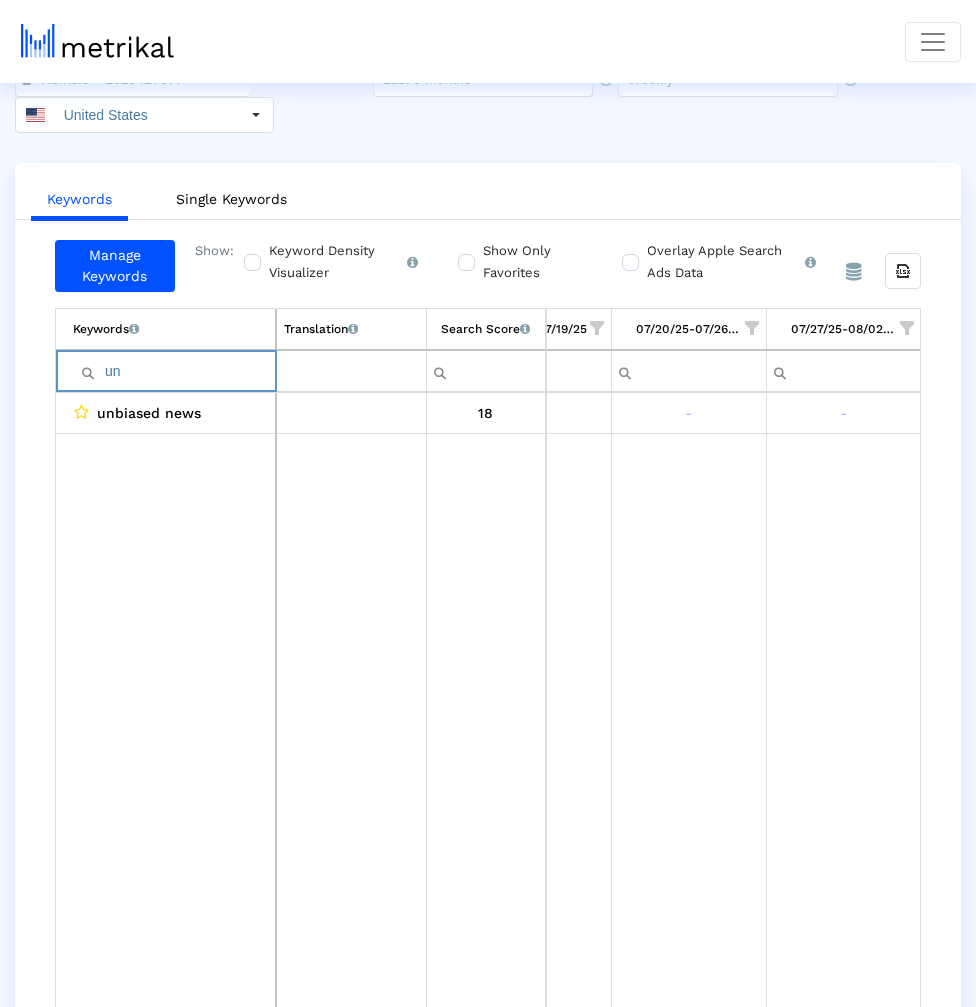 type on "u" 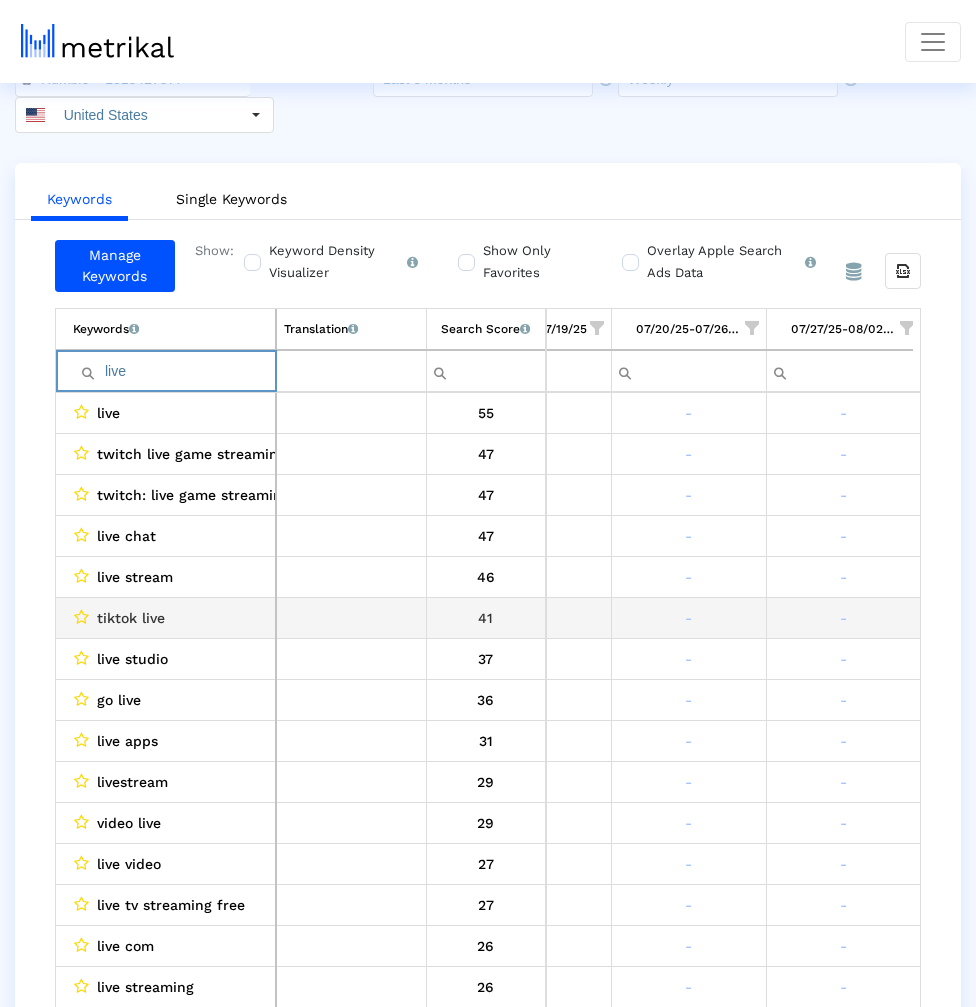 scroll, scrollTop: 29, scrollLeft: 401, axis: both 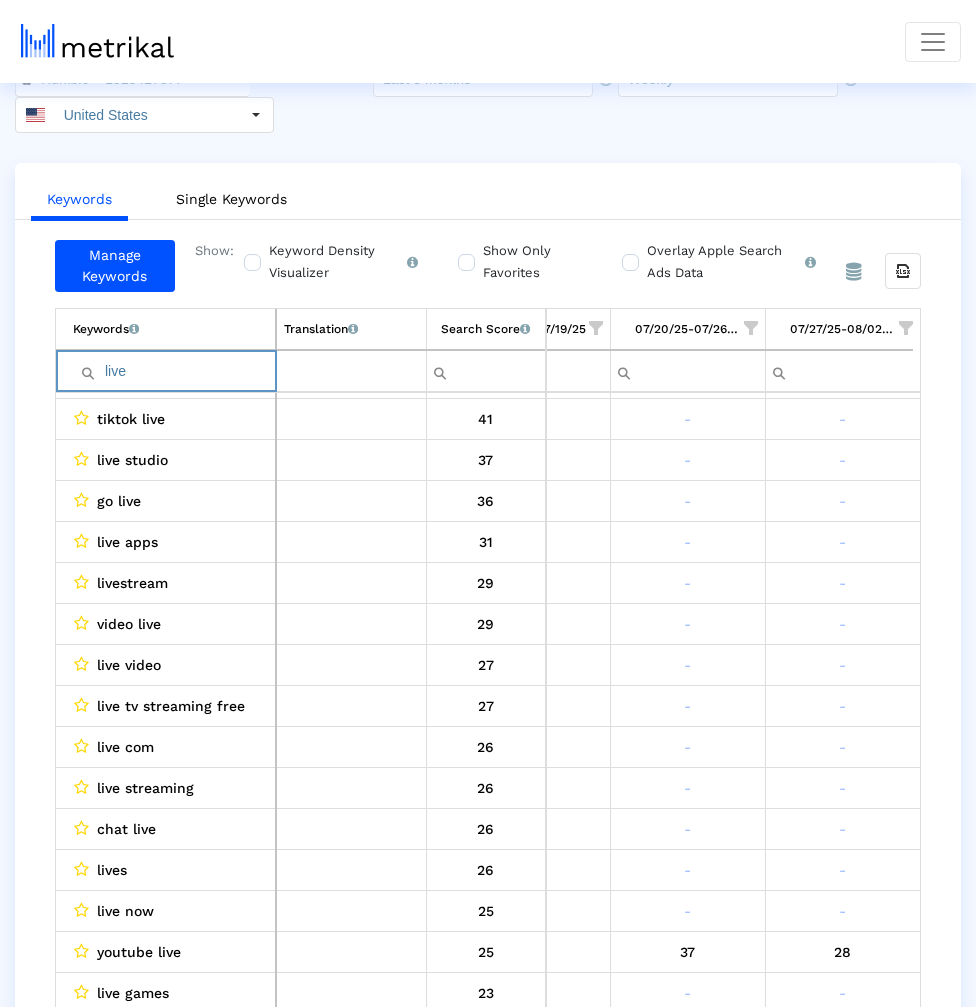 type on "live" 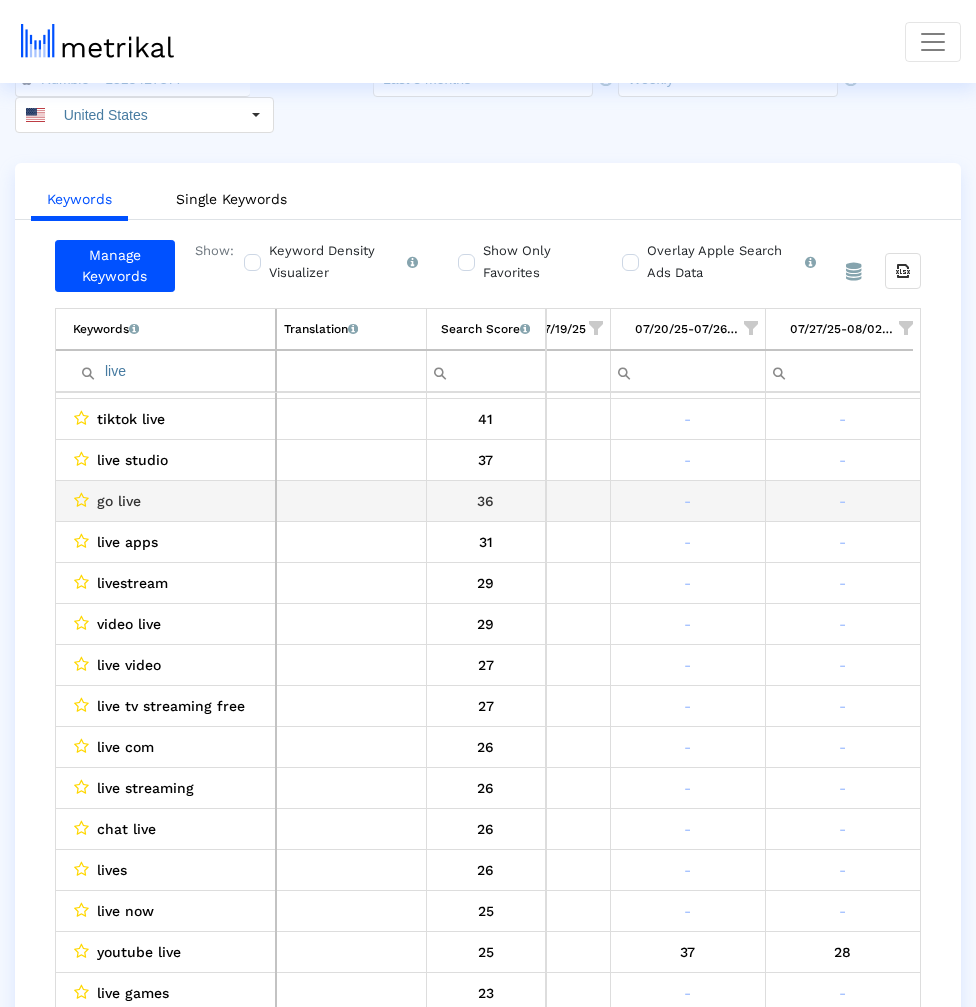 click on "36" at bounding box center [486, 501] 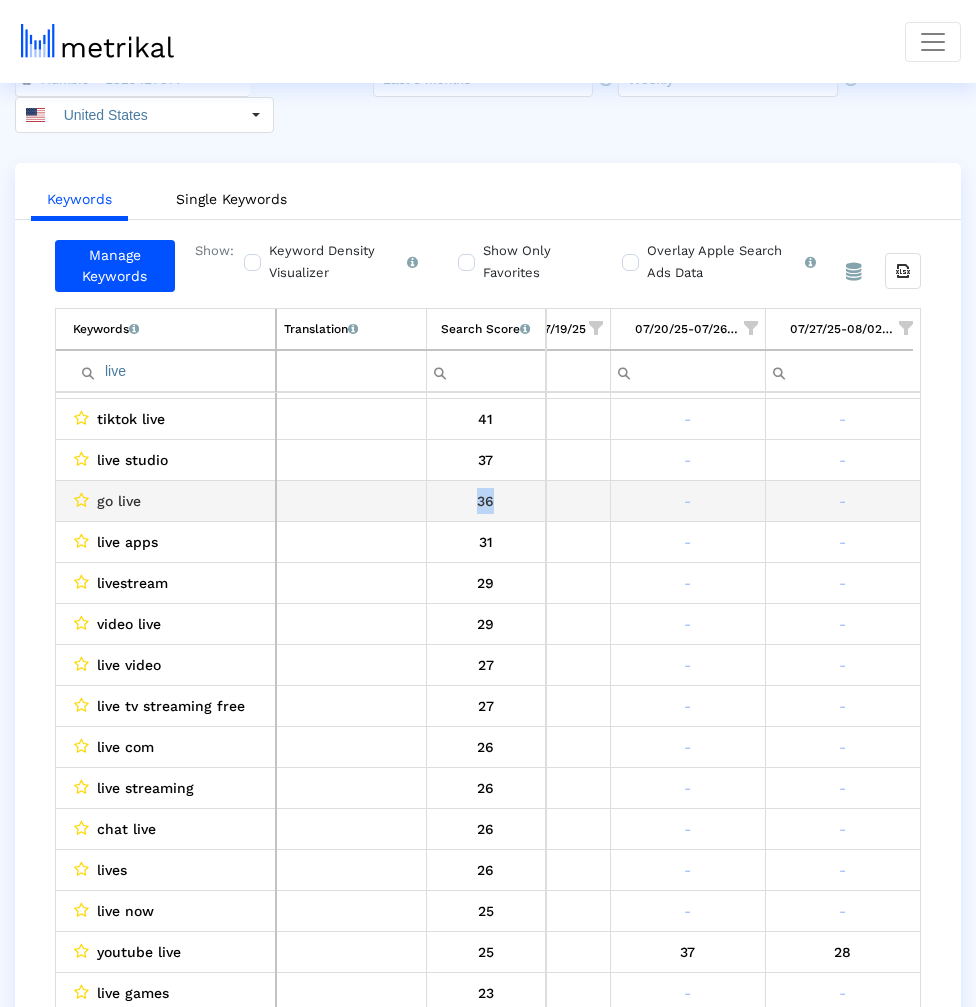 click on "36" at bounding box center (486, 501) 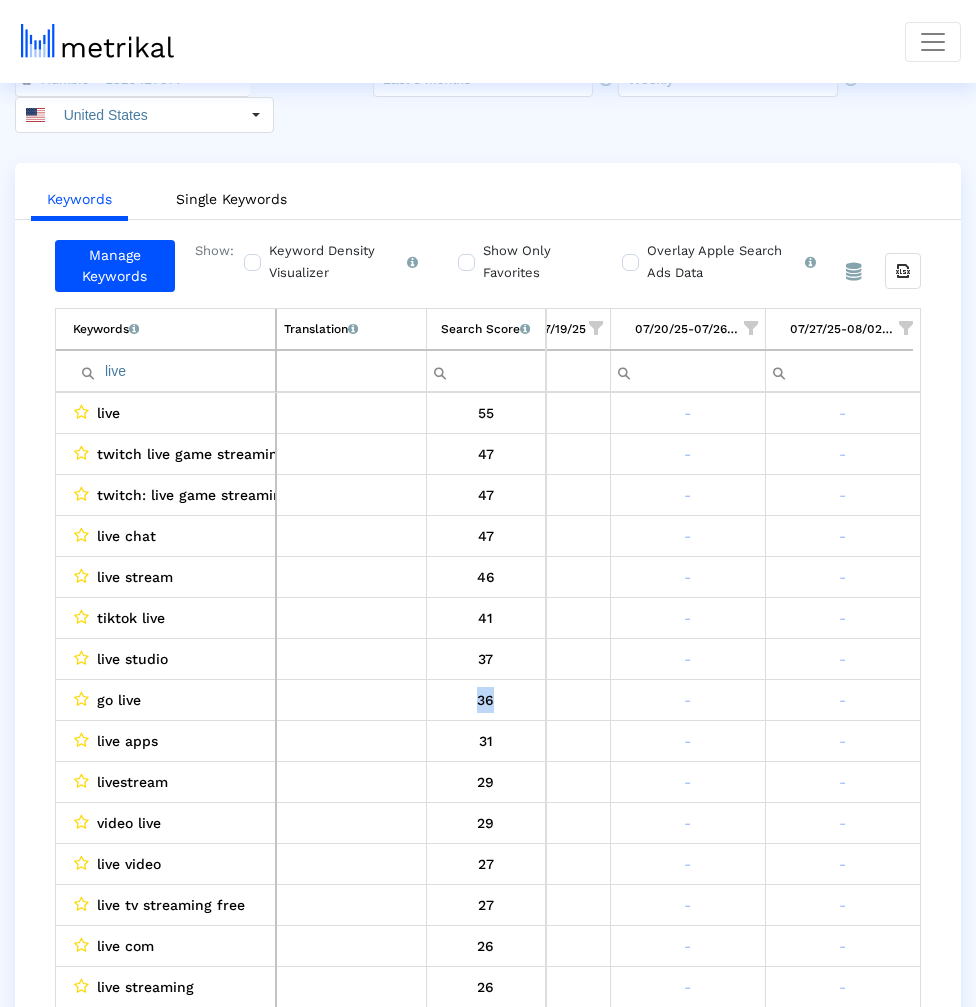 click on "live" at bounding box center [174, 371] 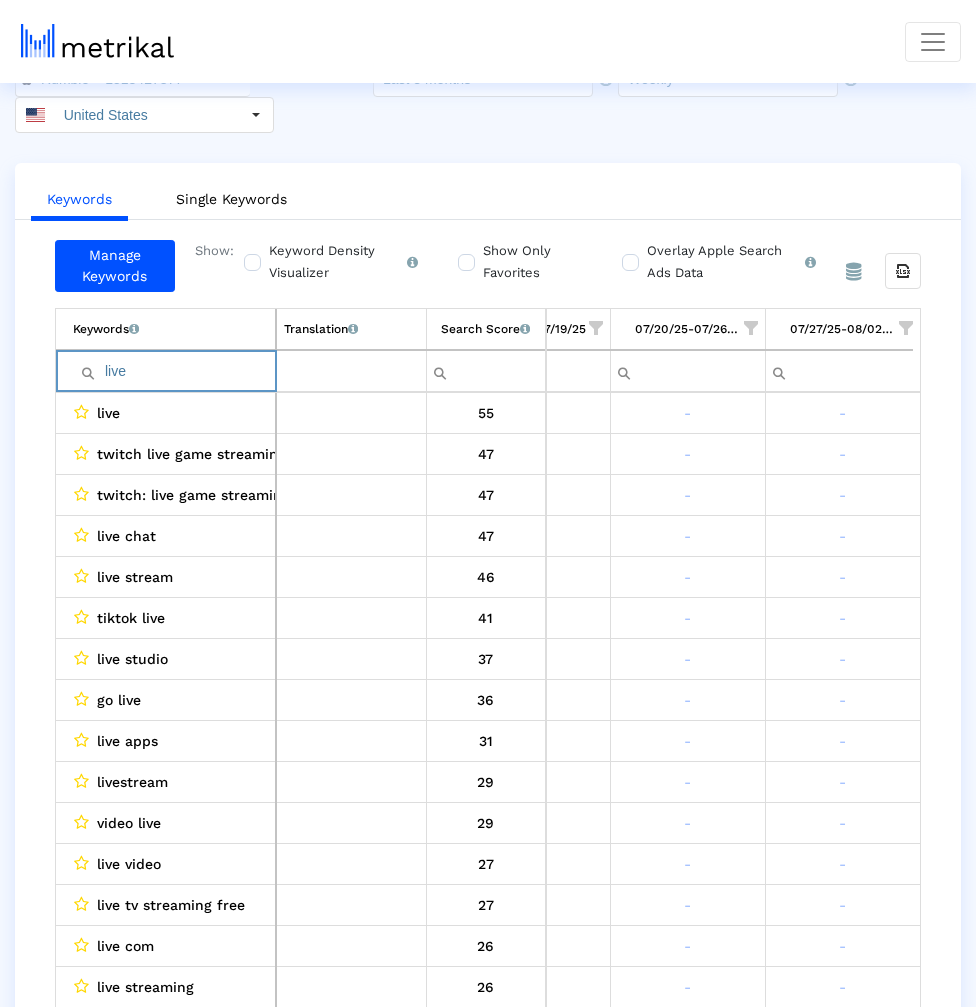 click on "live" at bounding box center [174, 371] 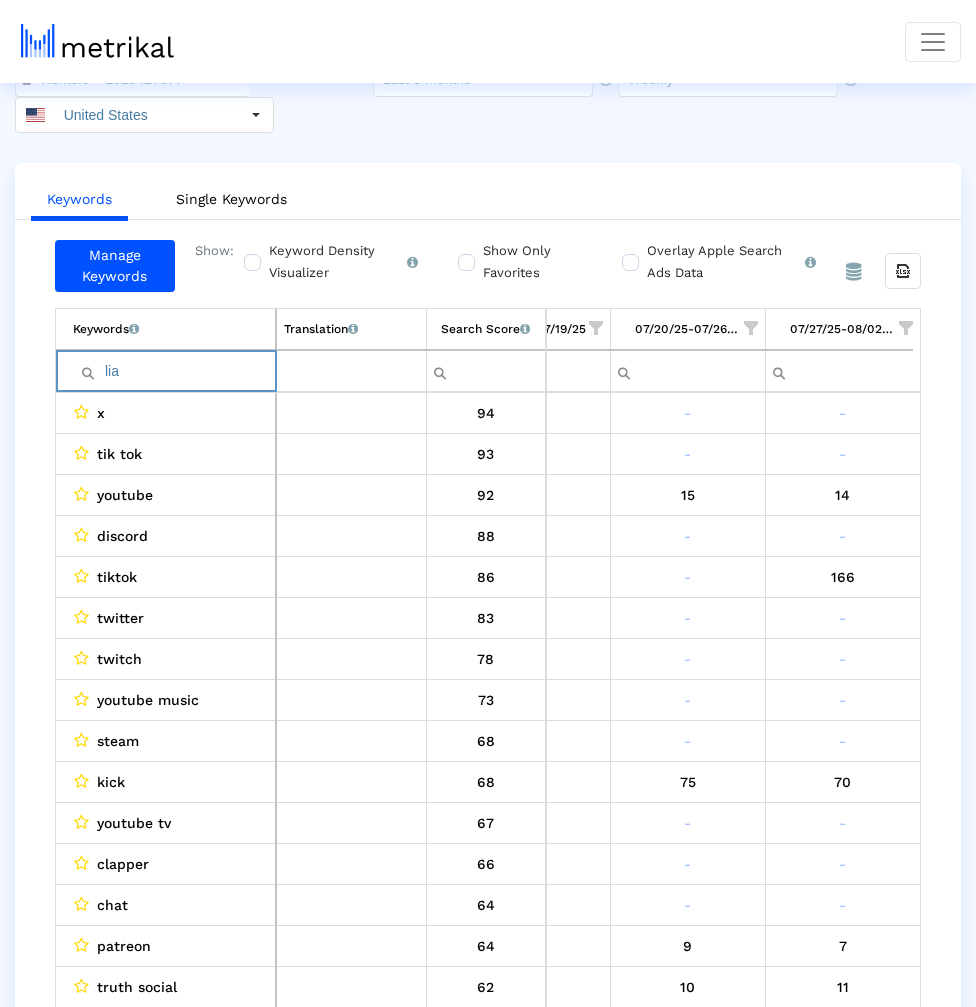 scroll, scrollTop: 0, scrollLeft: 400, axis: horizontal 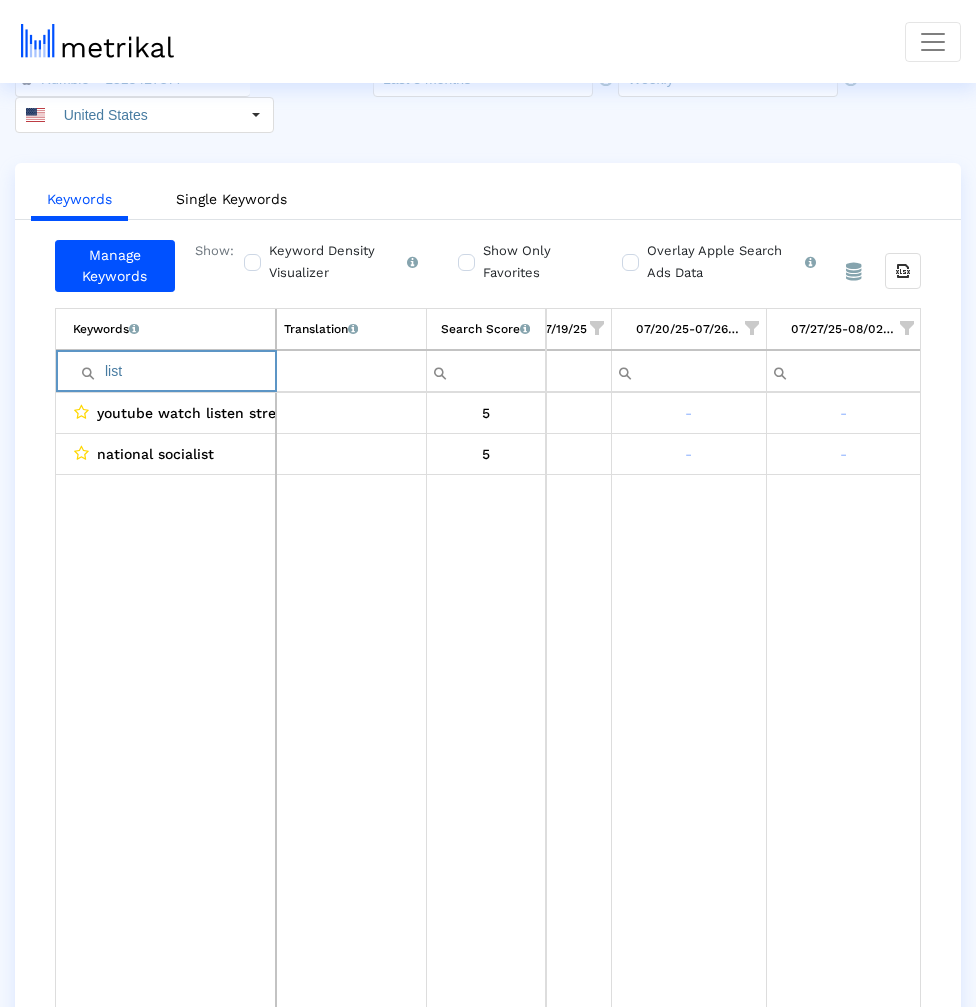 click on "list" at bounding box center (174, 371) 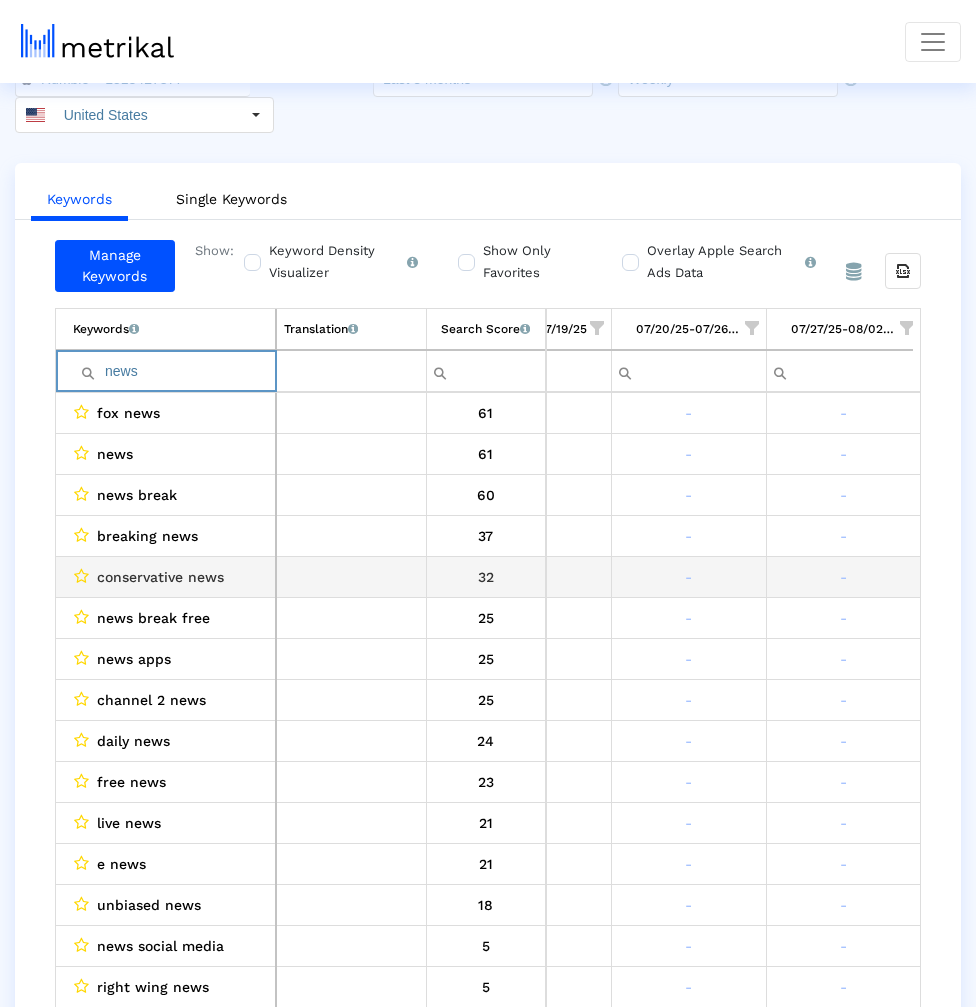 scroll, scrollTop: 155, scrollLeft: 401, axis: both 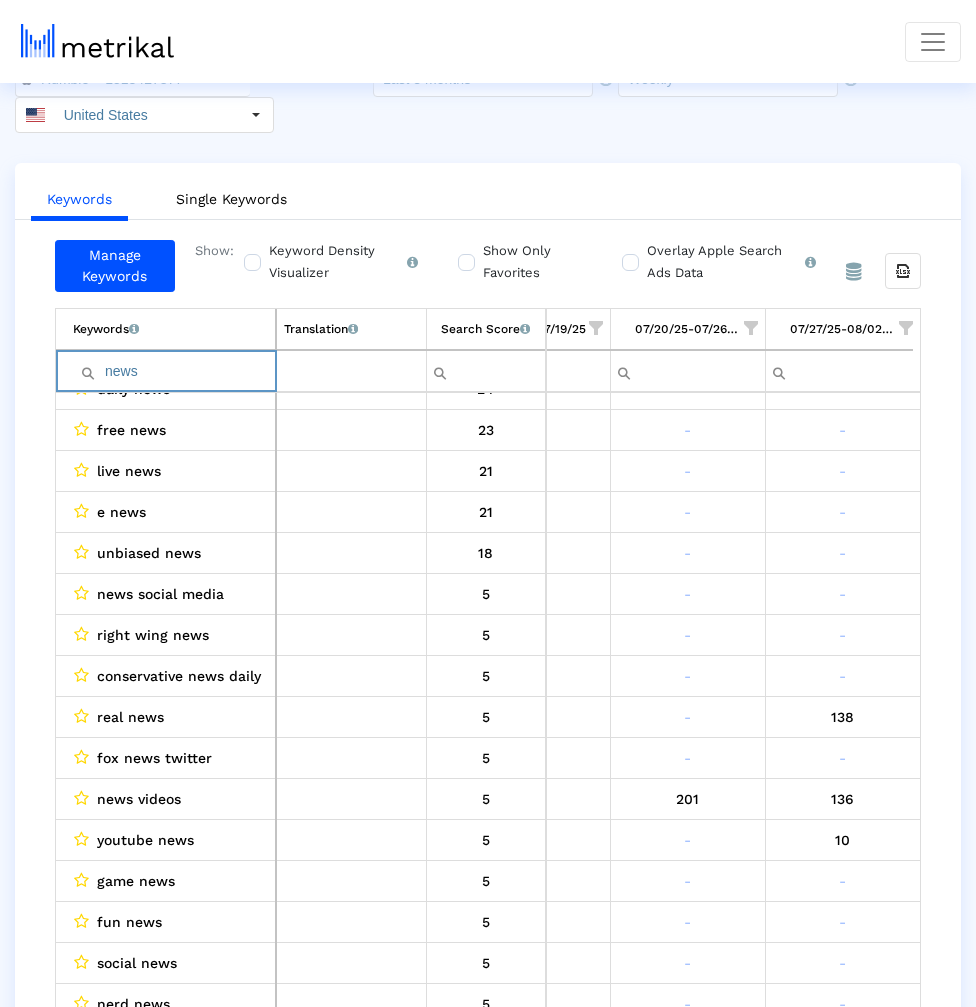 click on "news" at bounding box center [174, 371] 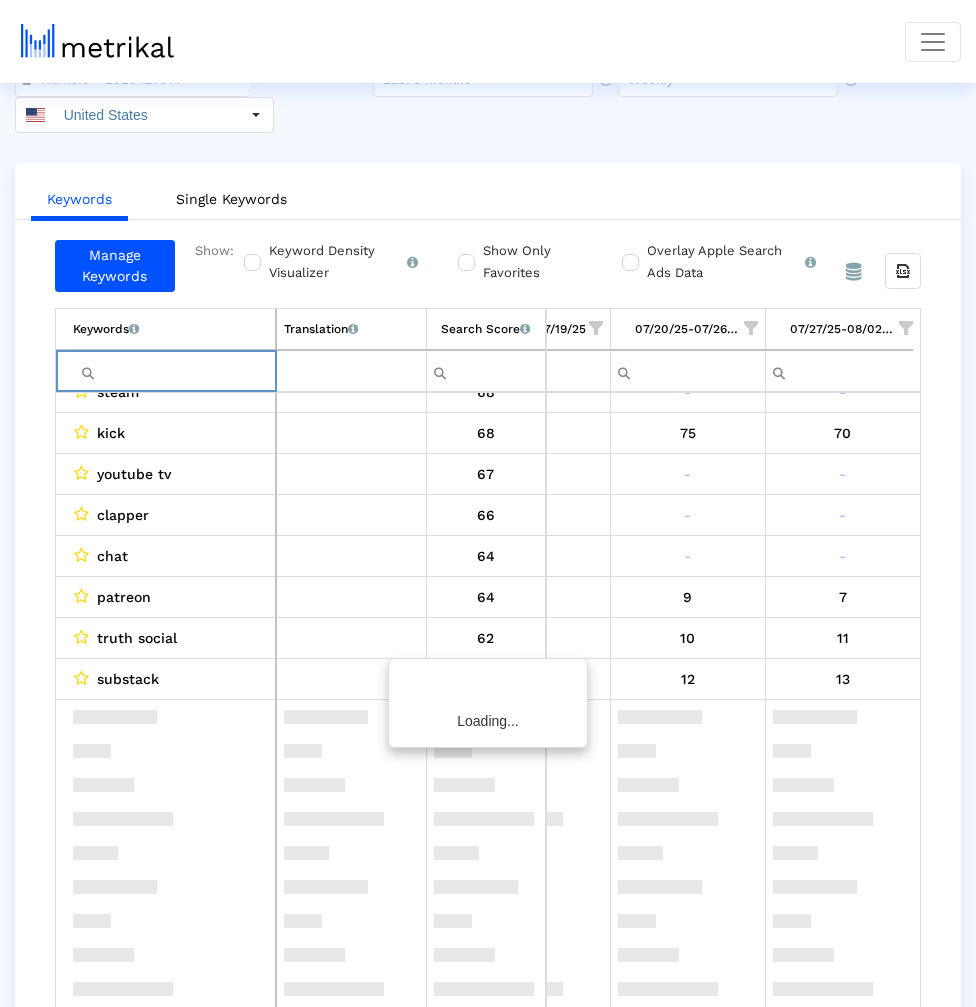 scroll, scrollTop: 0, scrollLeft: 401, axis: horizontal 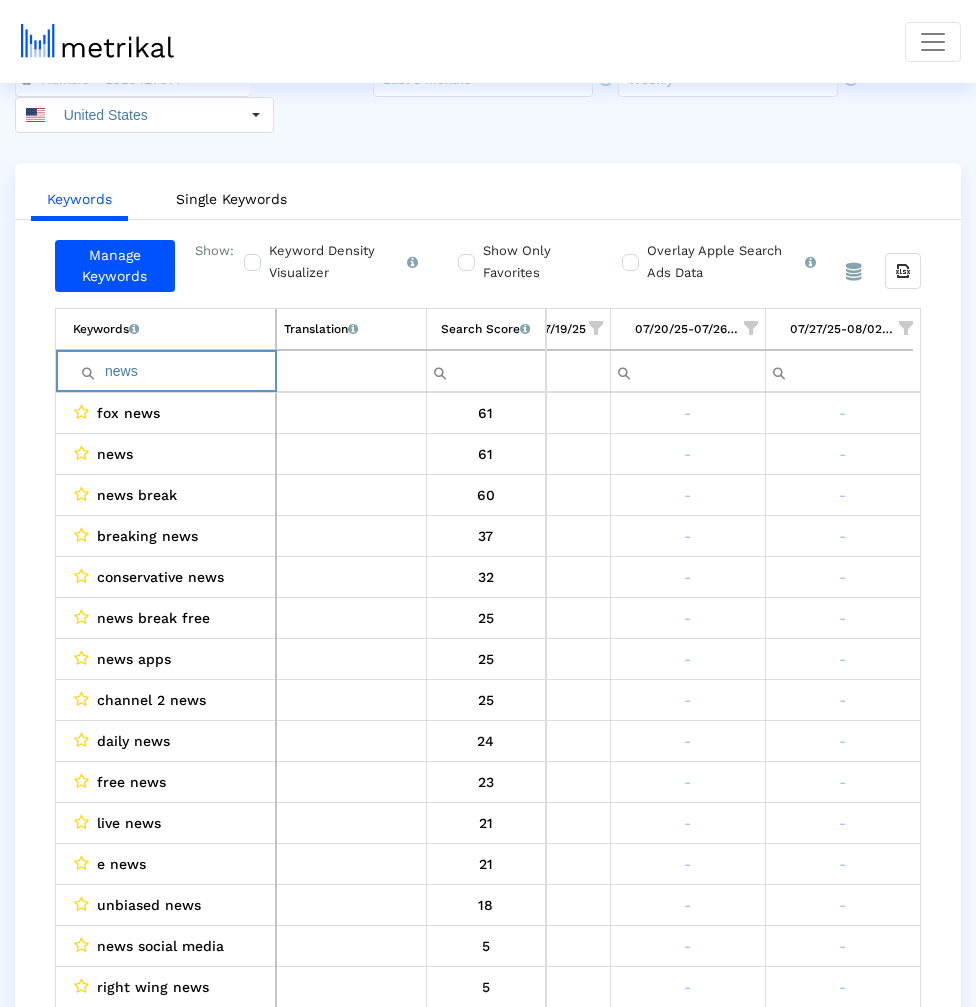 click on "news" at bounding box center (174, 371) 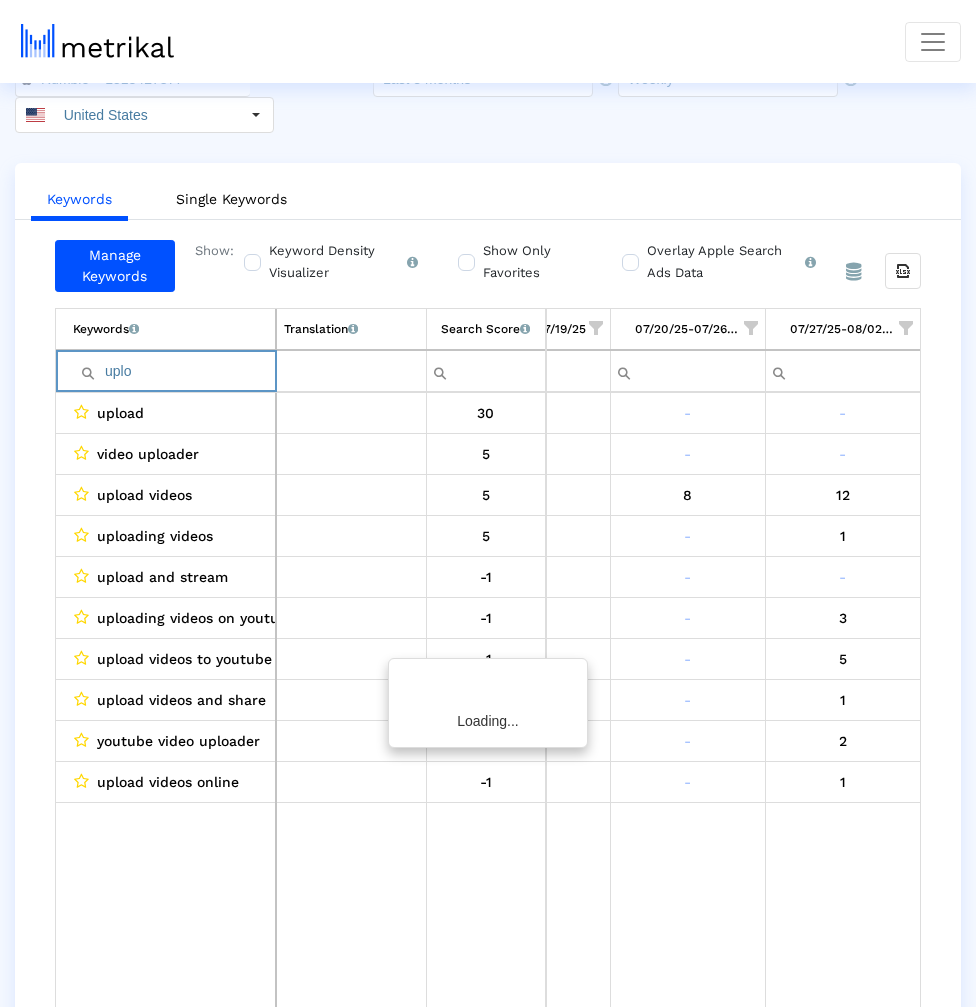 scroll, scrollTop: 0, scrollLeft: 400, axis: horizontal 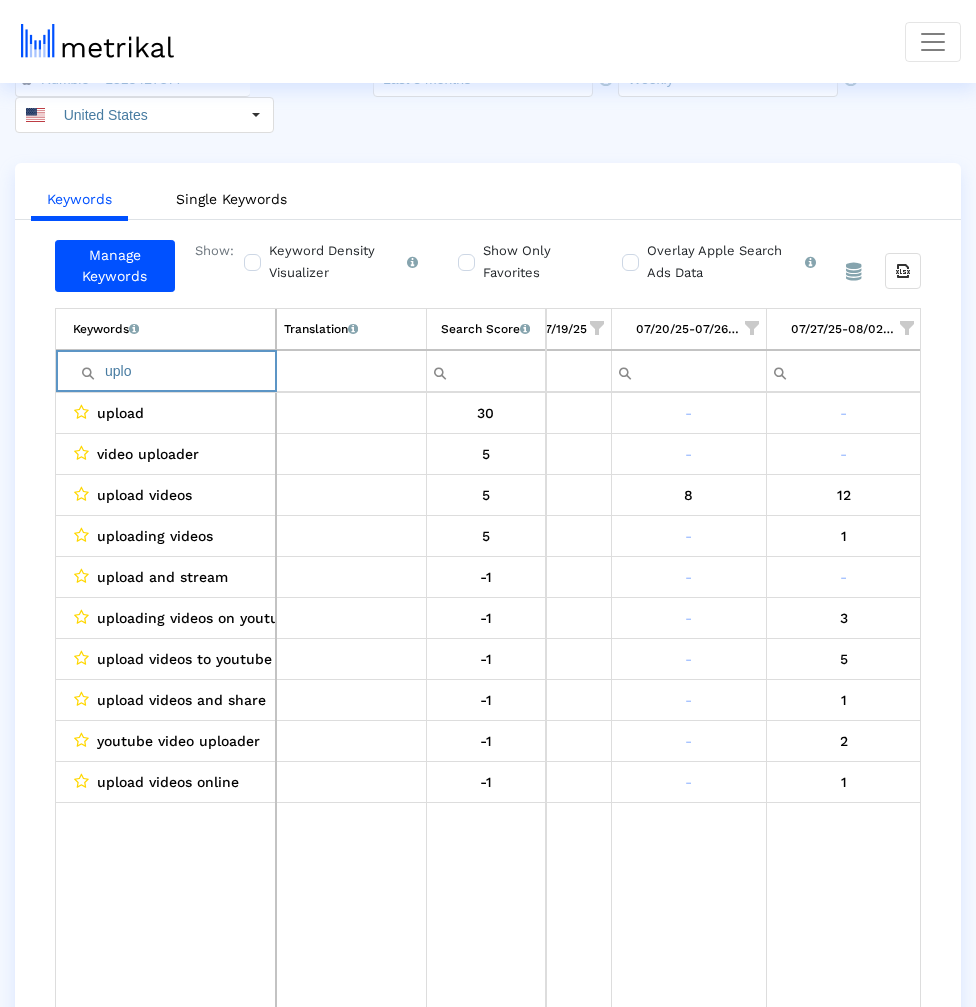 click on "uplo" at bounding box center [174, 371] 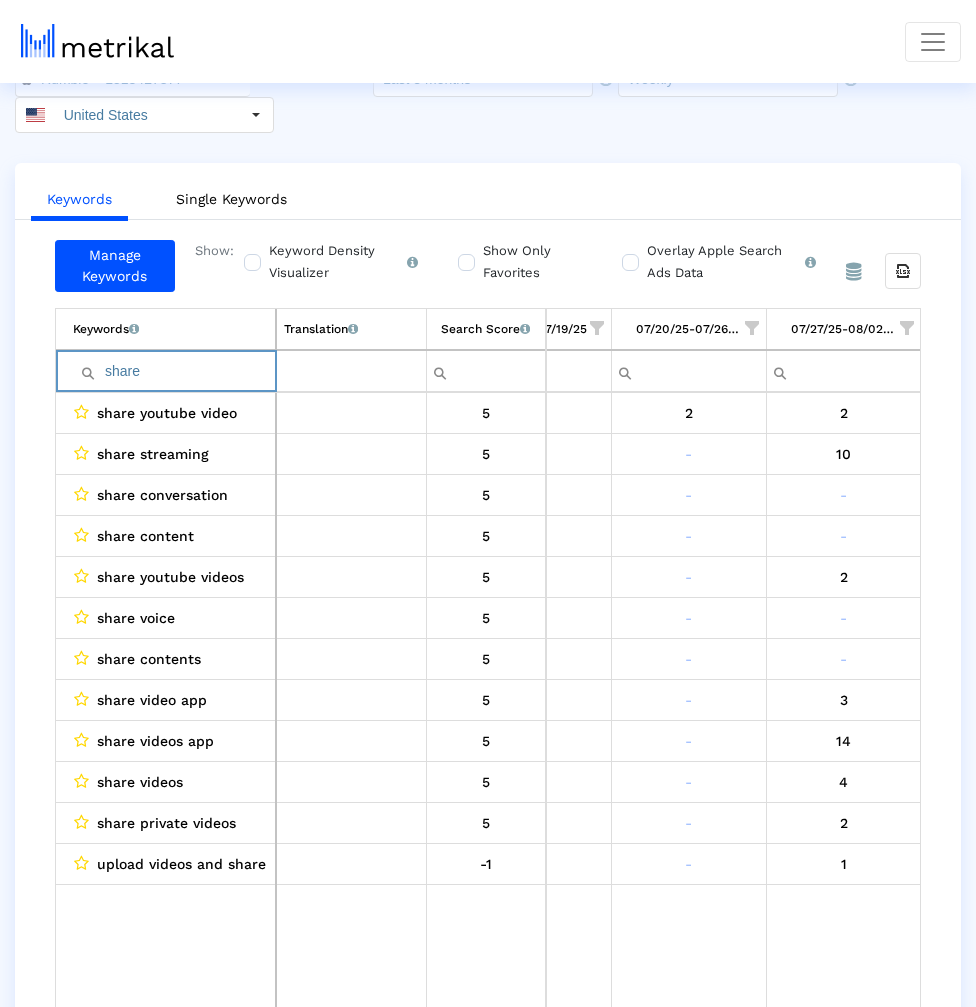type on "share" 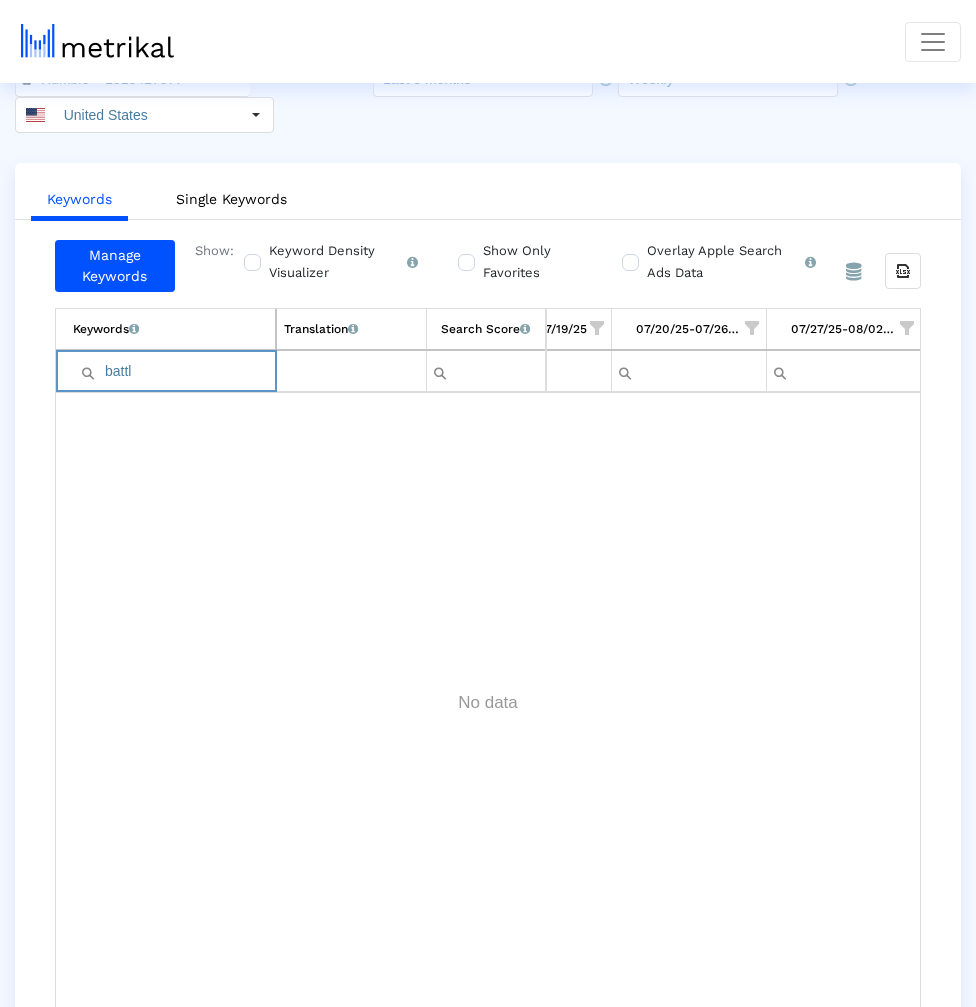 click on "battl" at bounding box center [174, 371] 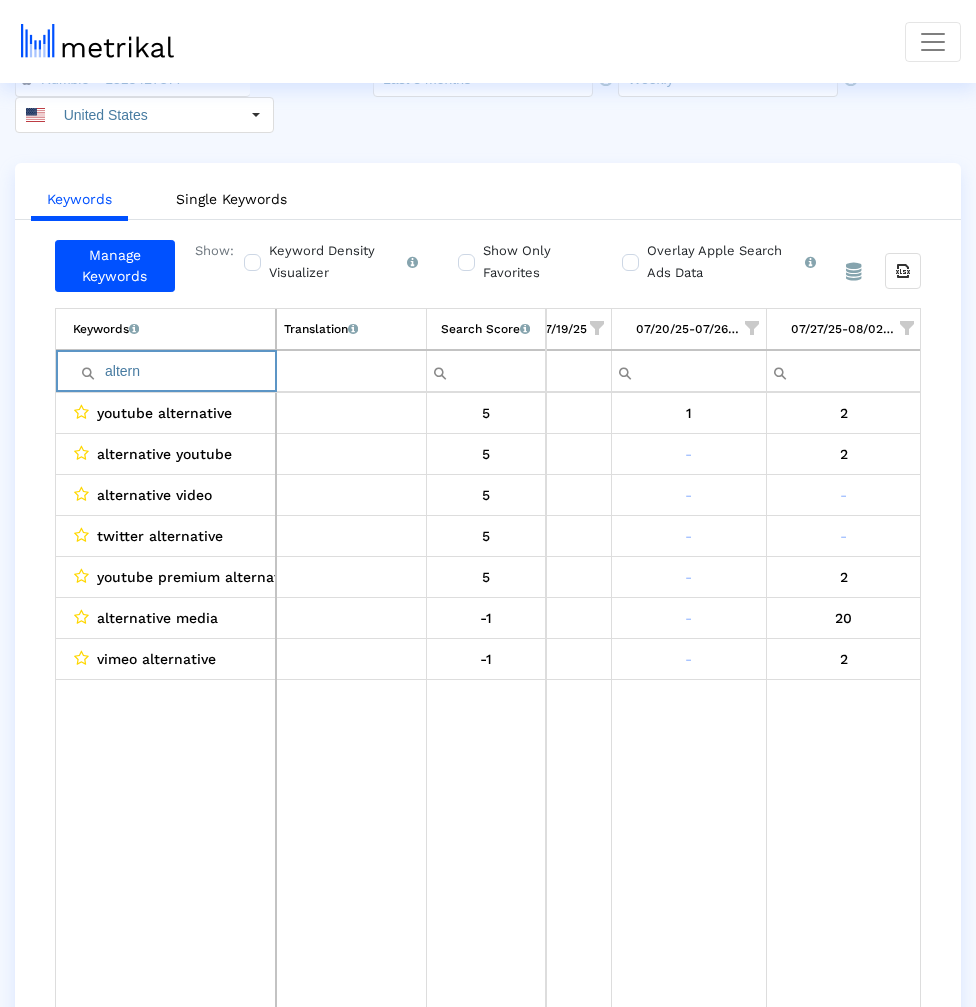 type on "altern" 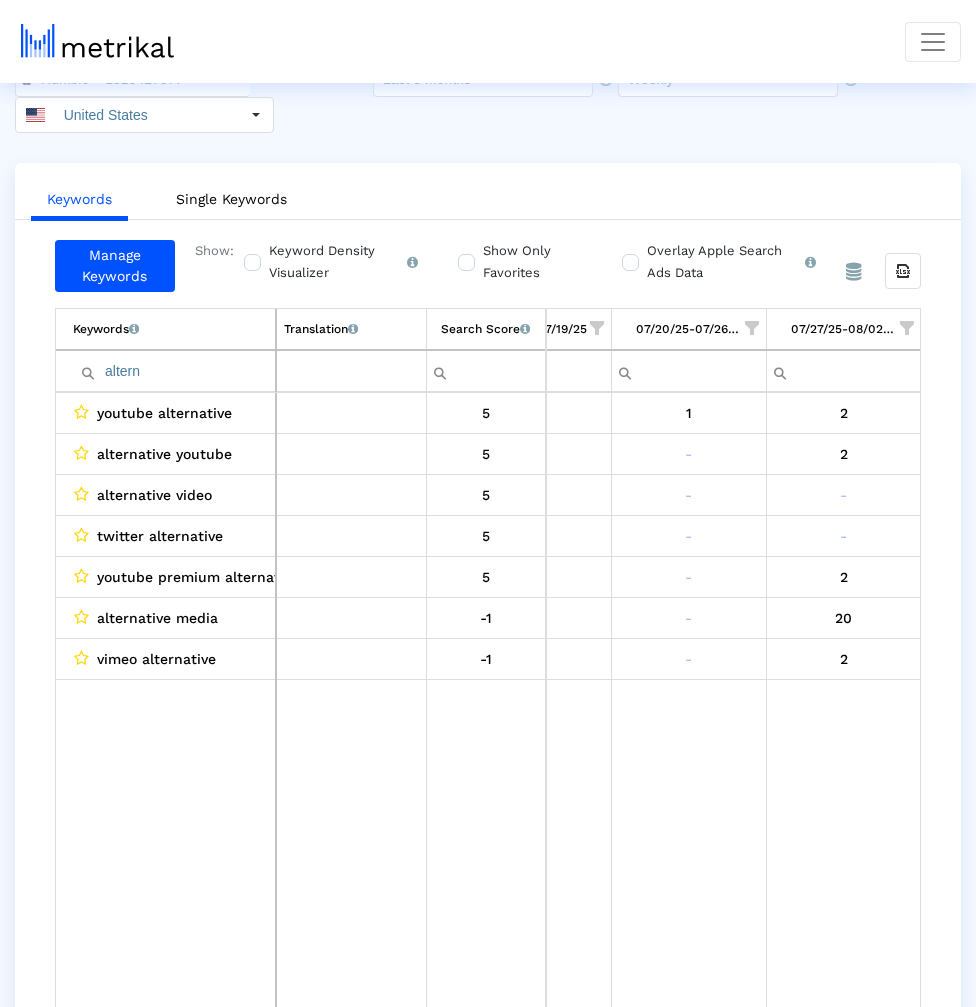 click on "Keywords   Single Keywords" 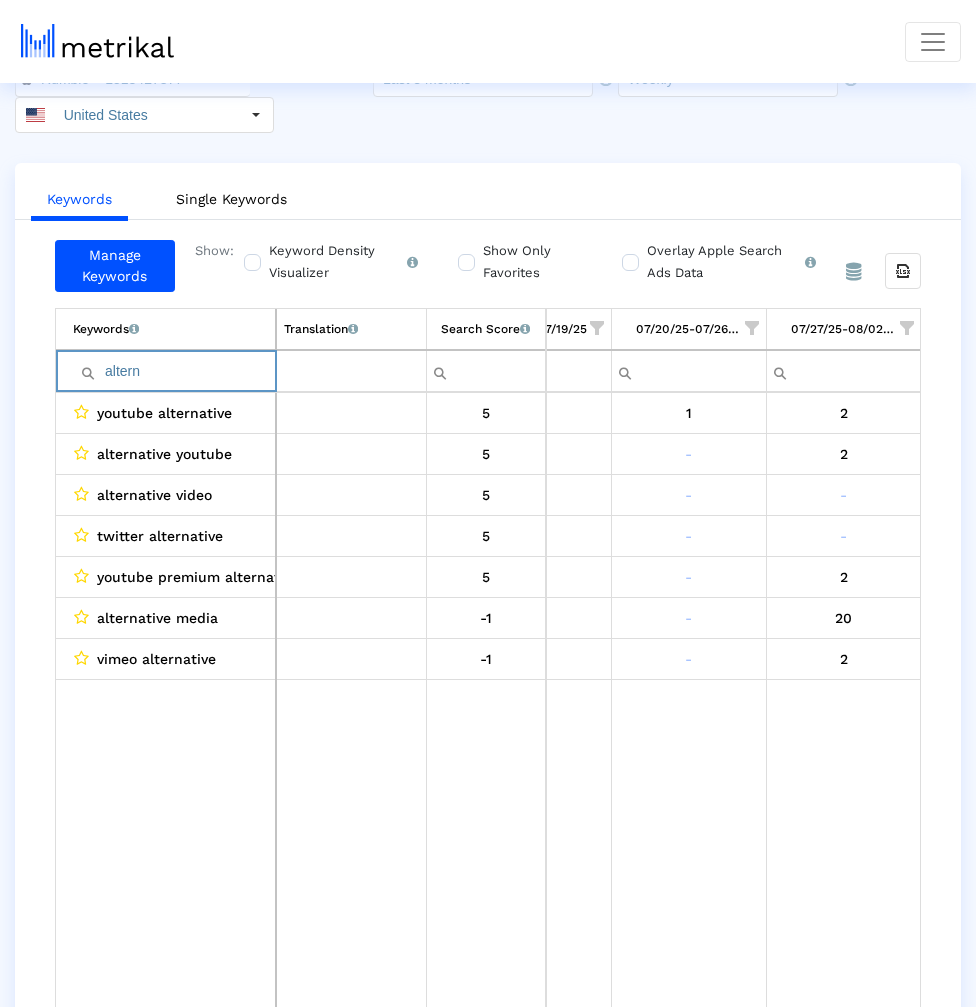 click on "altern" at bounding box center [174, 371] 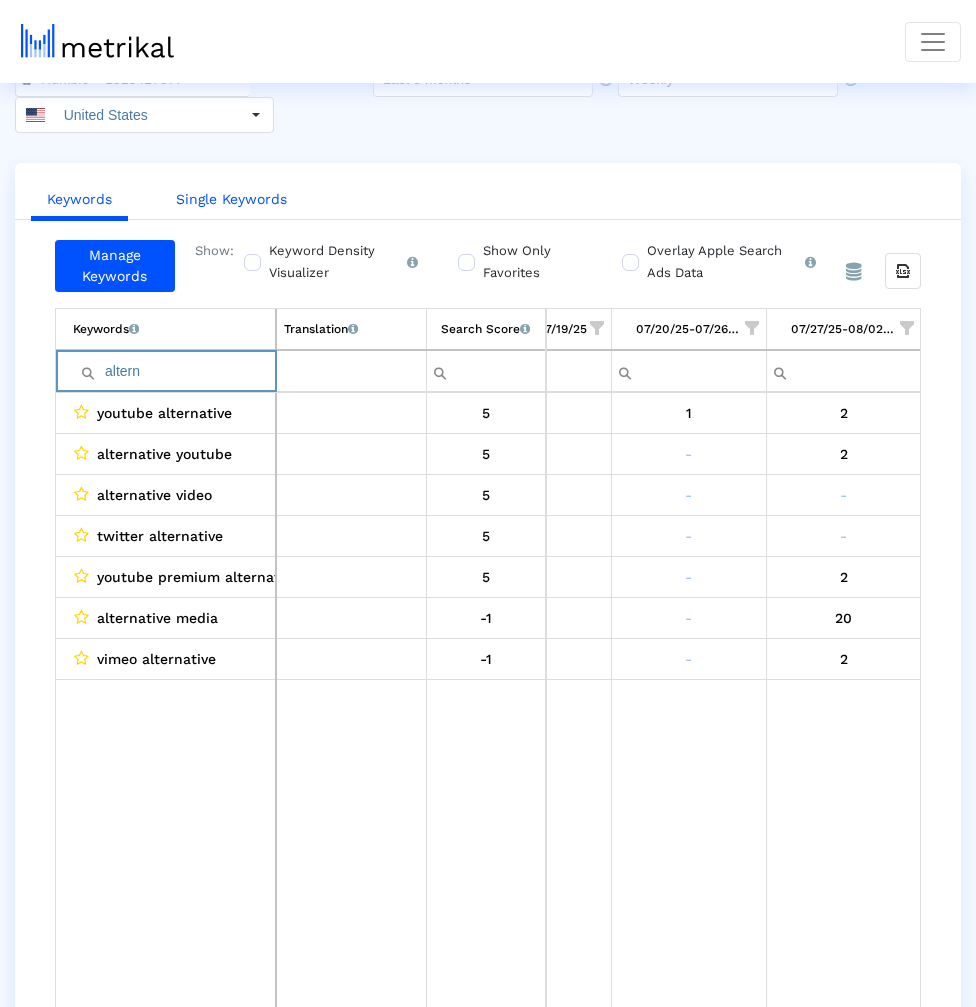 click on "Single Keywords" at bounding box center [231, 199] 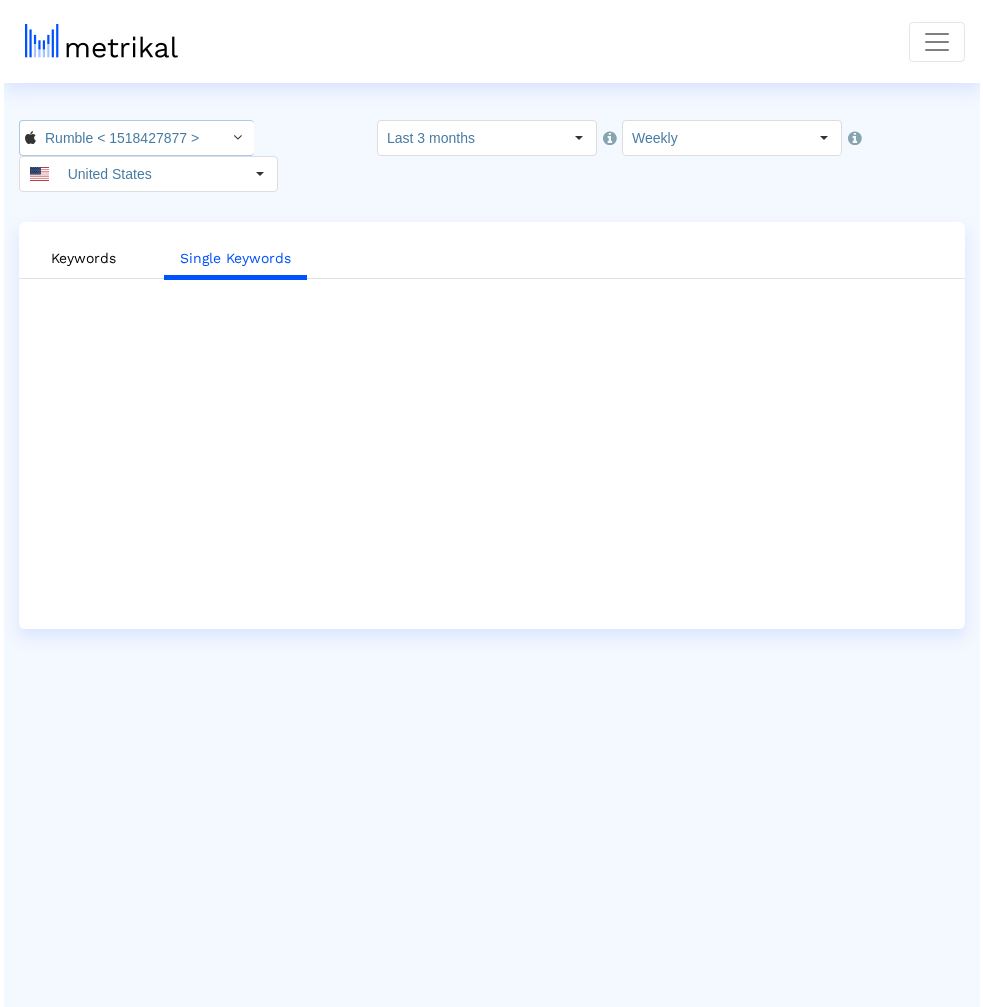 scroll, scrollTop: 0, scrollLeft: 0, axis: both 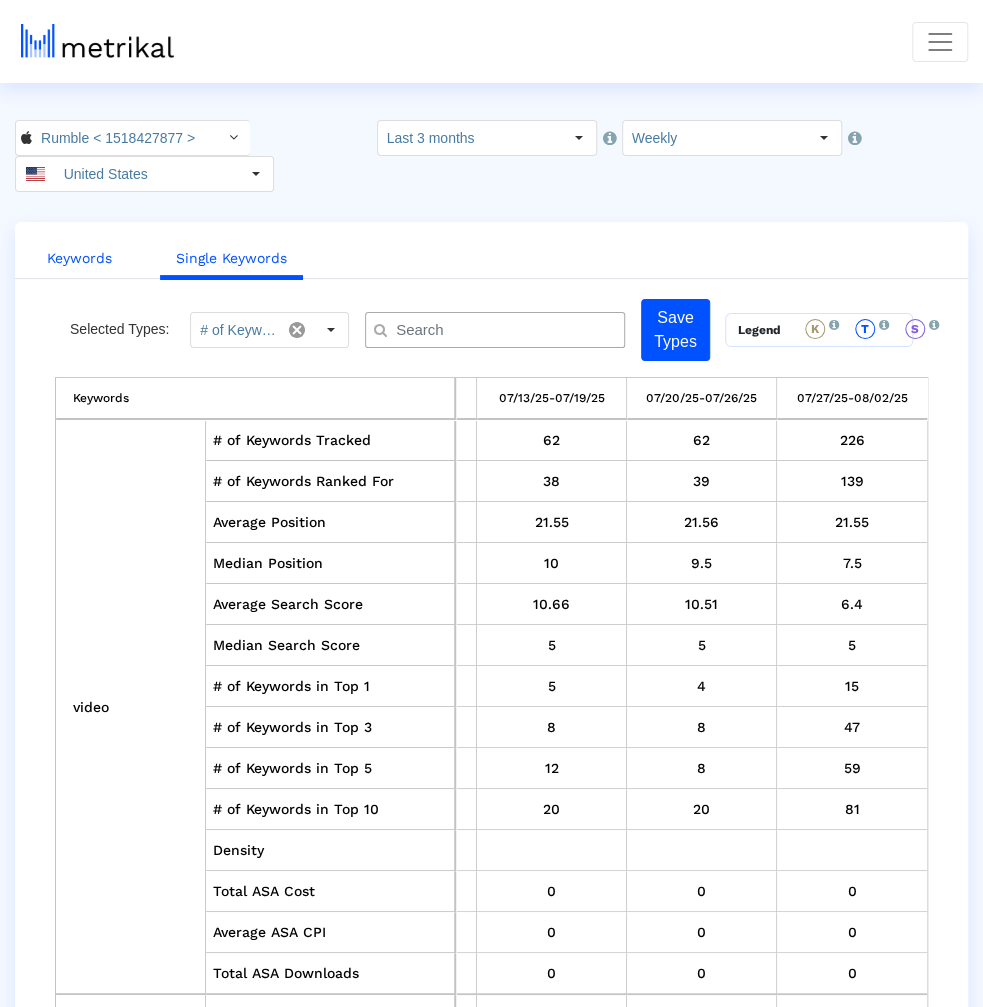 click on "Keywords" at bounding box center (79, 258) 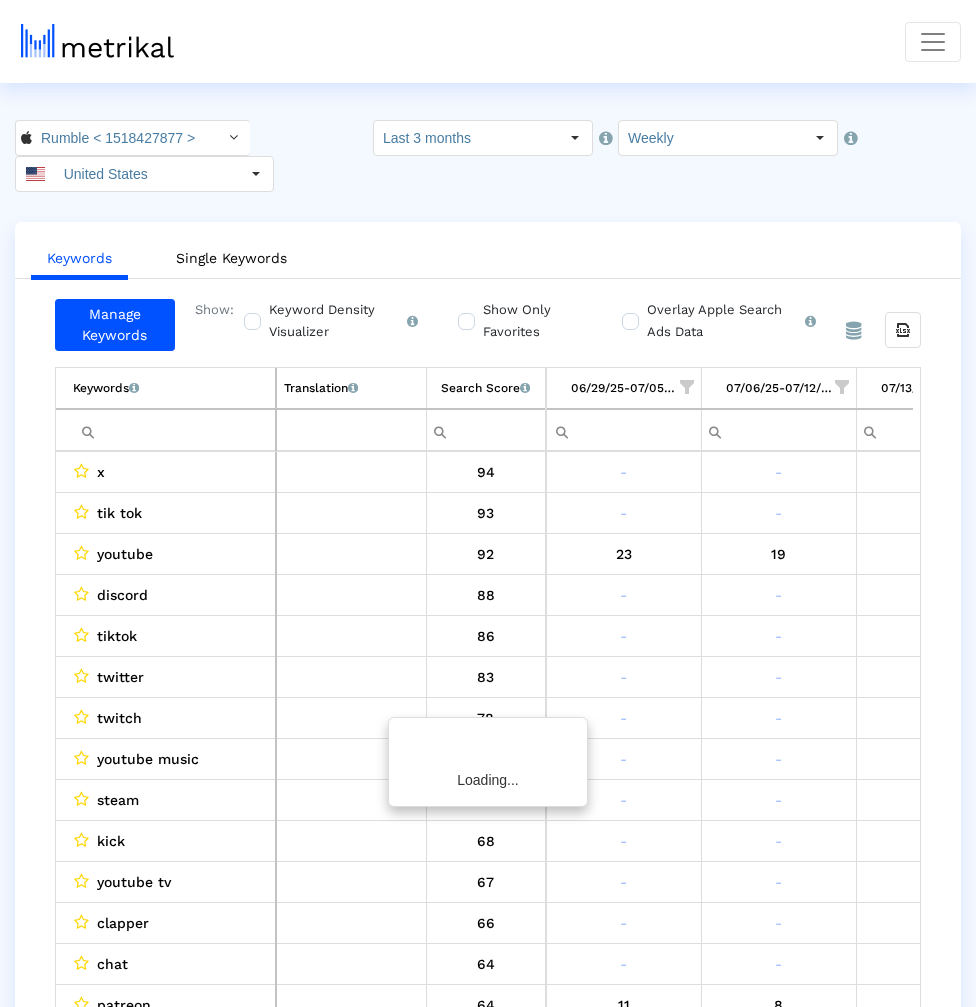 scroll, scrollTop: 0, scrollLeft: 407, axis: horizontal 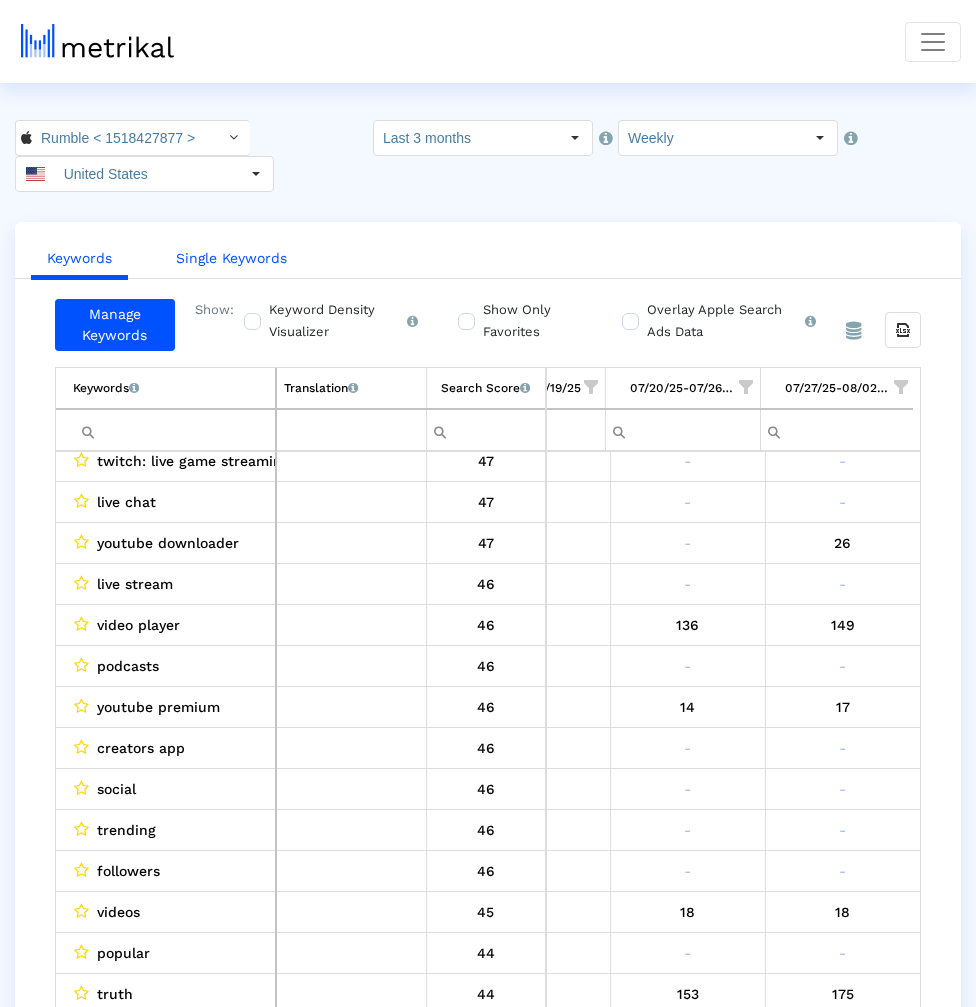 click on "Single Keywords" at bounding box center (231, 258) 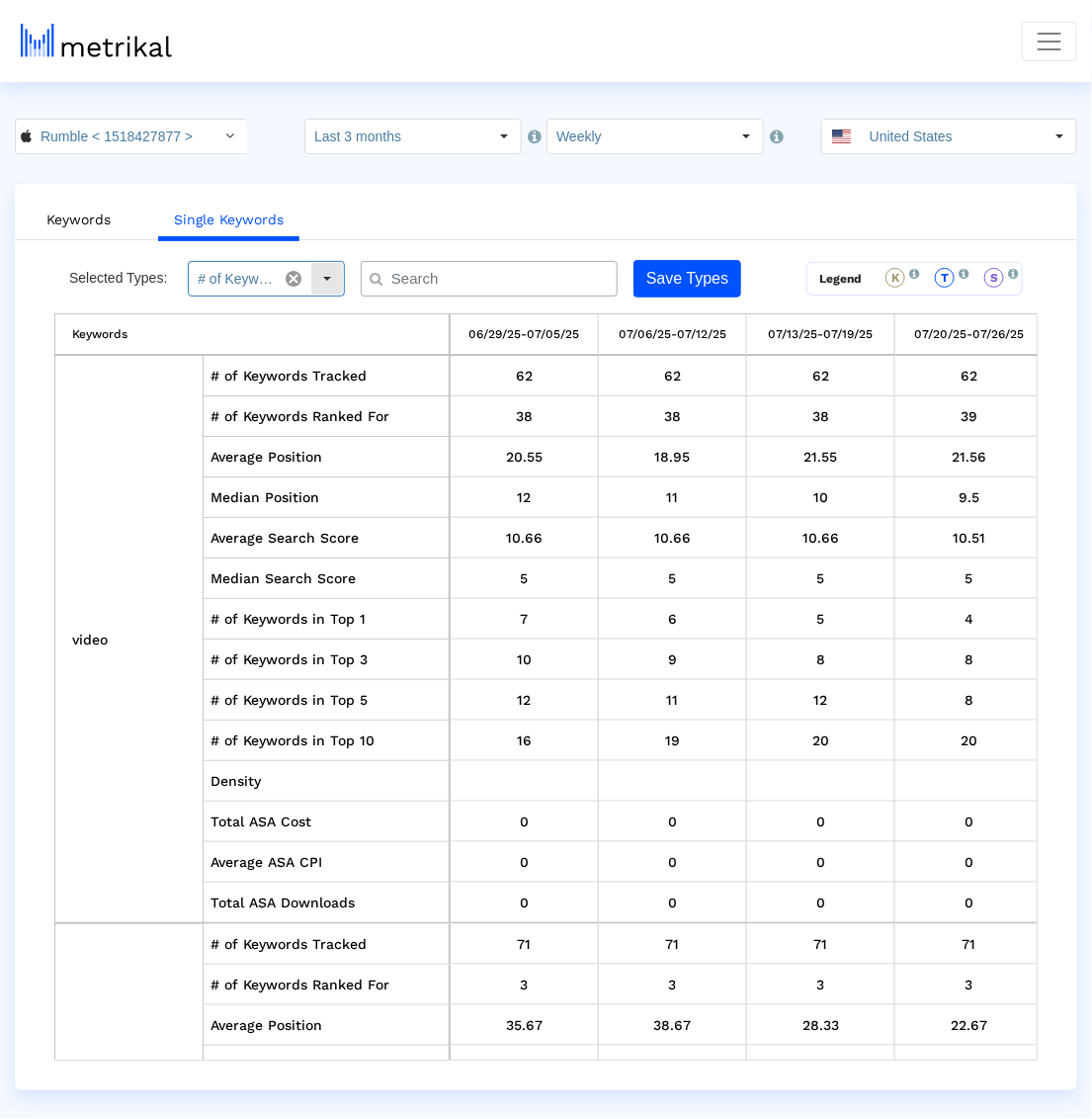 click 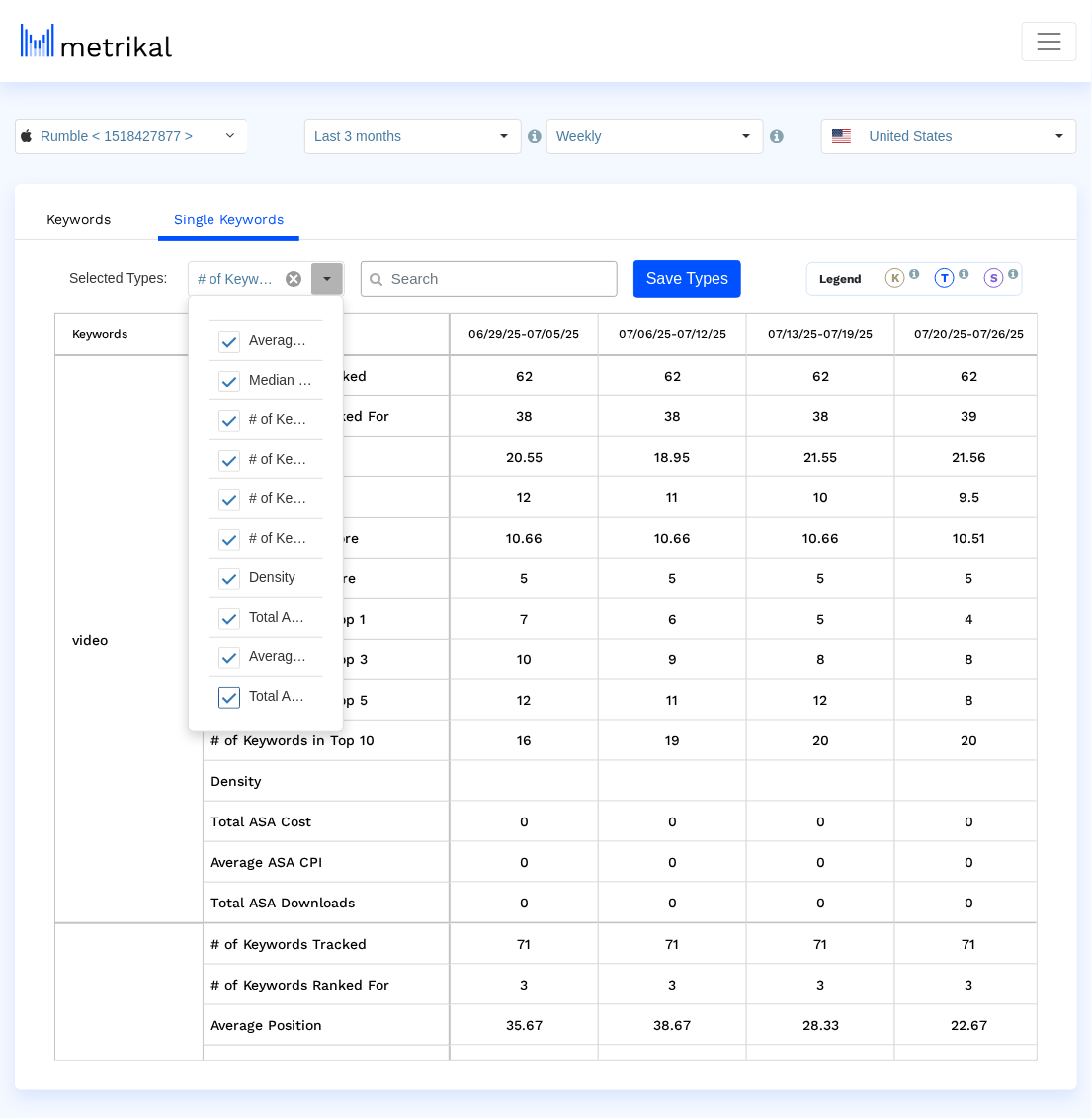 click at bounding box center (229, 698) 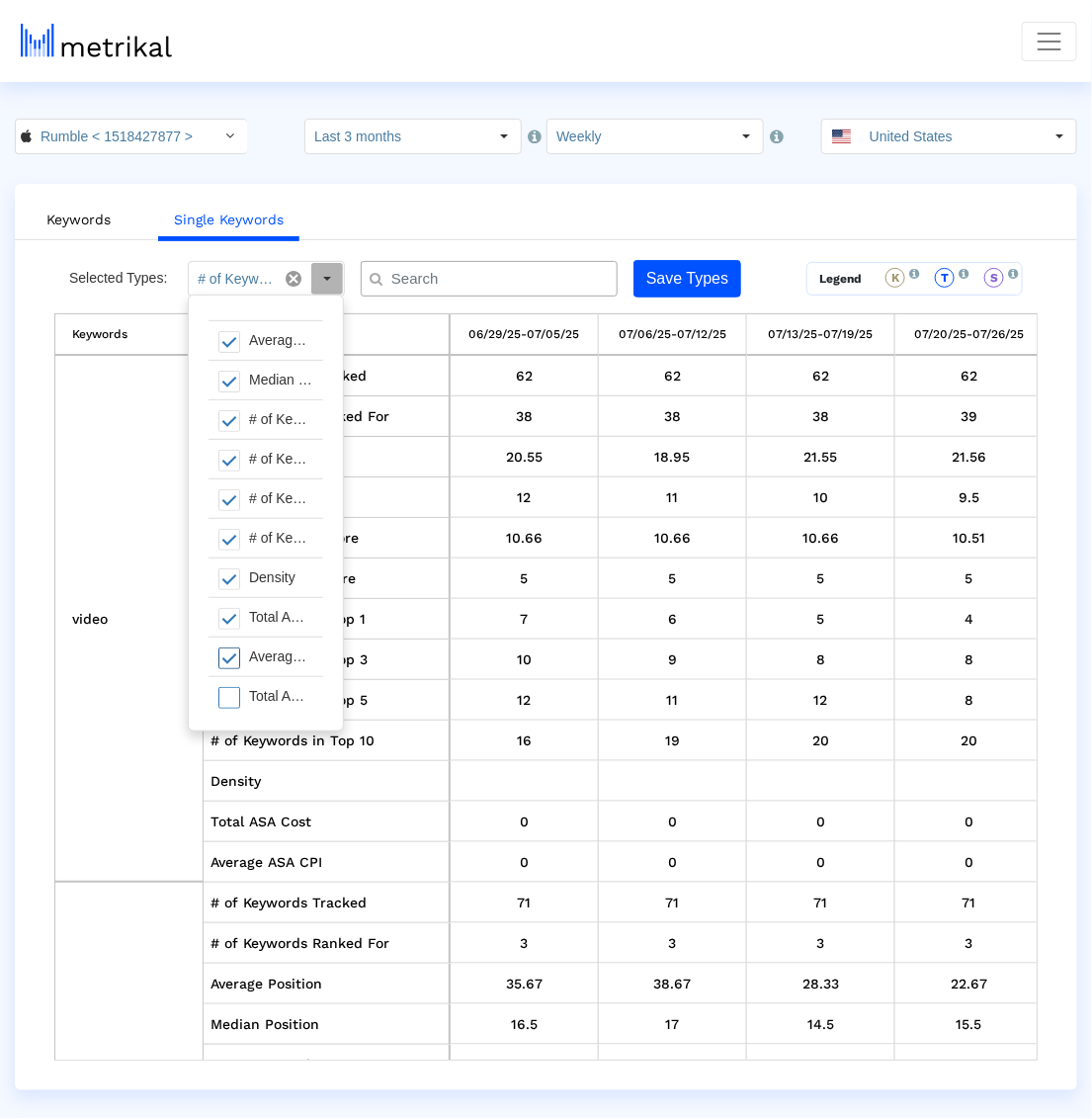 click at bounding box center [229, 658] 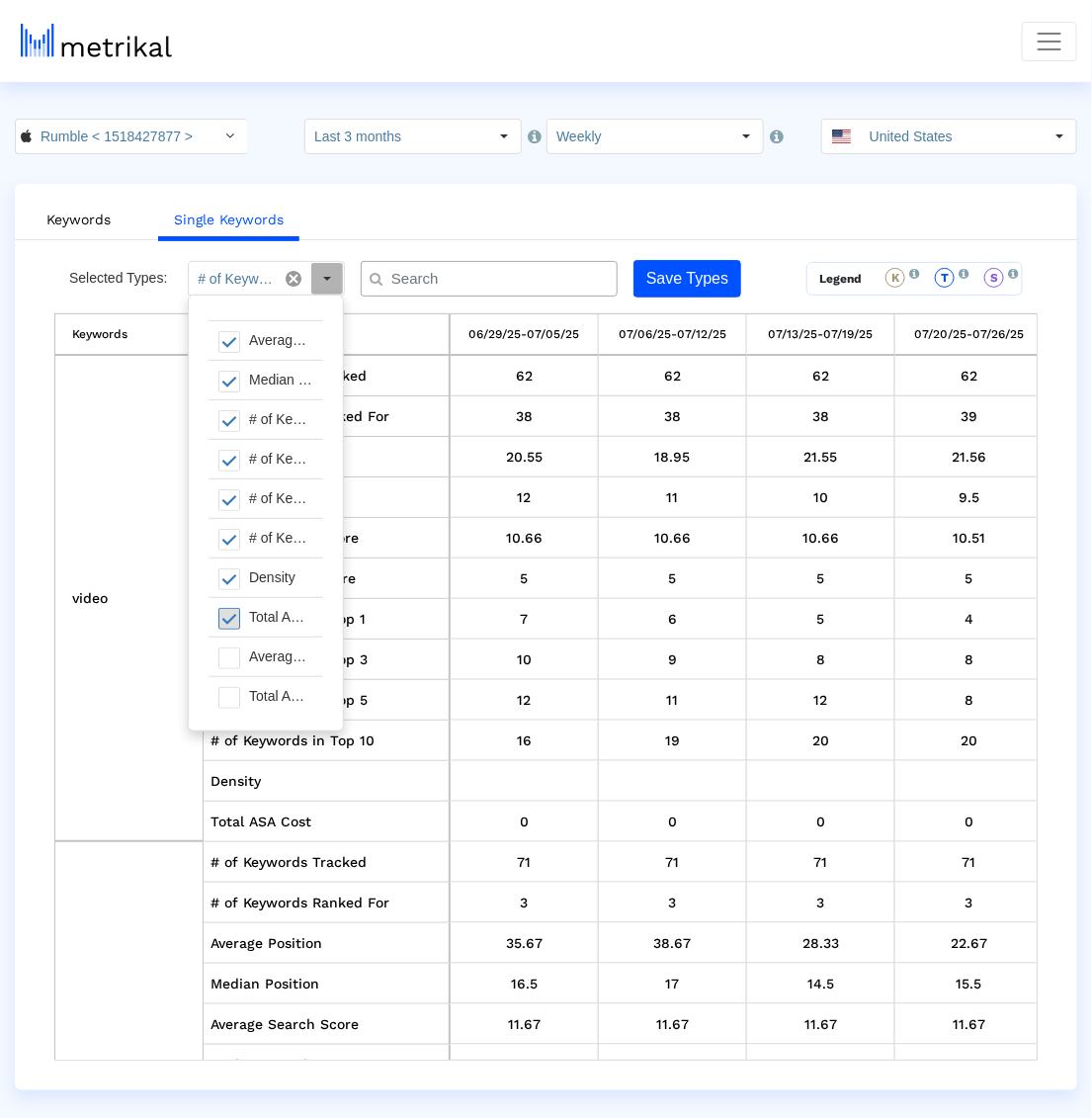 click at bounding box center [229, 619] 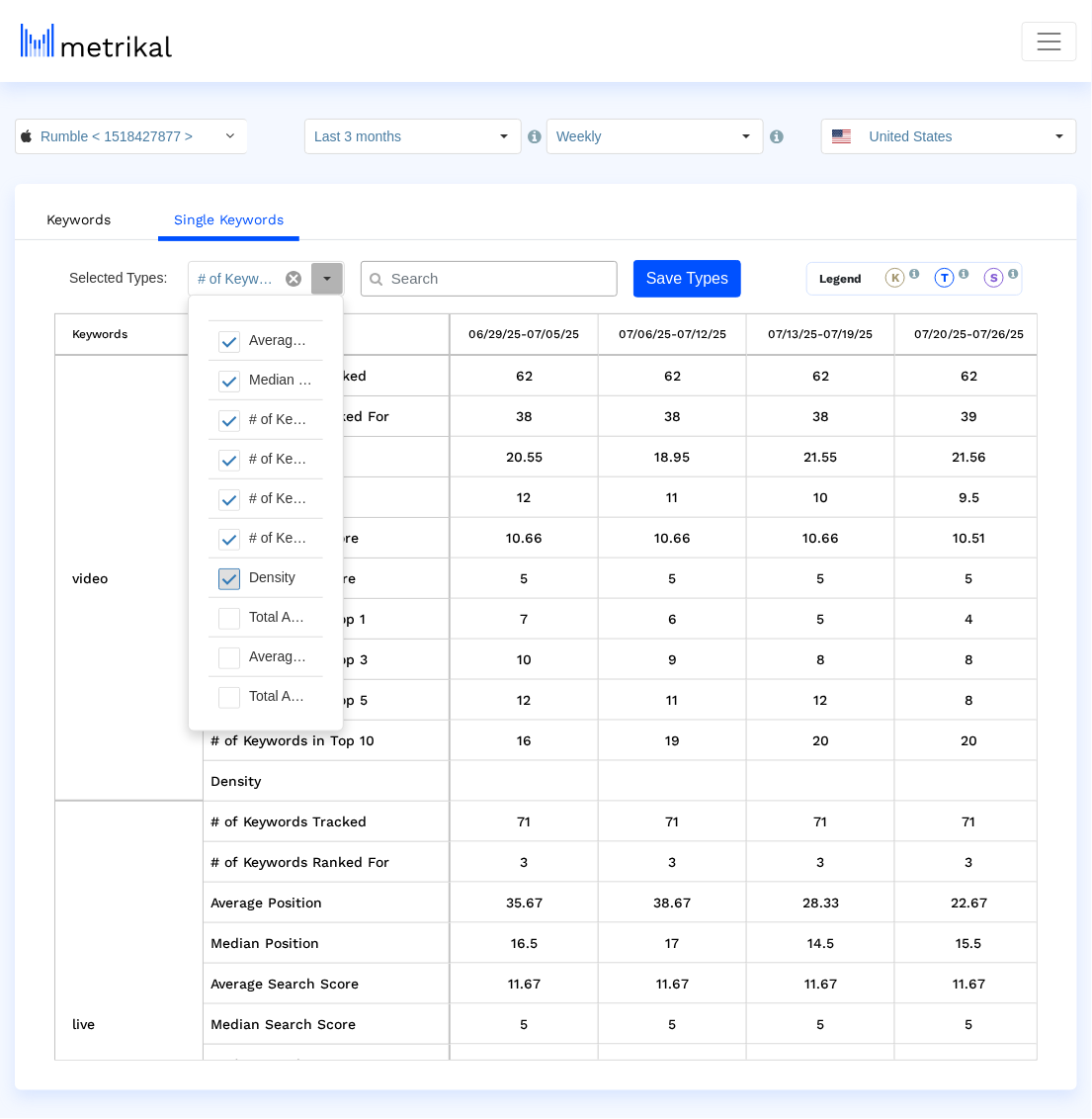 click at bounding box center (229, 579) 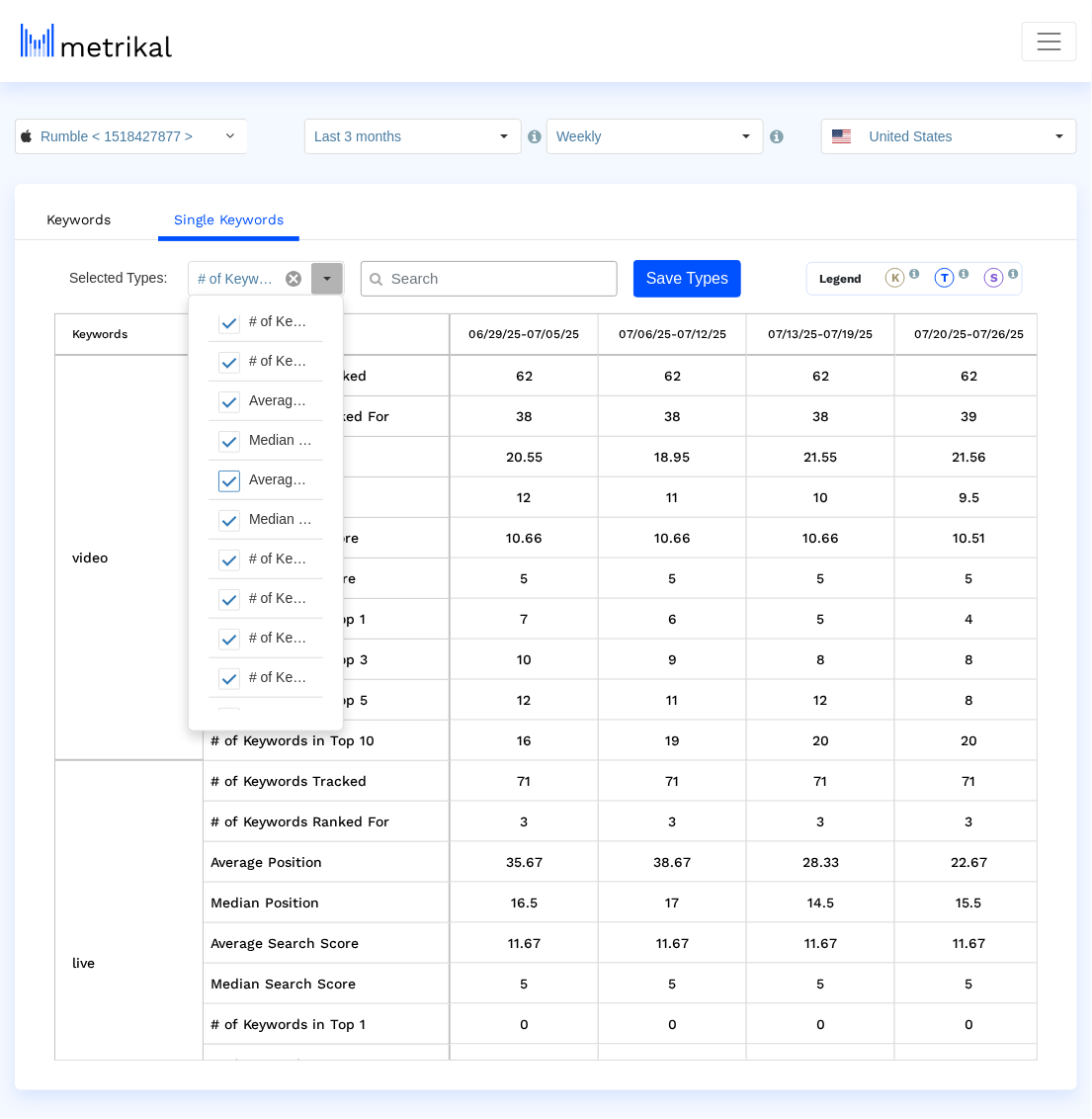 click on "Average Search Score" at bounding box center [281, 479] 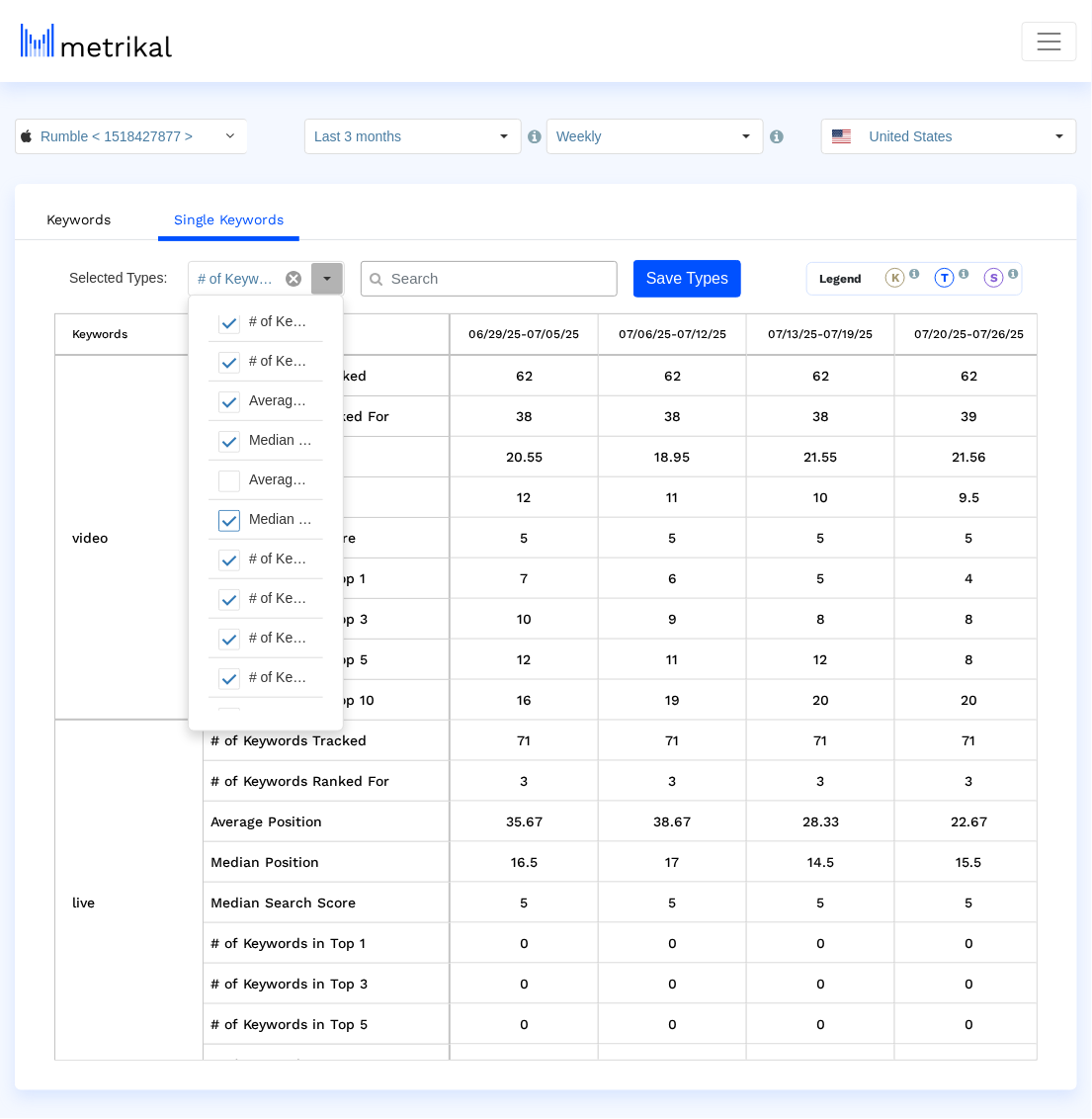 click on "Median Search Score" at bounding box center [281, 519] 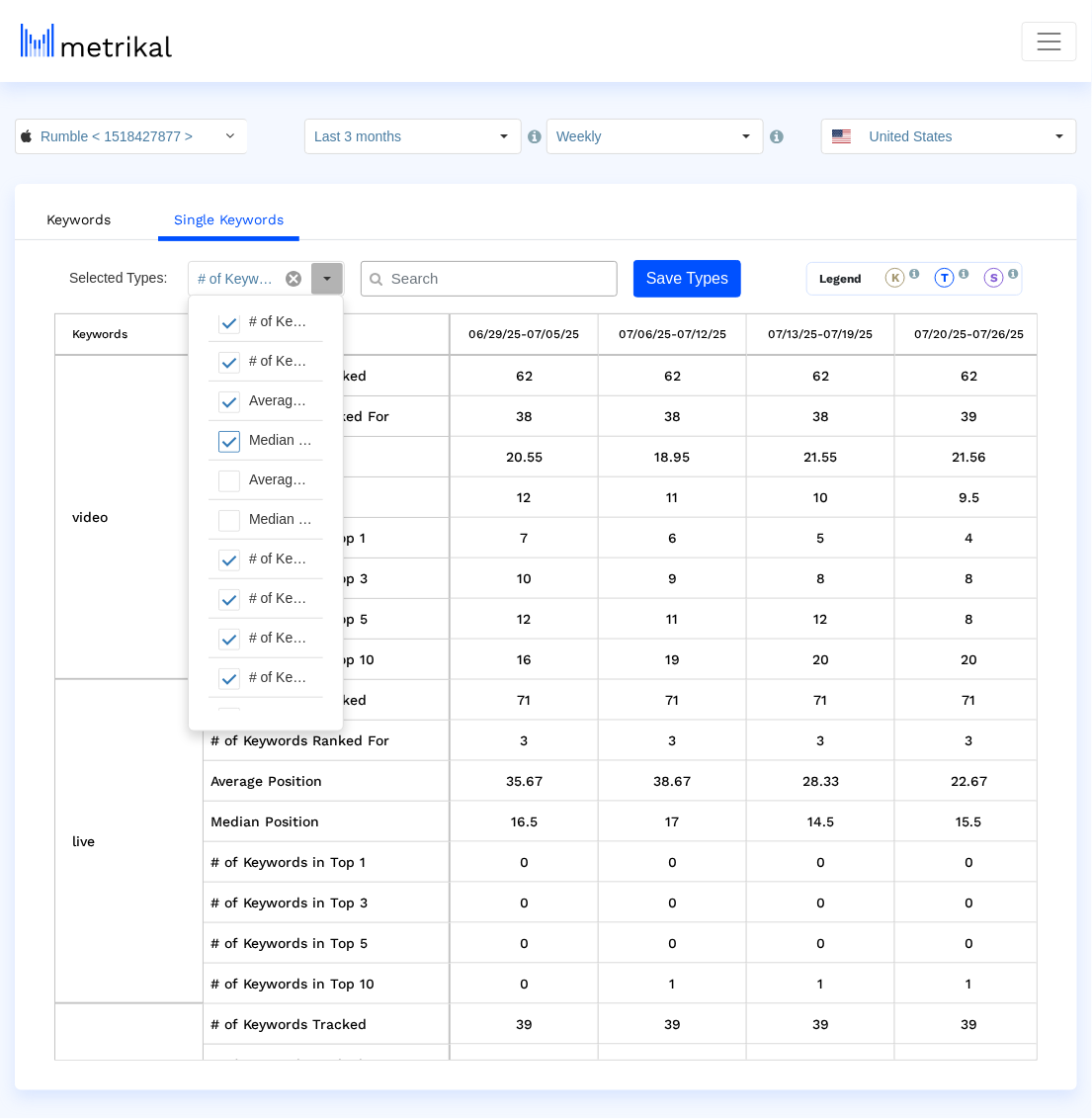 click on "Median Position" at bounding box center [281, 440] 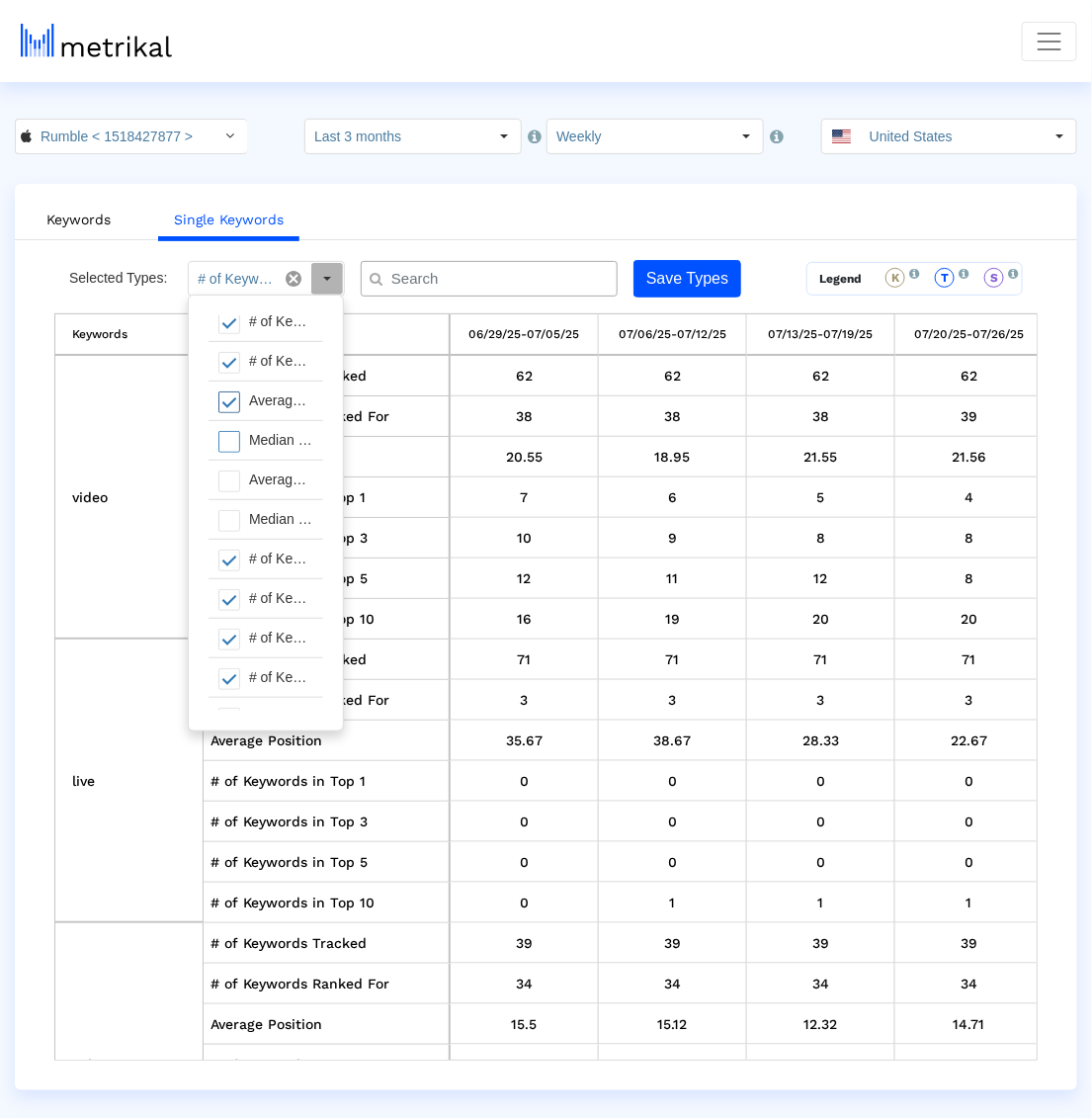 click on "Average Position" at bounding box center (281, 400) 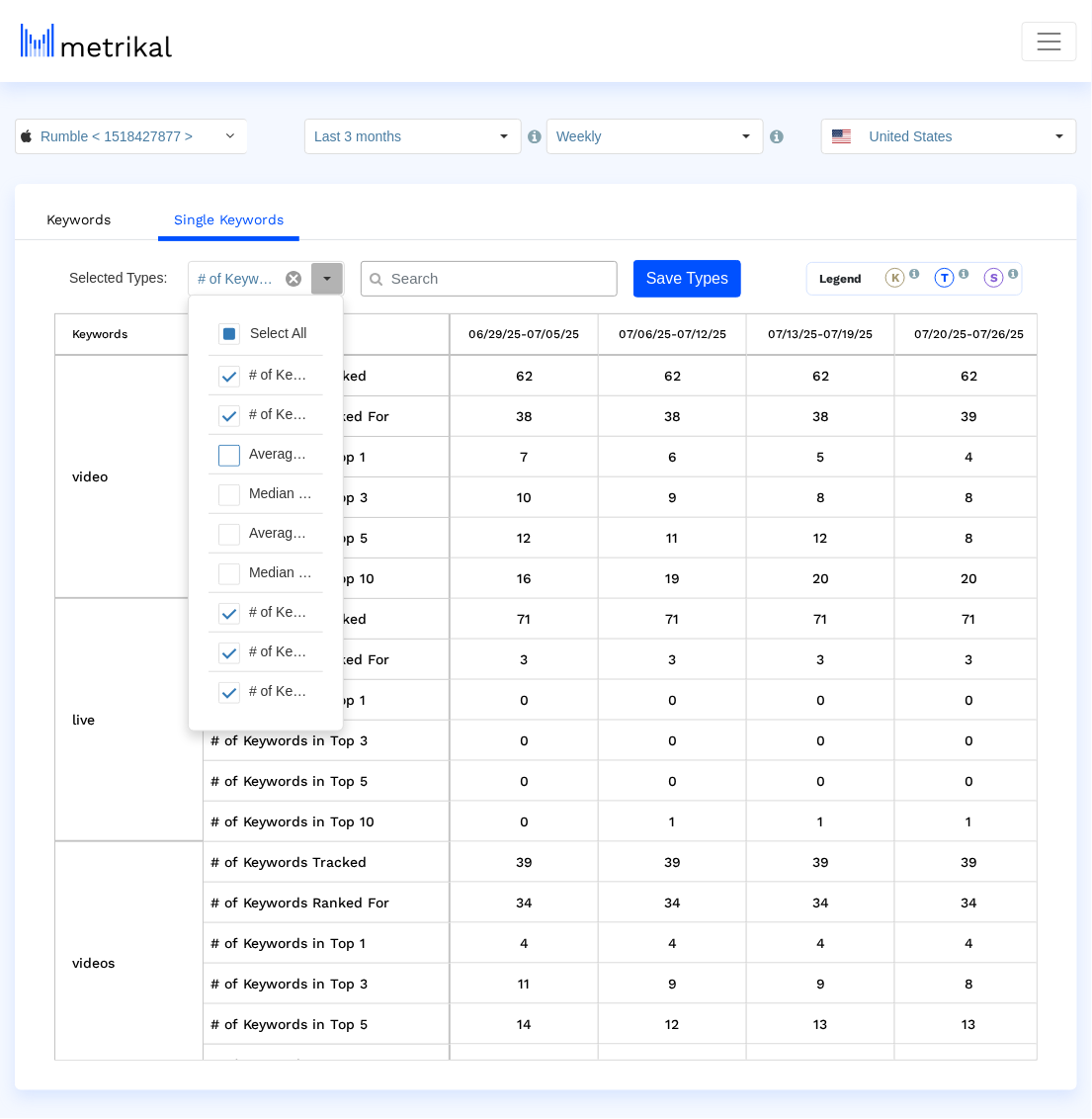 click on "Rumble < 1518427877 >  Select how far back from today you would like to view the data below.  Last 3 months  Select how would like to group the data below.  Weekly United States  Keywords   Single Keywords  Selected Types: # of Keywords Tracked, # of Keywords Ranked For, # of Keywords in Top 1, # of Keywords in Top 3, # of Keywords in Top 5, # of Keywords in Top 10 Save Types  Legend  K   This keyword was used in the Keyword List during this time period.  T   This keyword was used in the Title during this time period.  S   This keyword was used in the Subtitle during this time period.  Keywords 06/29/25-07/05/25 07/06/25-07/12/25 07/13/25-07/19/25 07/20/25-07/26/25 07/27/25-08/02/25 video # of Keywords Tracked  62   62   62   62   226  # of Keywords Ranked For  38   38   38   39   139  # of Keywords in Top 1  7   6   5   4   15  # of Keywords in Top 3  10   9   8   8   47  # of Keywords in Top 5  12   11   12   8   59  # of Keywords in Top 10  16   19   20   20   81  live # of Keywords Tracked  71   71   71" 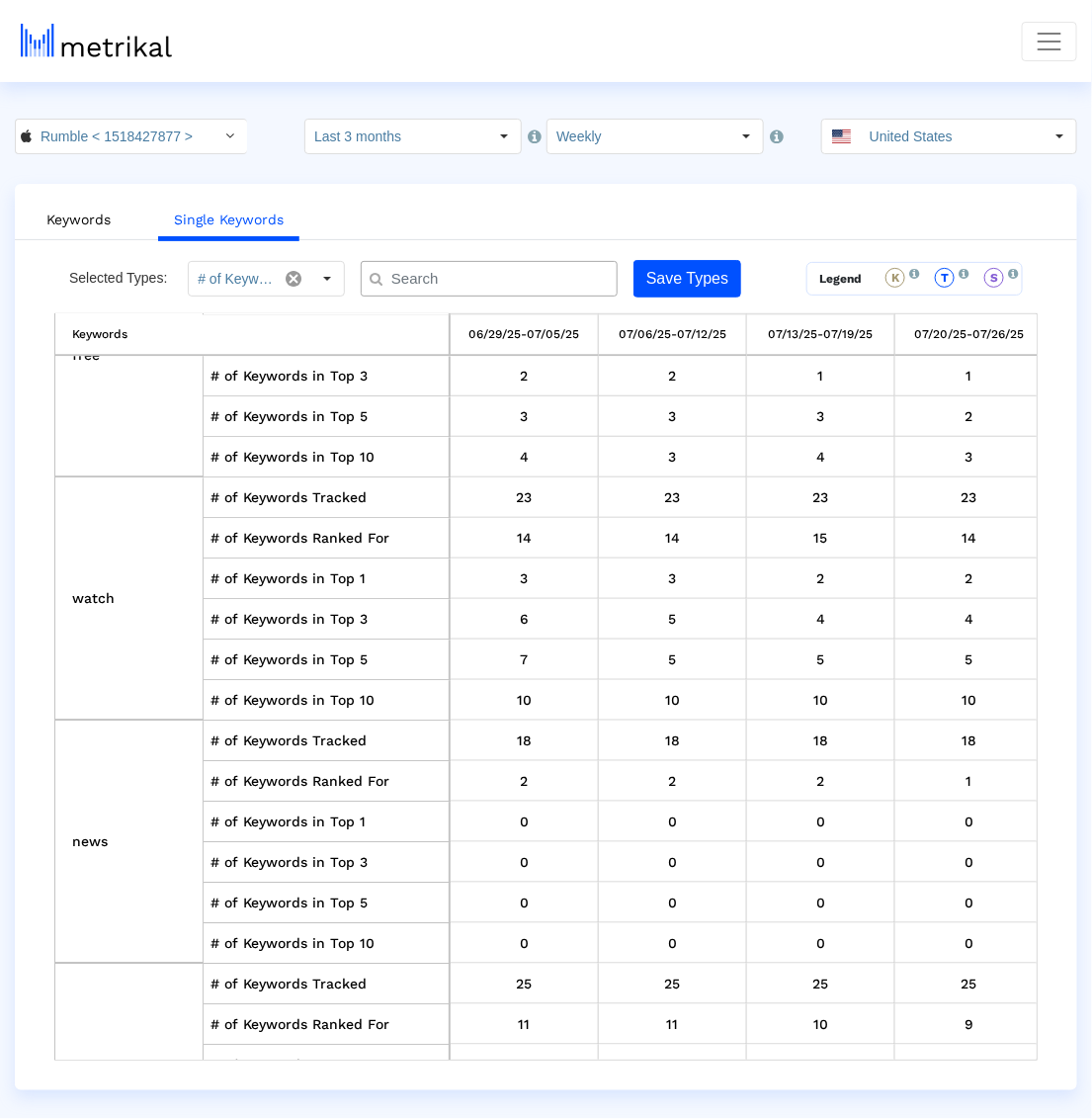scroll, scrollTop: 1569, scrollLeft: 0, axis: vertical 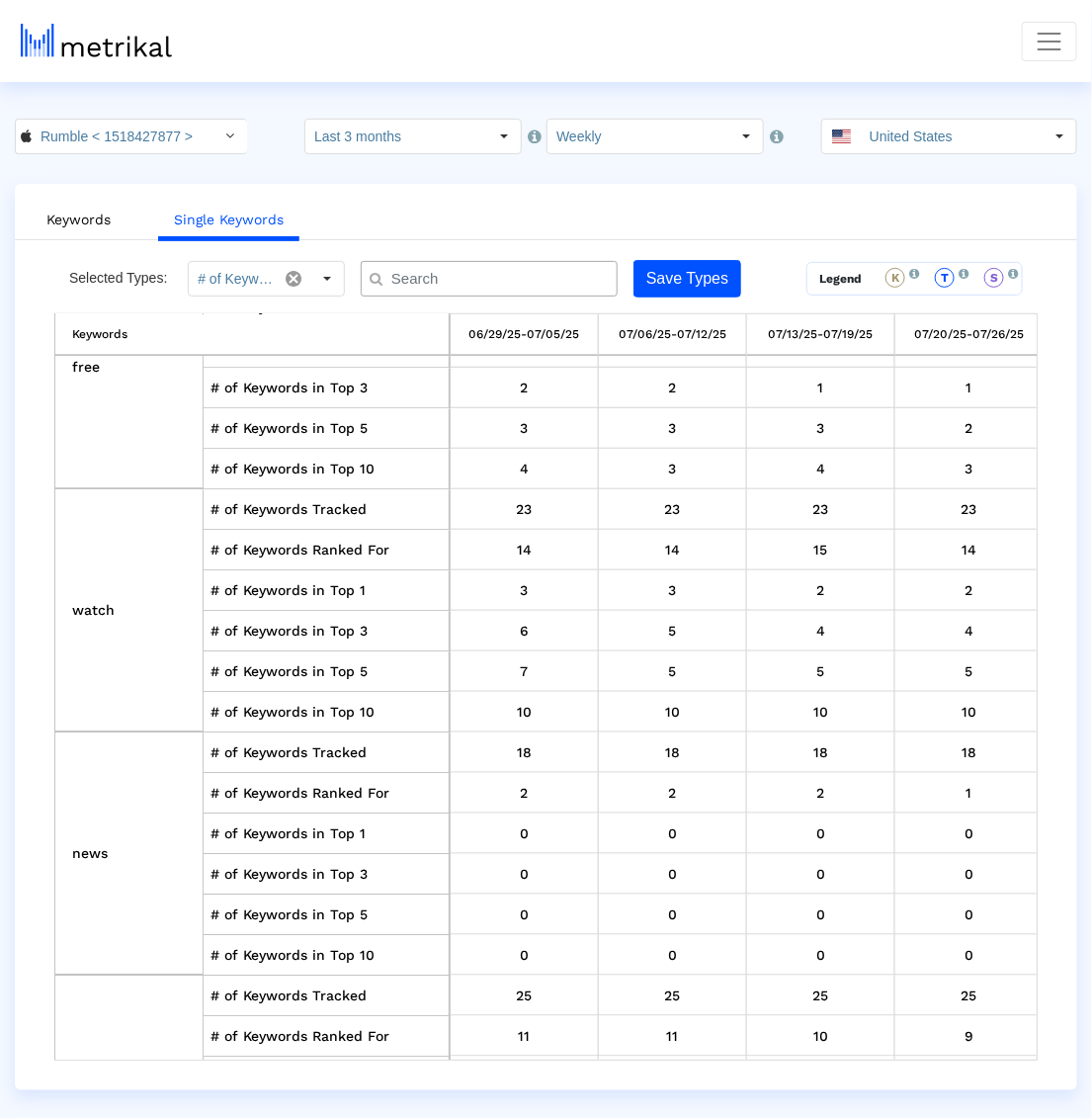 click at bounding box center [493, 279] 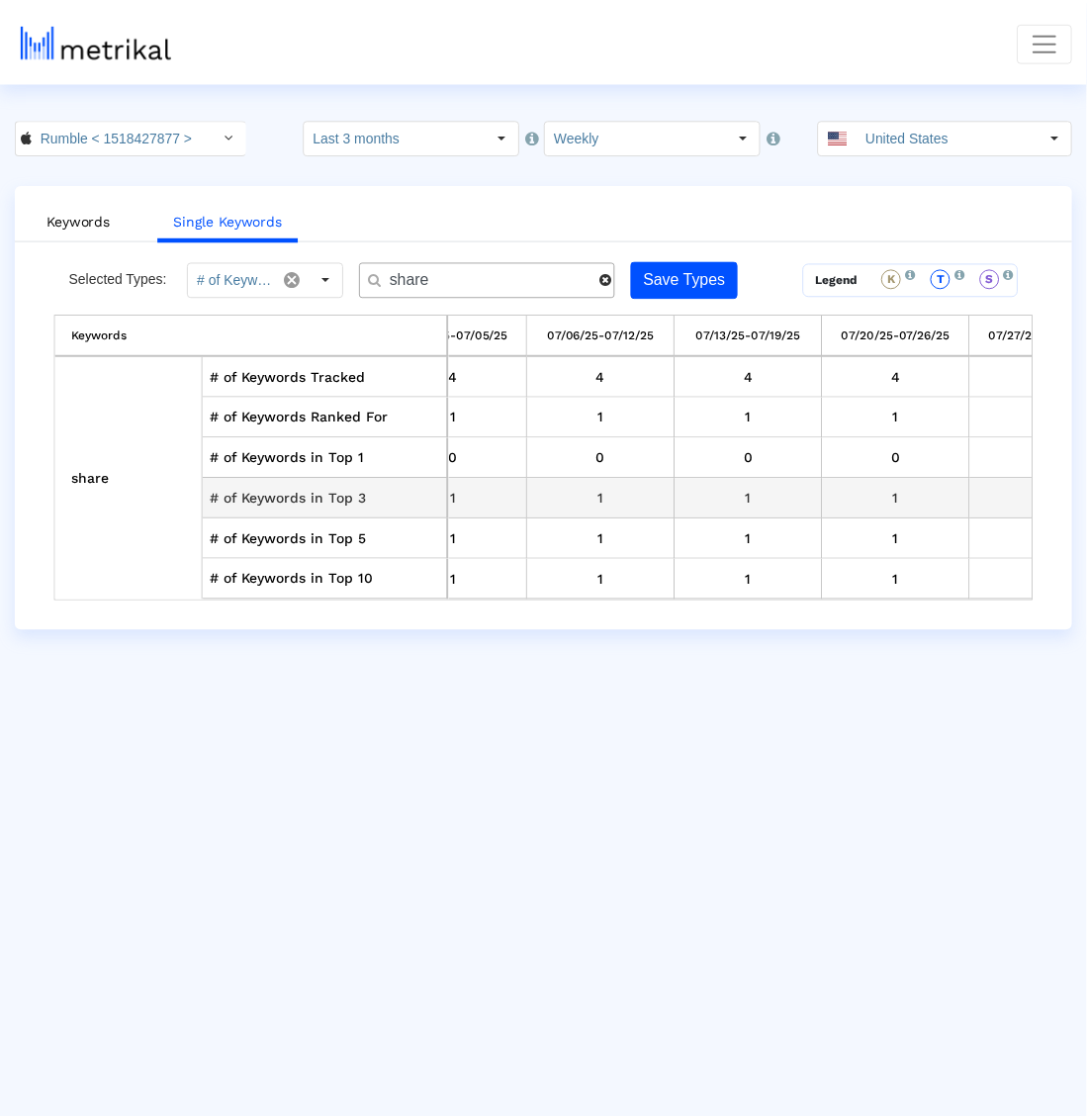 scroll, scrollTop: 0, scrollLeft: 154, axis: horizontal 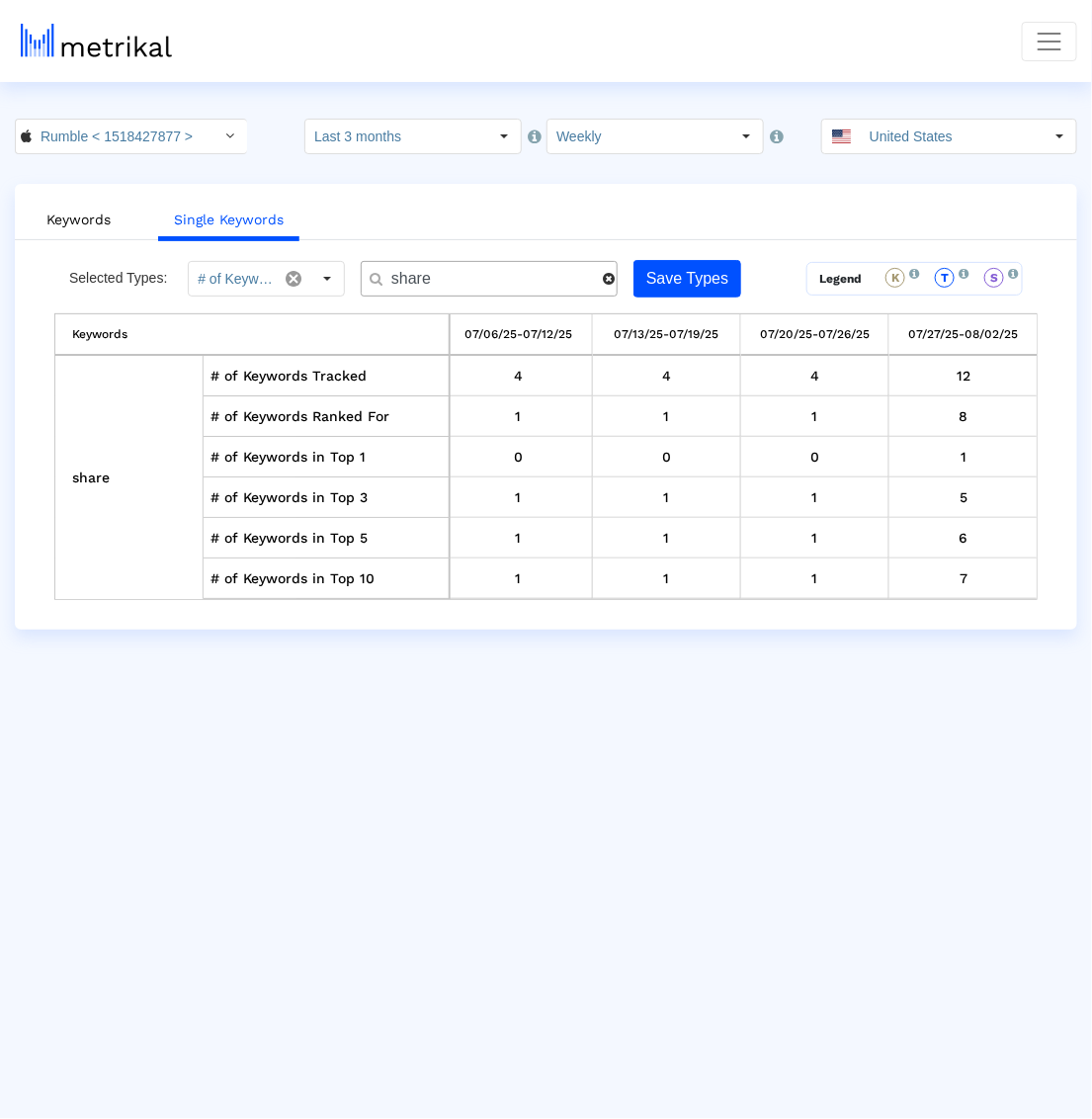 click on "share" at bounding box center [490, 279] 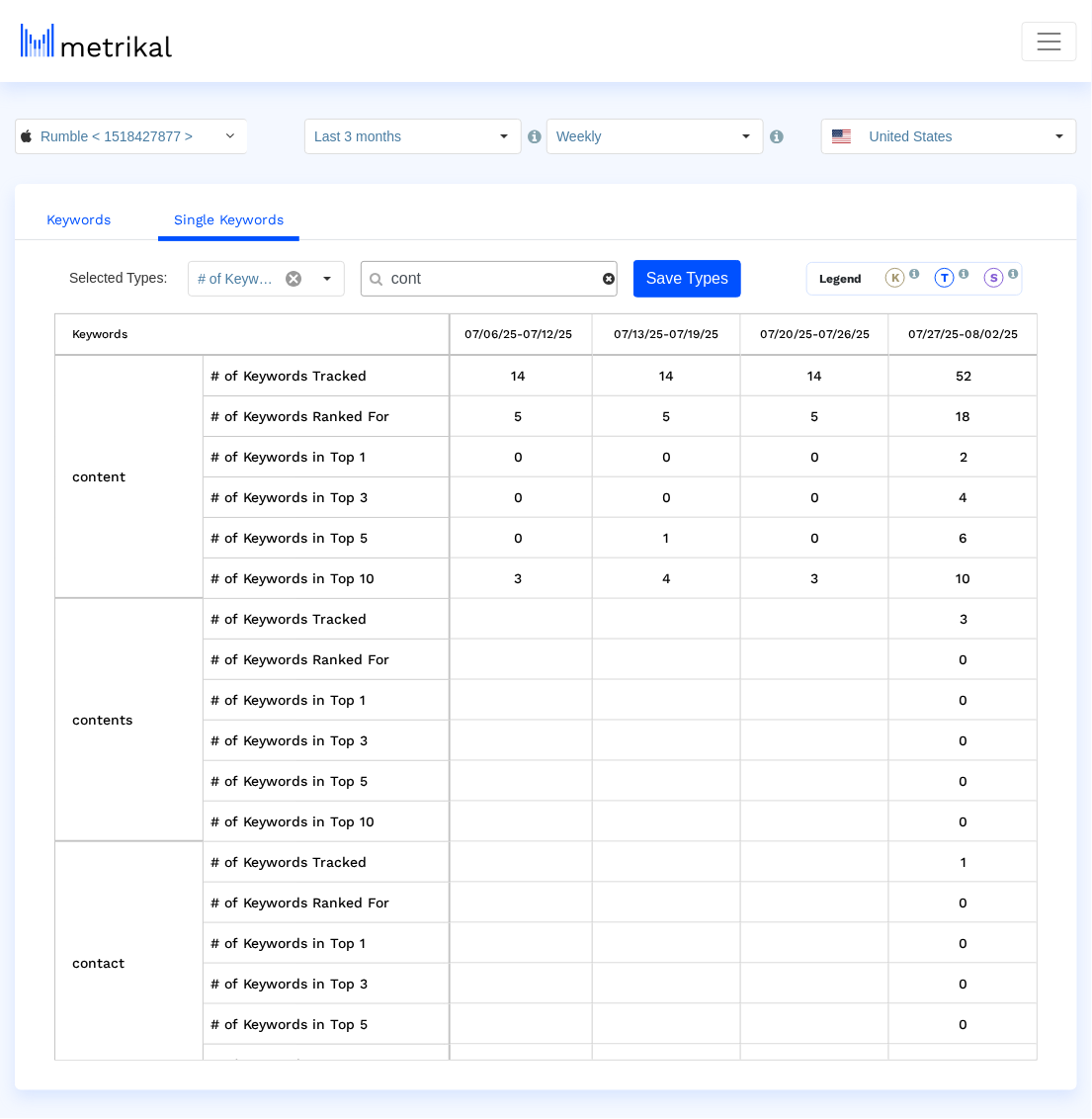 type on "cont" 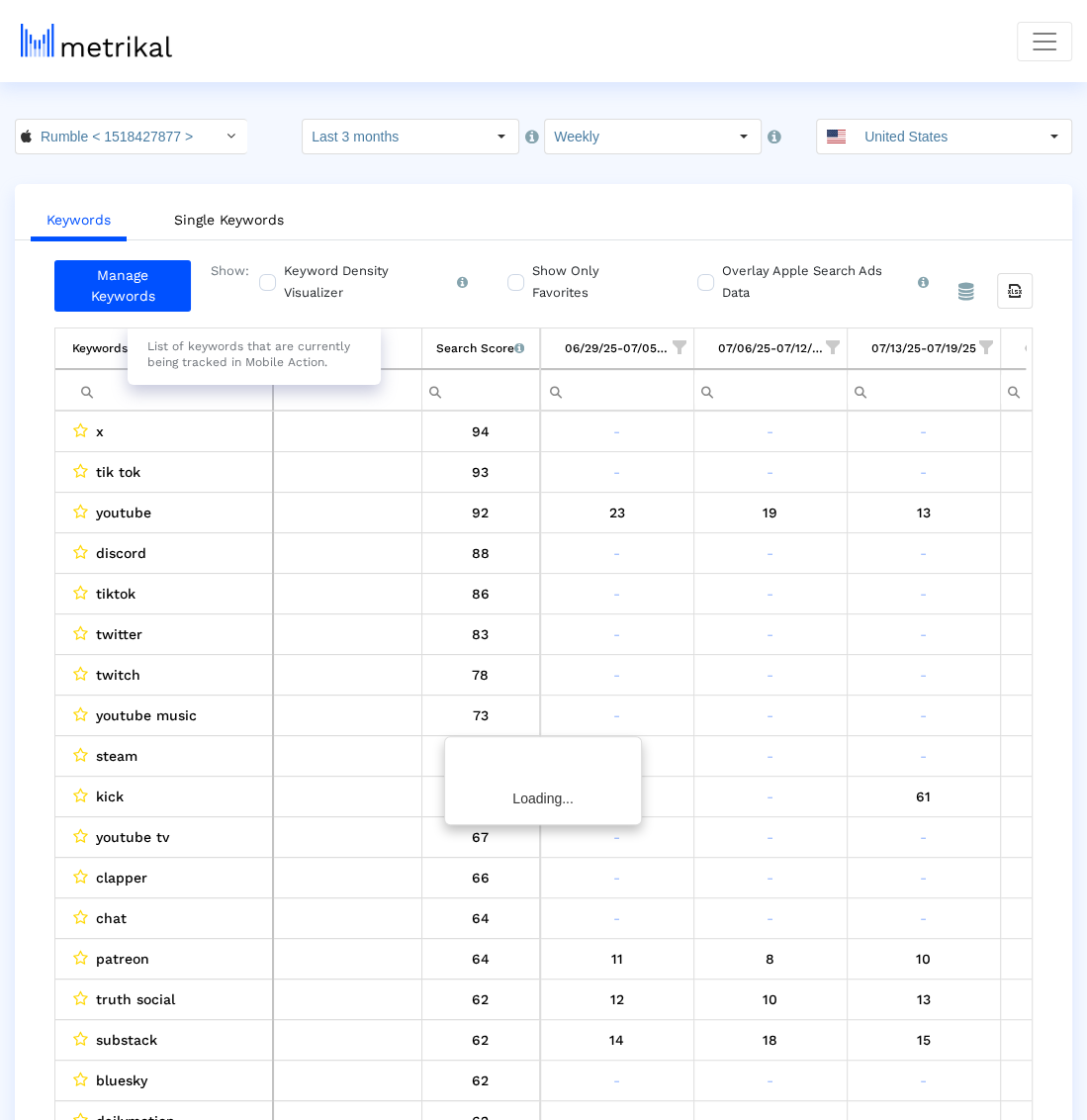 scroll, scrollTop: 0, scrollLeft: 281, axis: horizontal 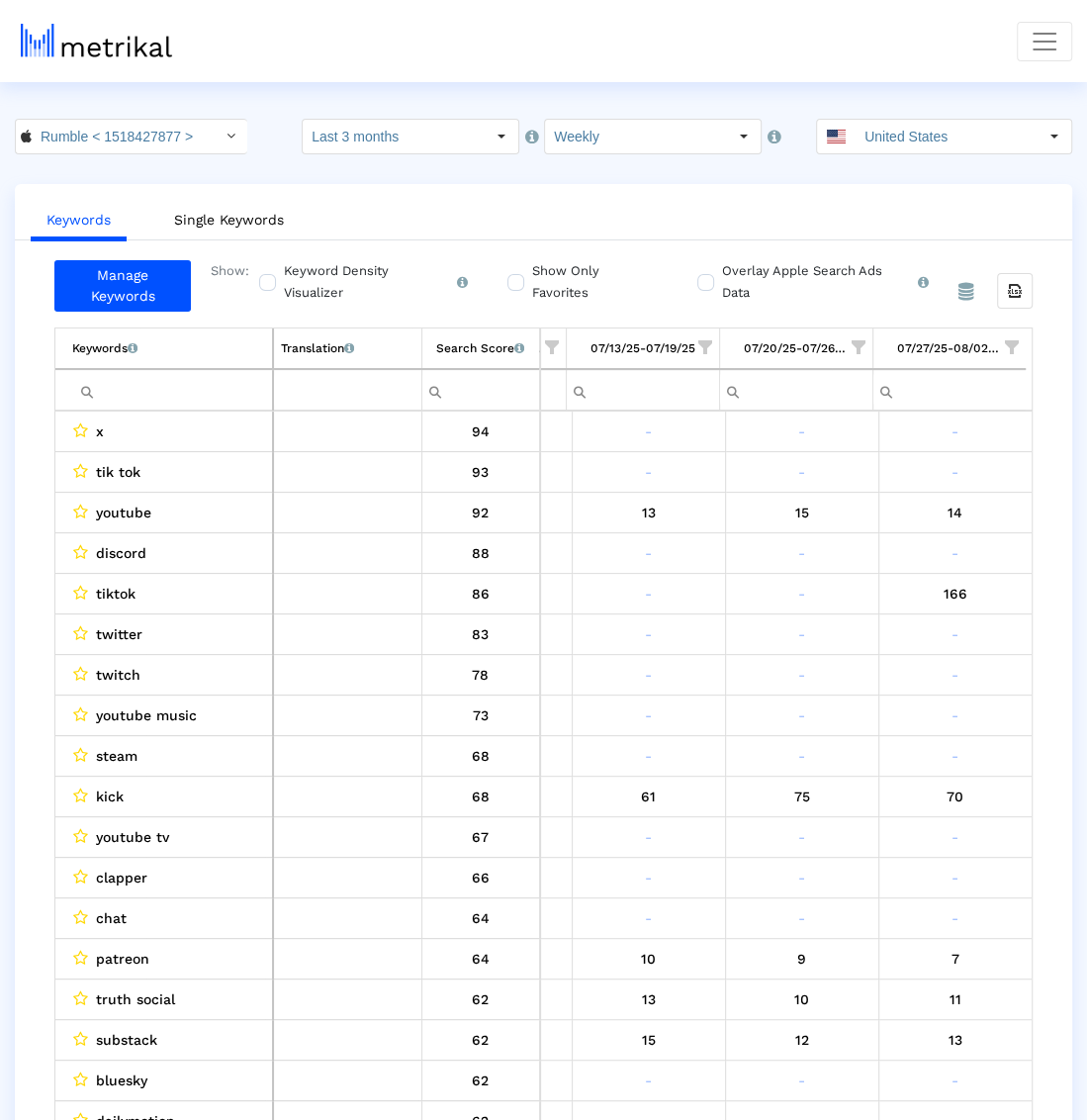 click at bounding box center [172, 390] 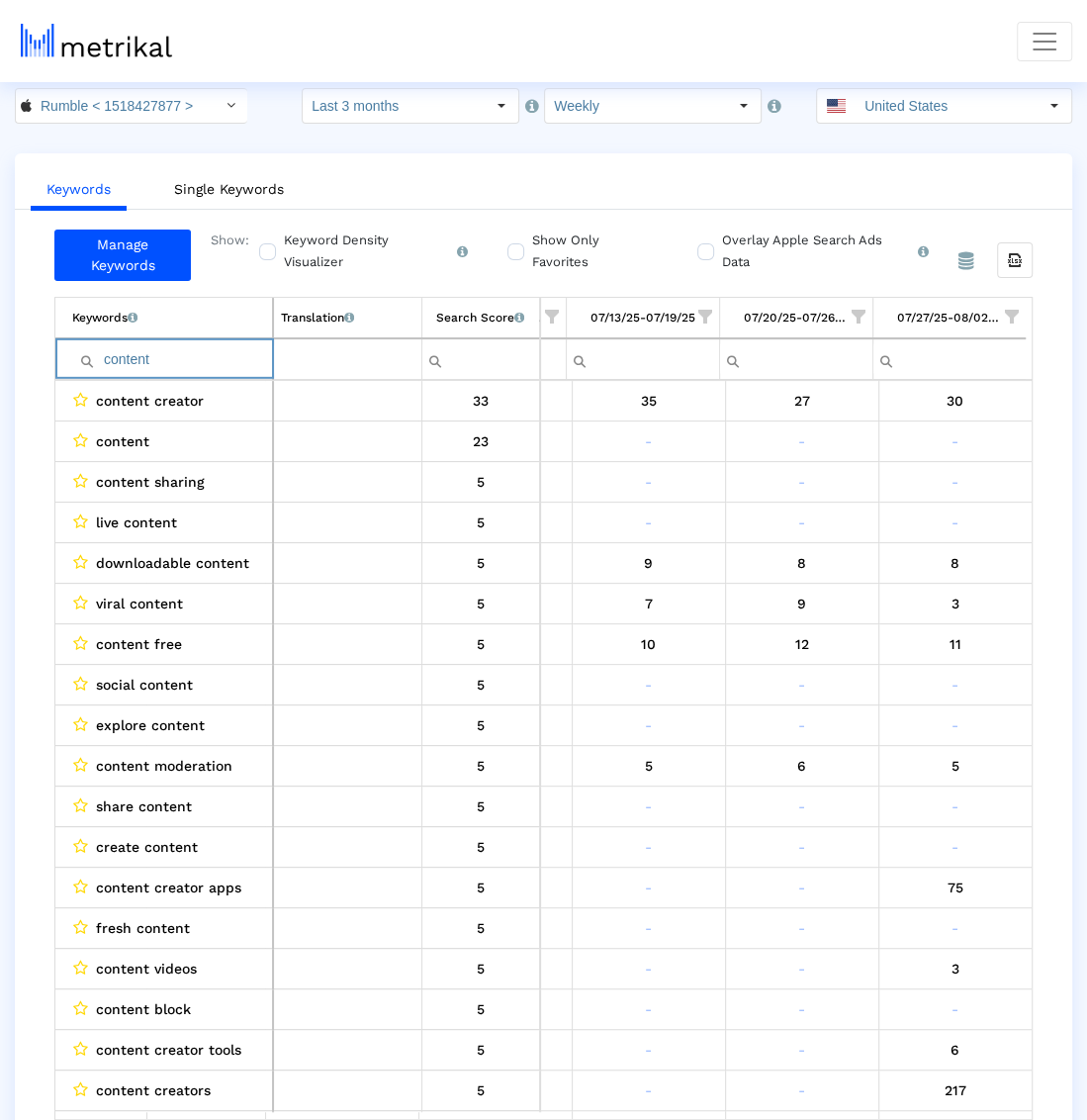 scroll, scrollTop: 46, scrollLeft: 0, axis: vertical 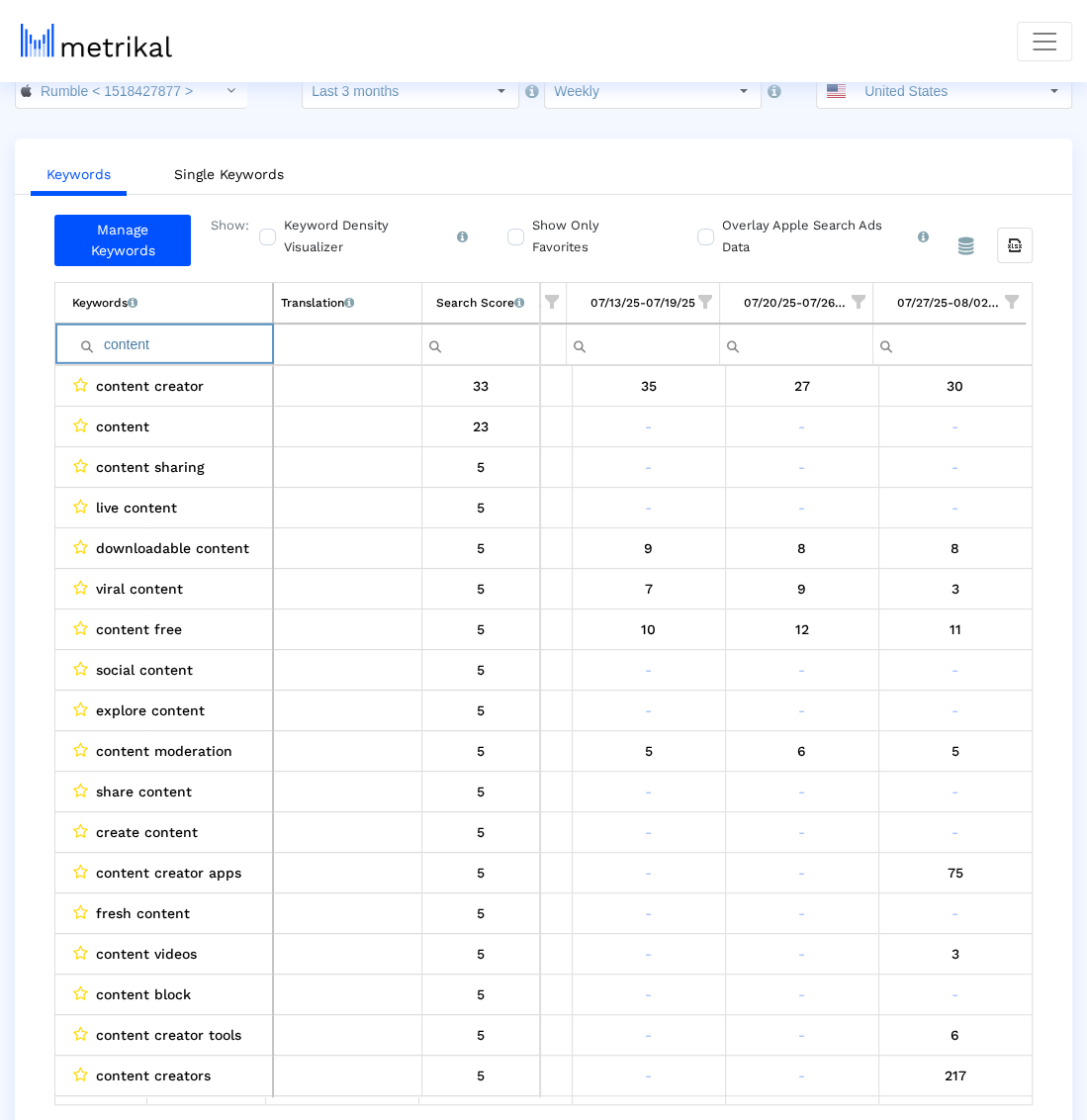 type on "content" 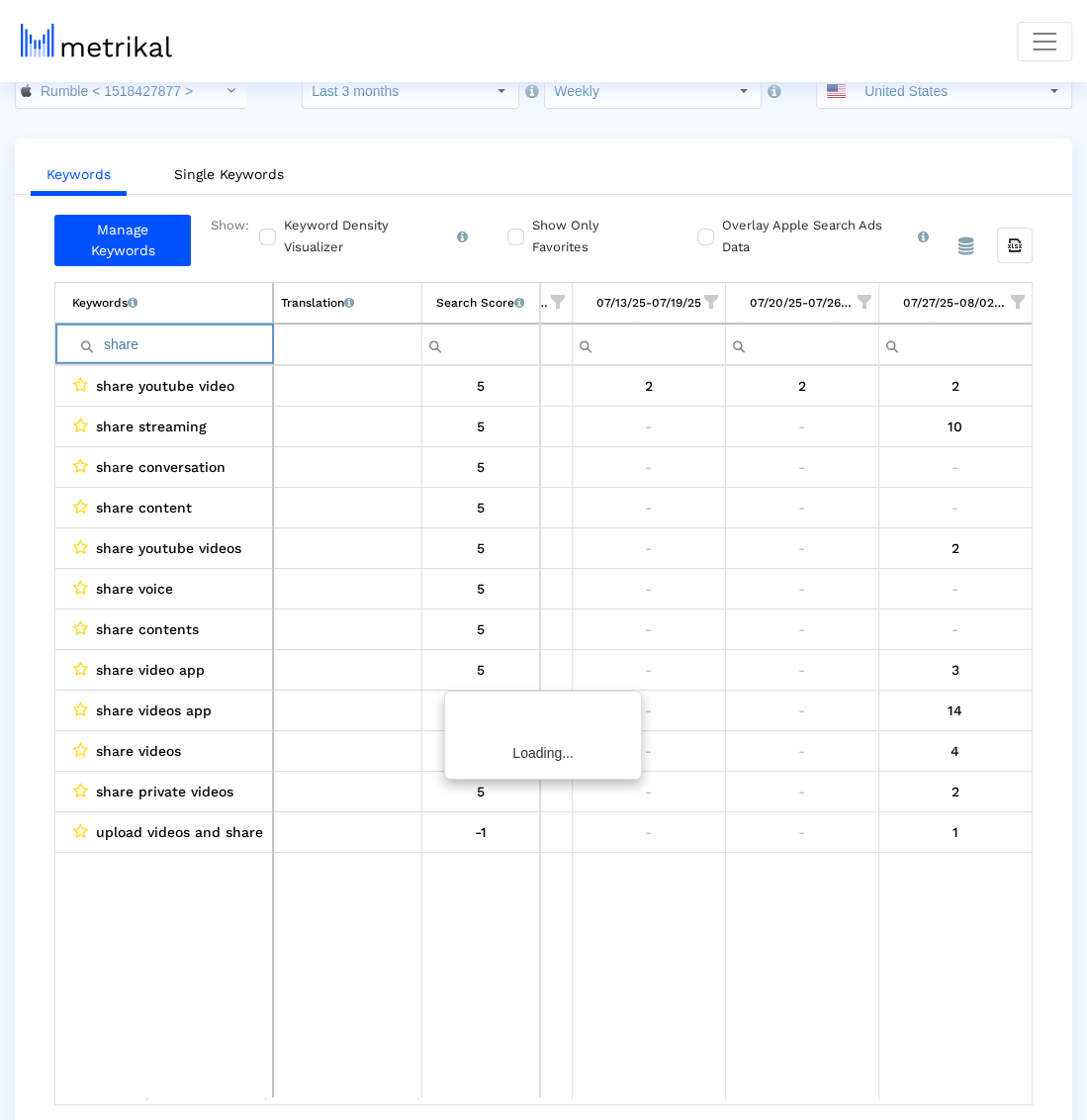 scroll, scrollTop: 0, scrollLeft: 275, axis: horizontal 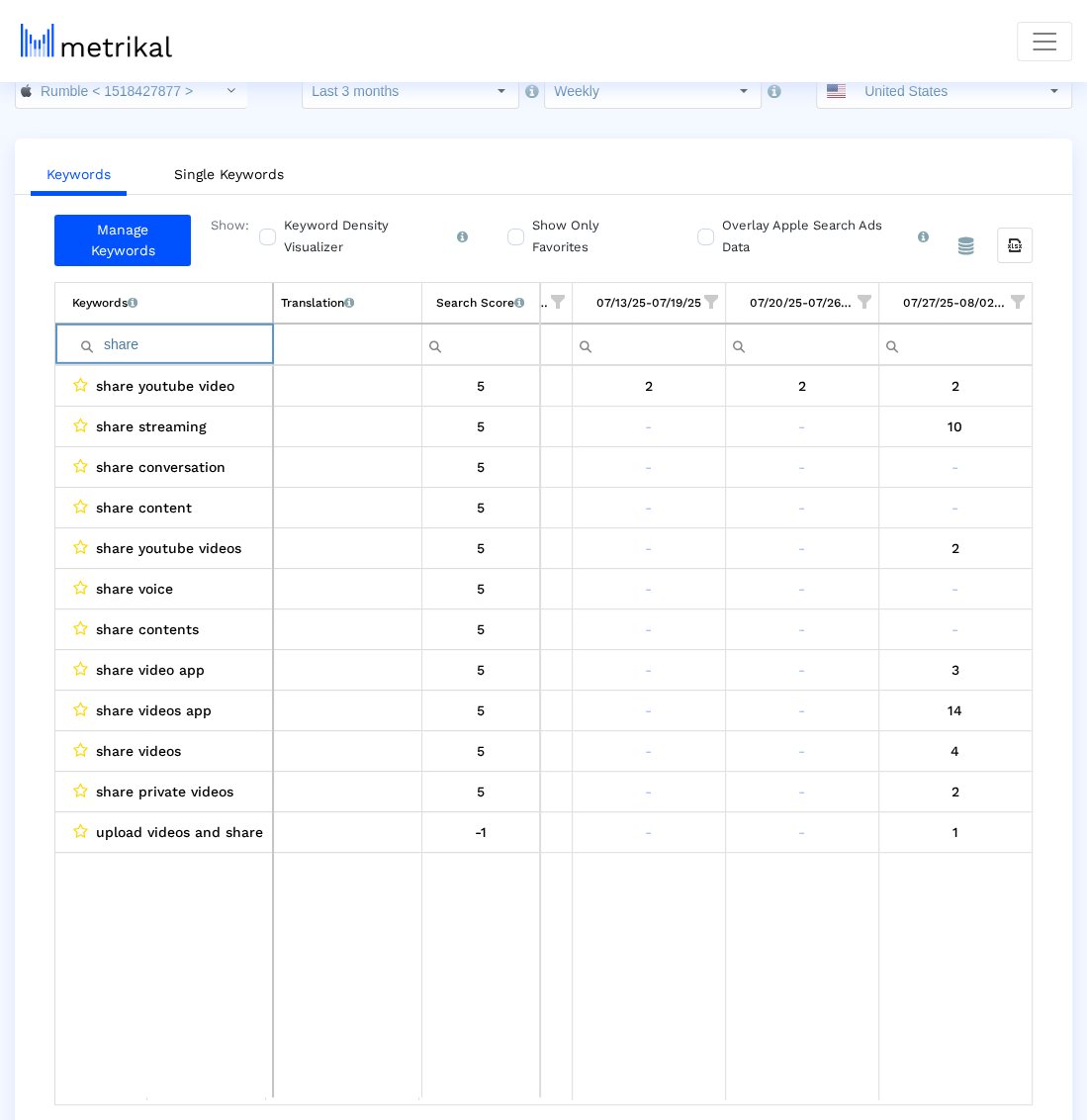 click on "share" at bounding box center [172, 344] 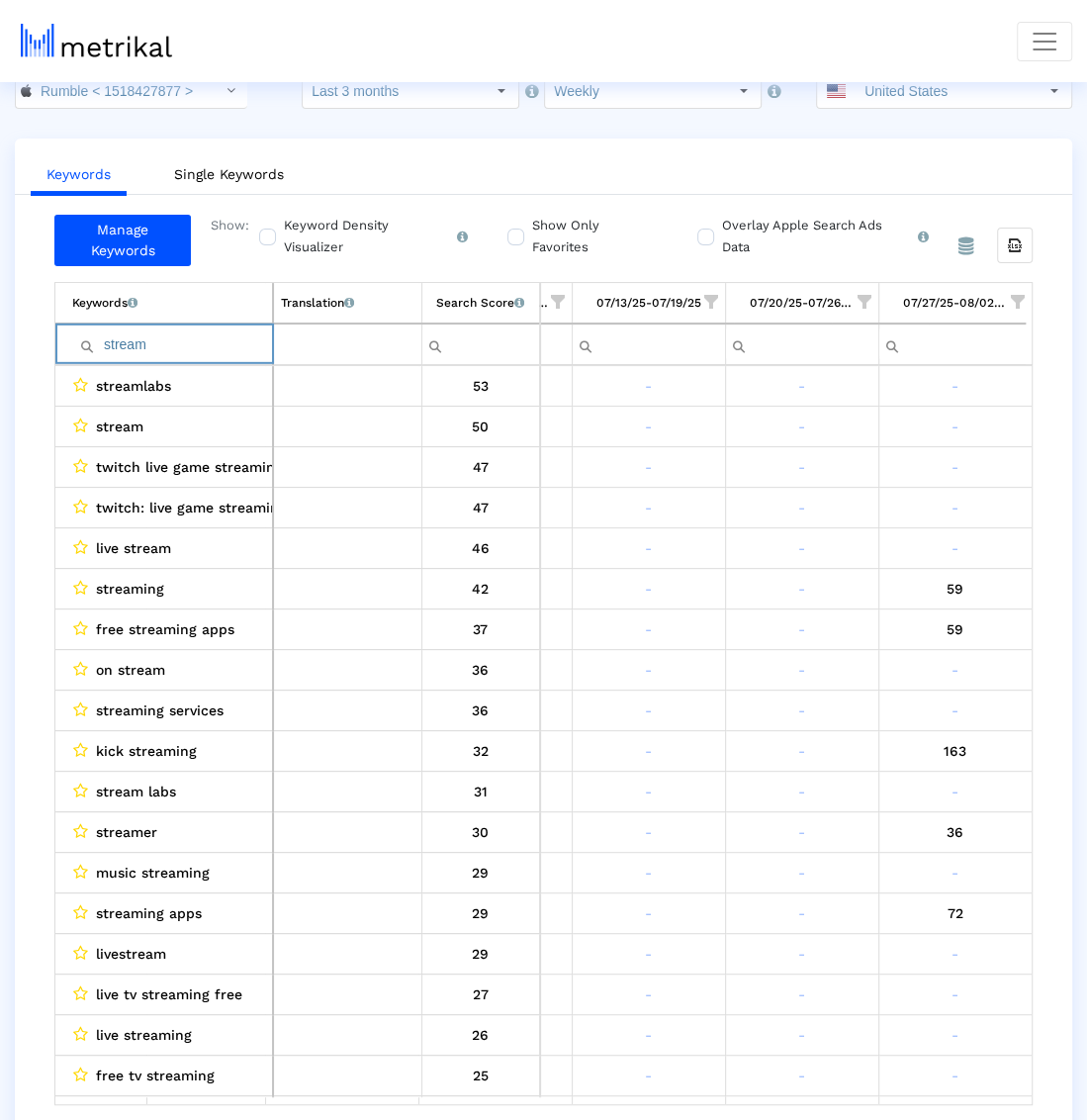 scroll, scrollTop: 30, scrollLeft: 275, axis: both 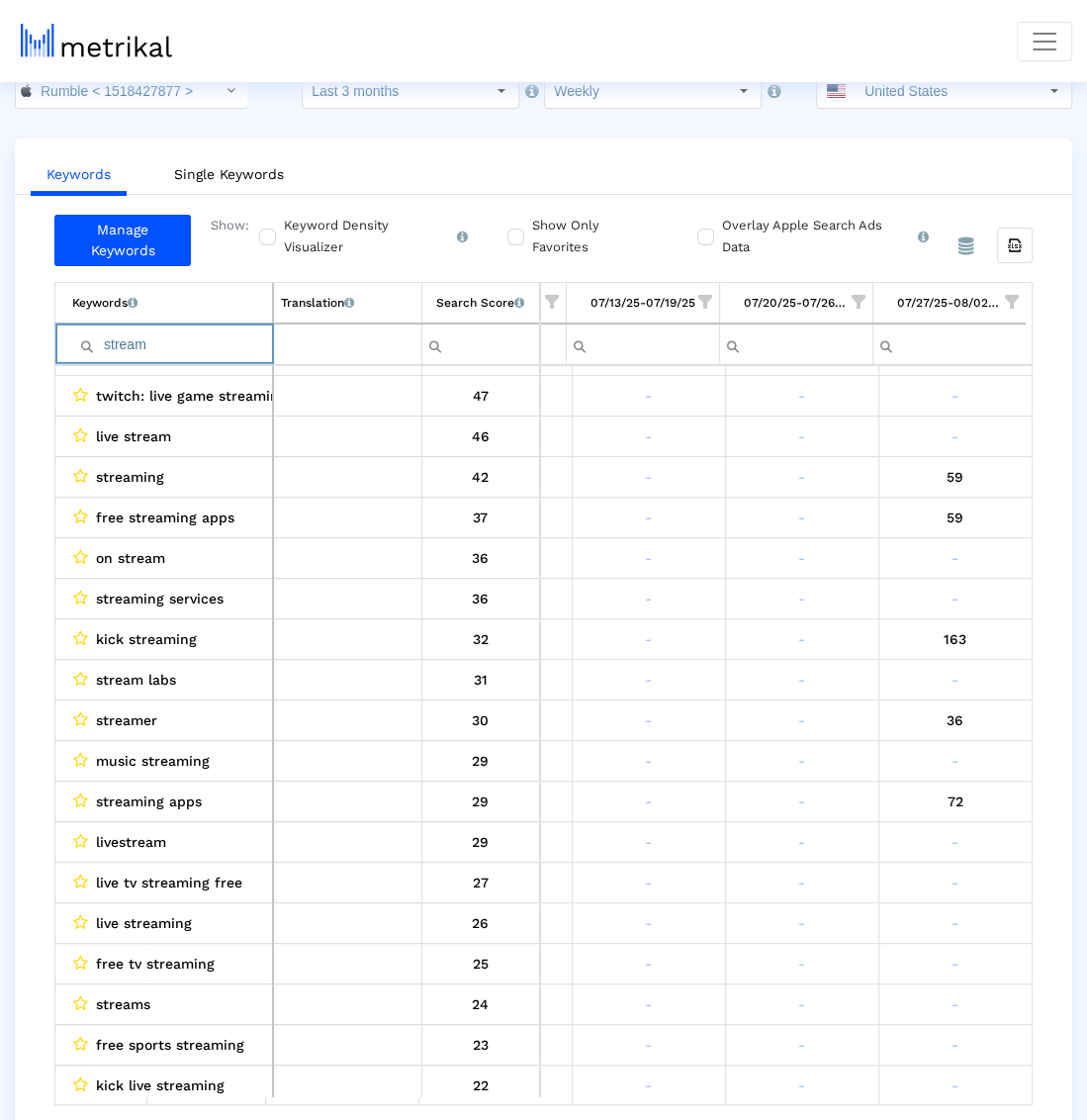 click on "stream" at bounding box center (172, 344) 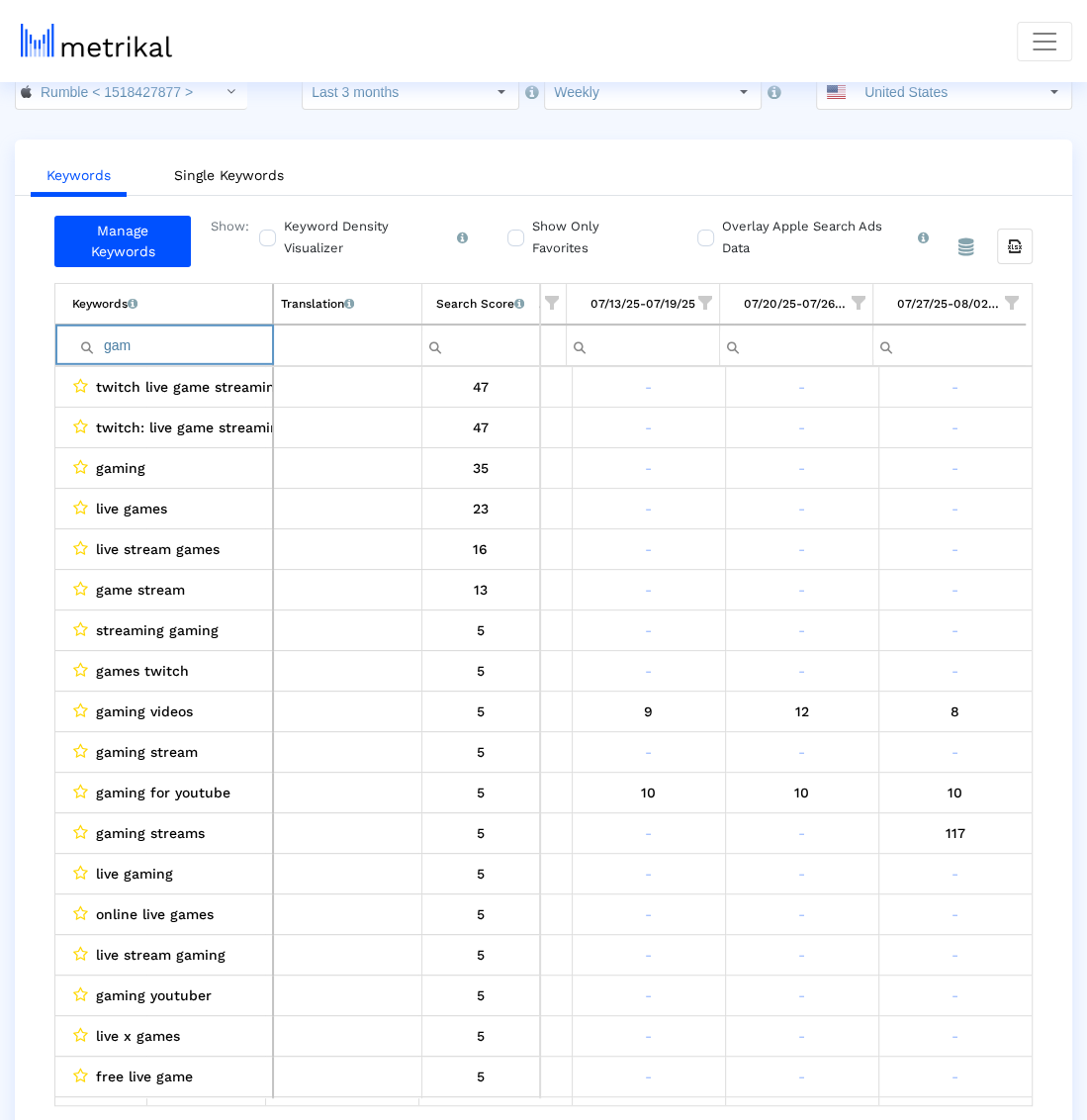 click on "gam" at bounding box center [172, 345] 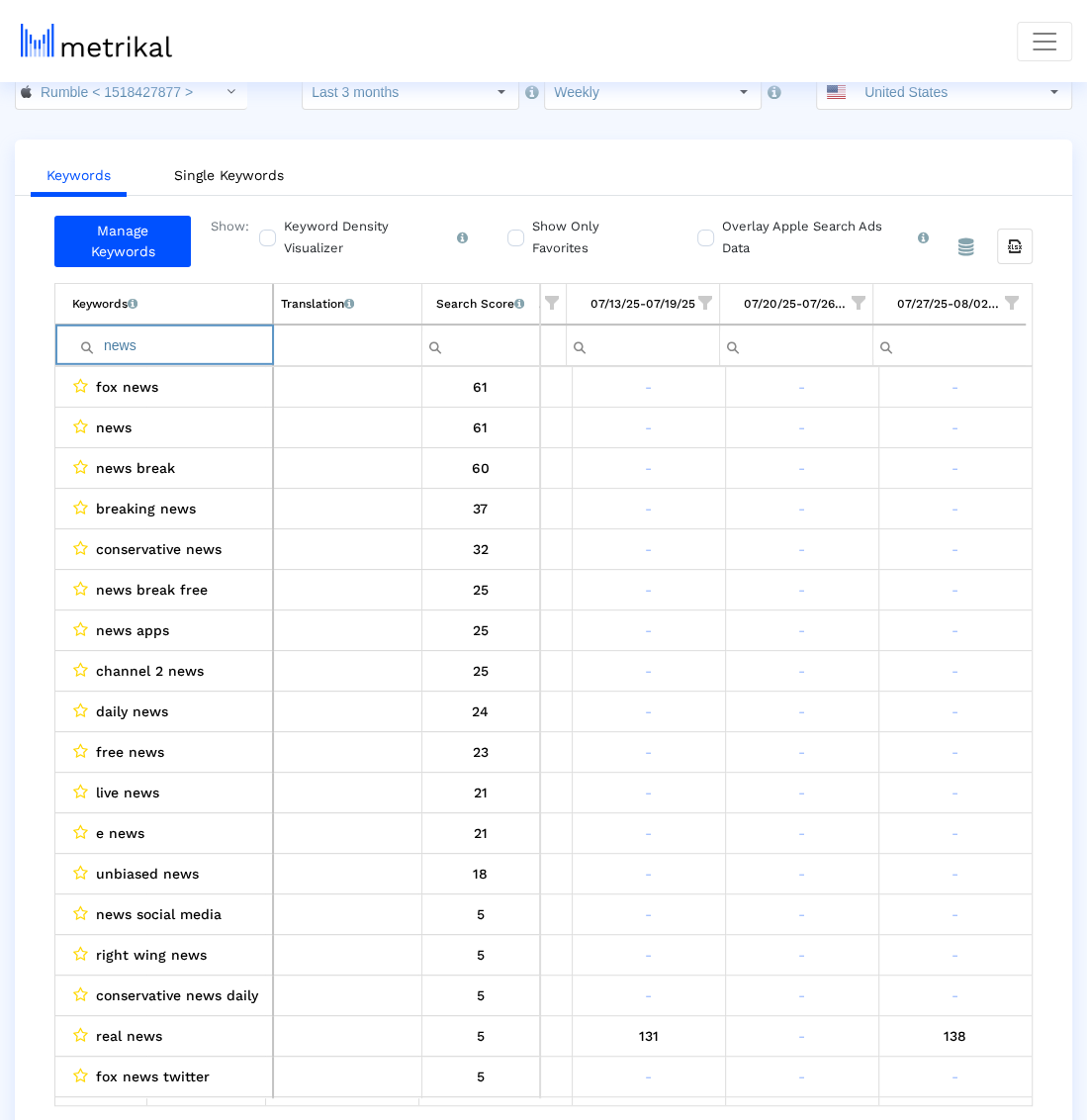 click on "news" at bounding box center [172, 345] 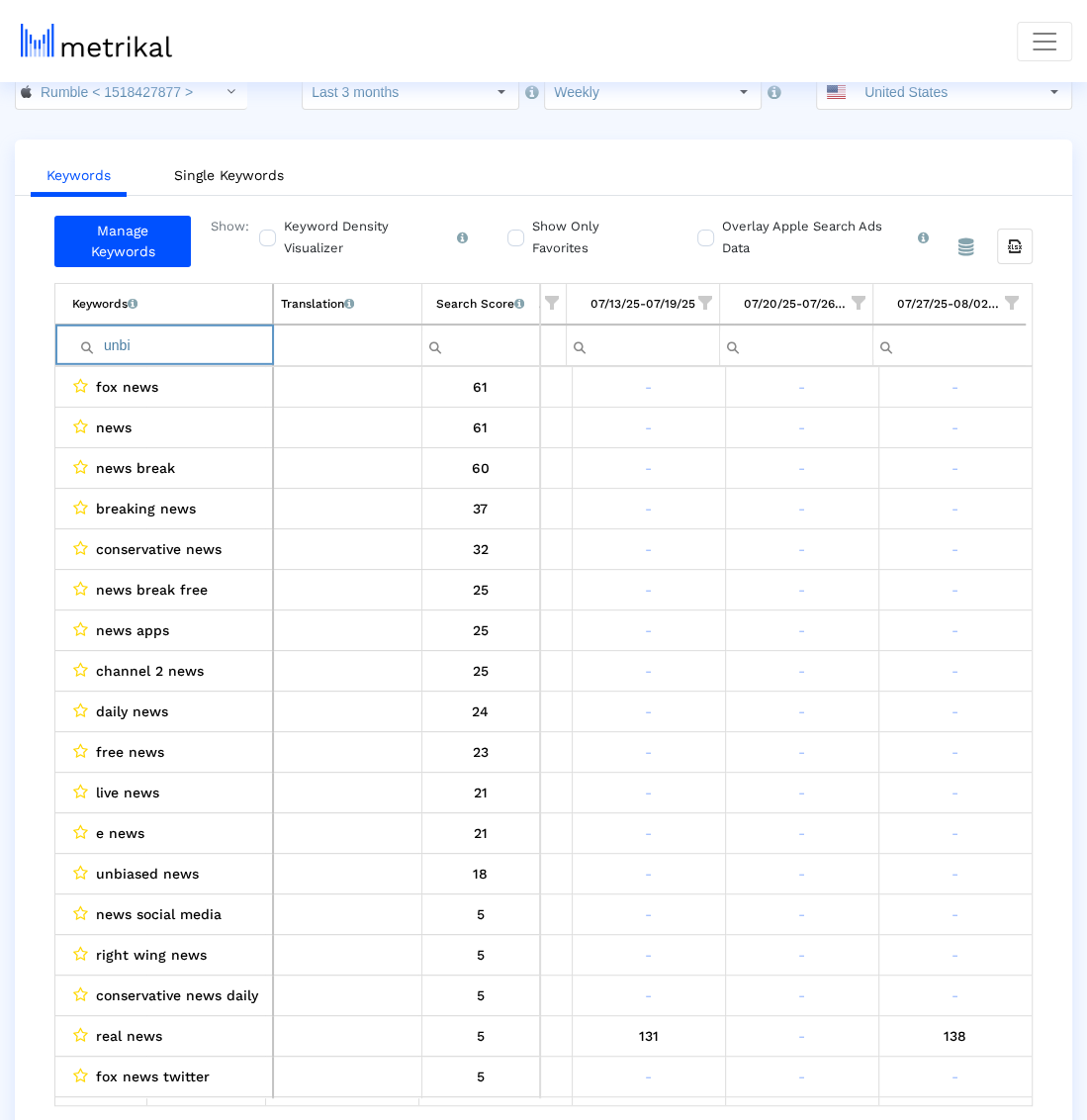 scroll, scrollTop: 0, scrollLeft: 275, axis: horizontal 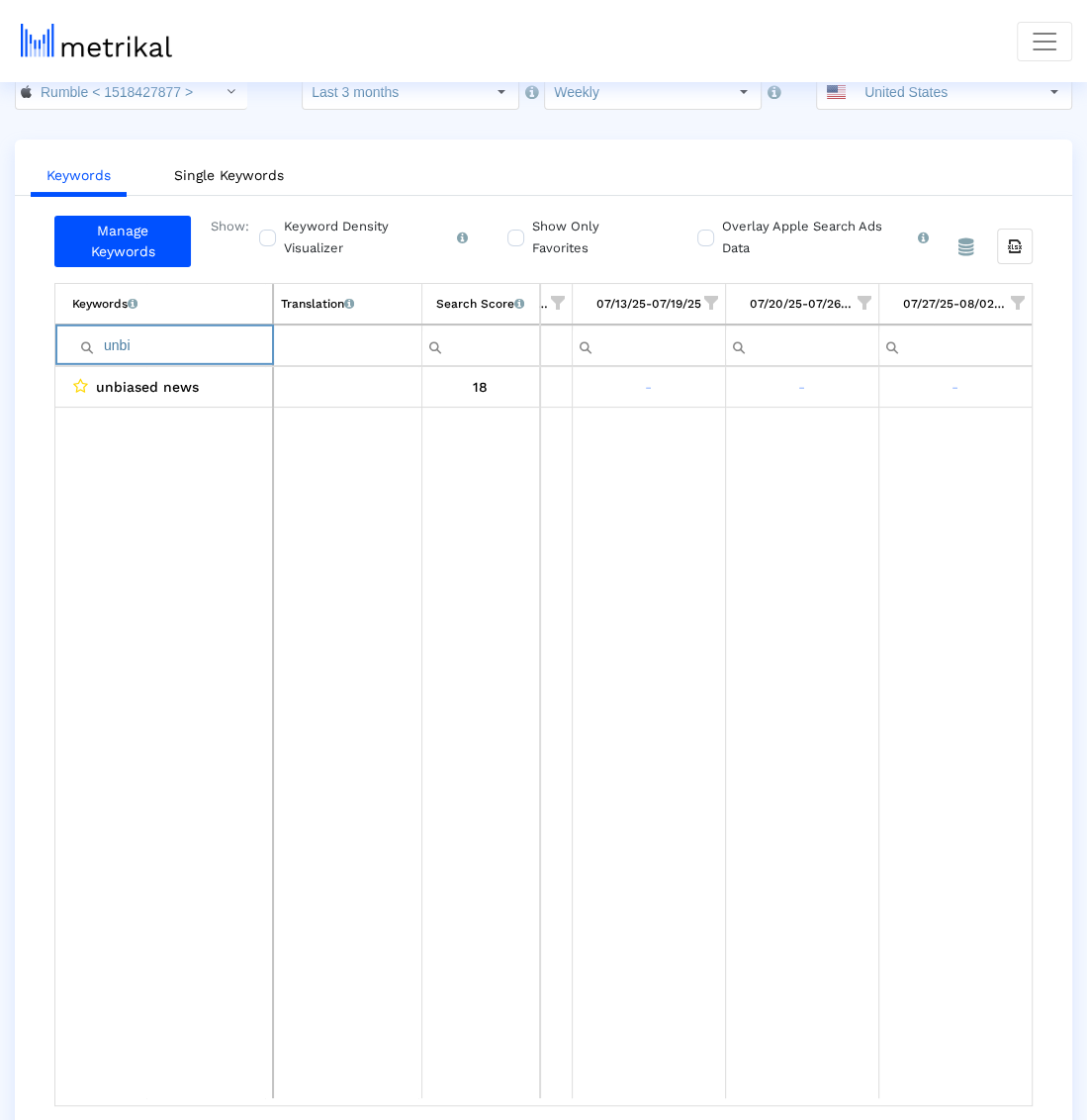 click on "unbi" at bounding box center (172, 345) 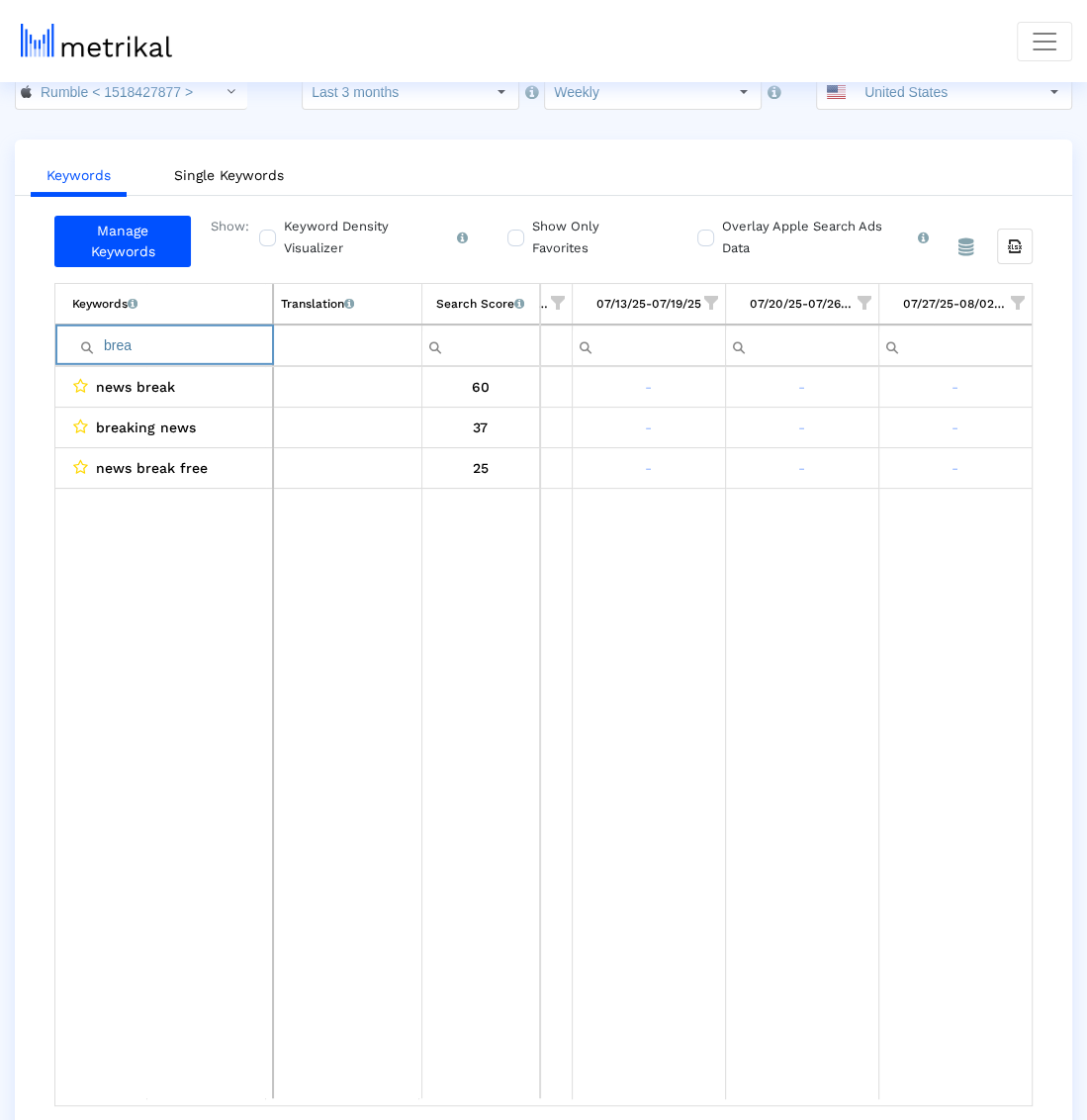 click on "brea" at bounding box center [172, 345] 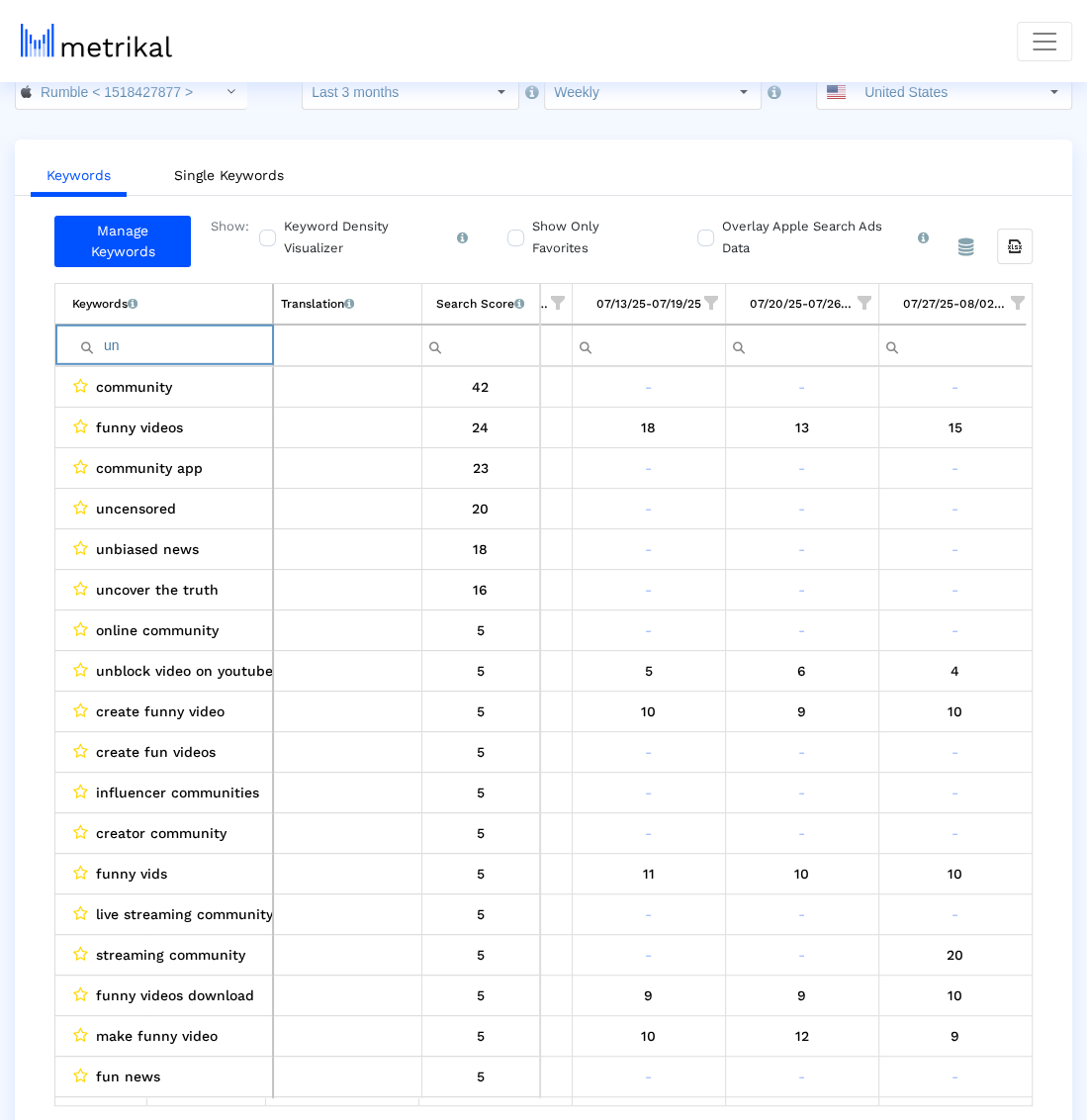 type on "u" 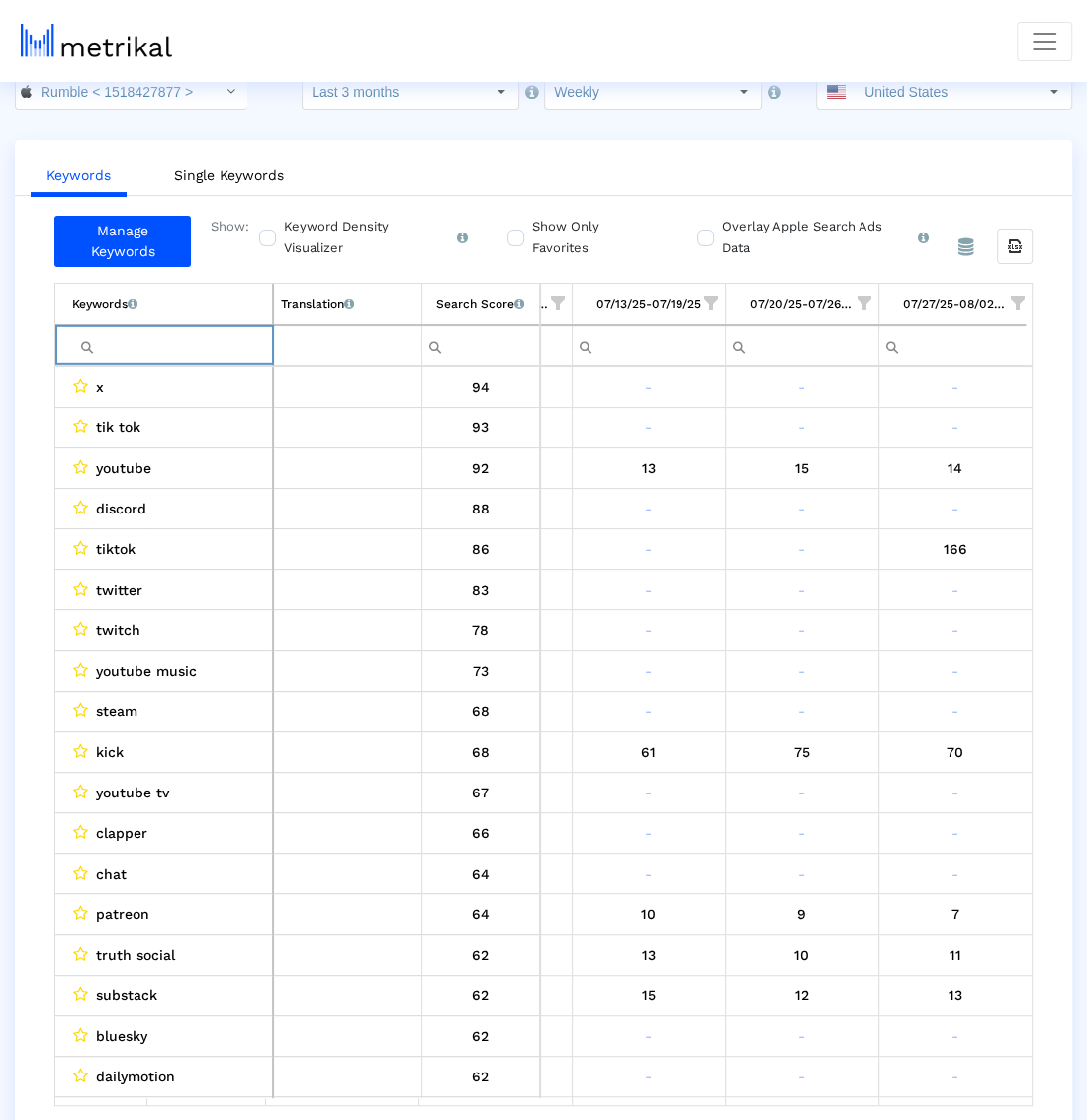 scroll, scrollTop: 51, scrollLeft: 275, axis: both 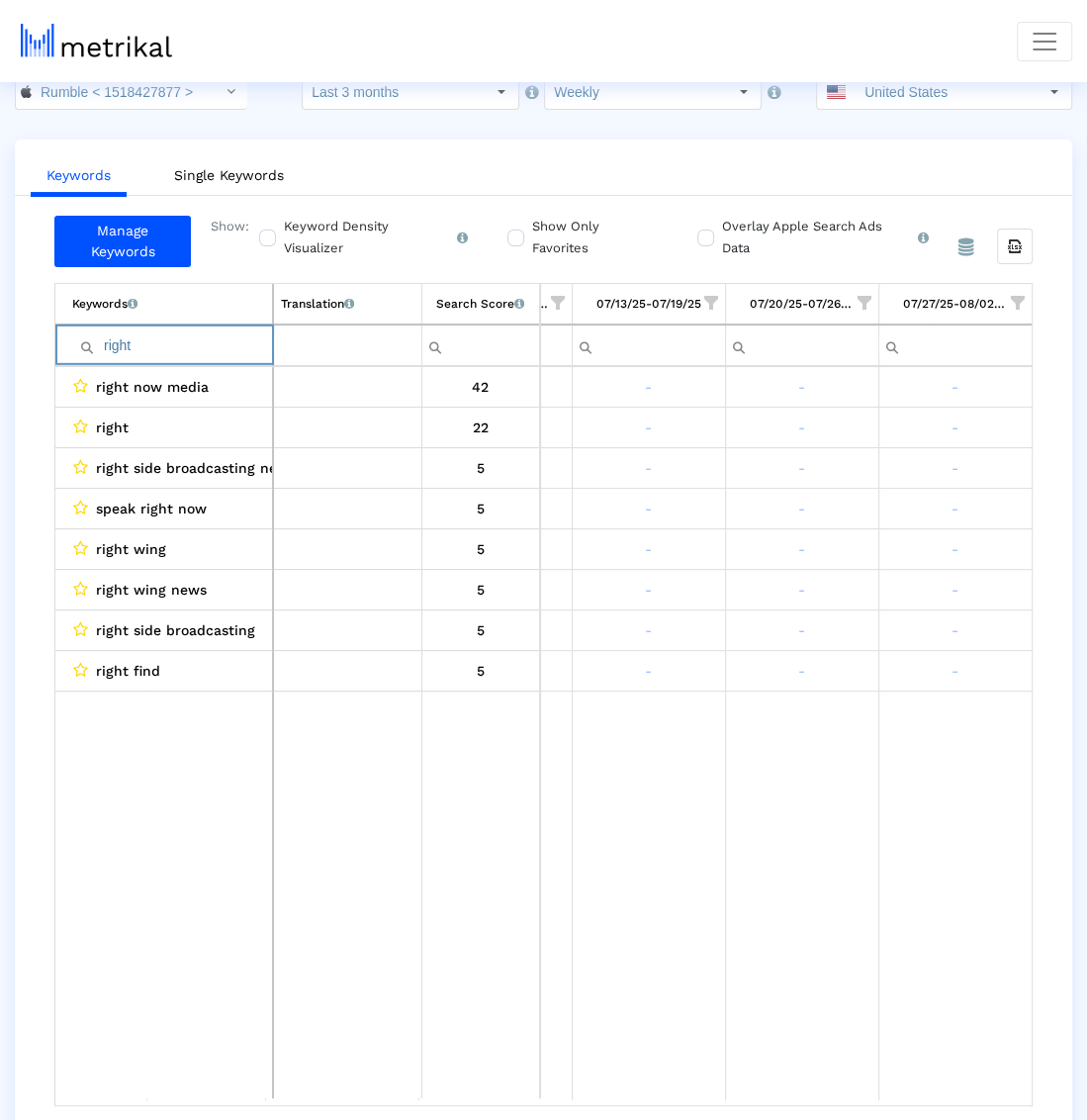 click on "right" at bounding box center [172, 345] 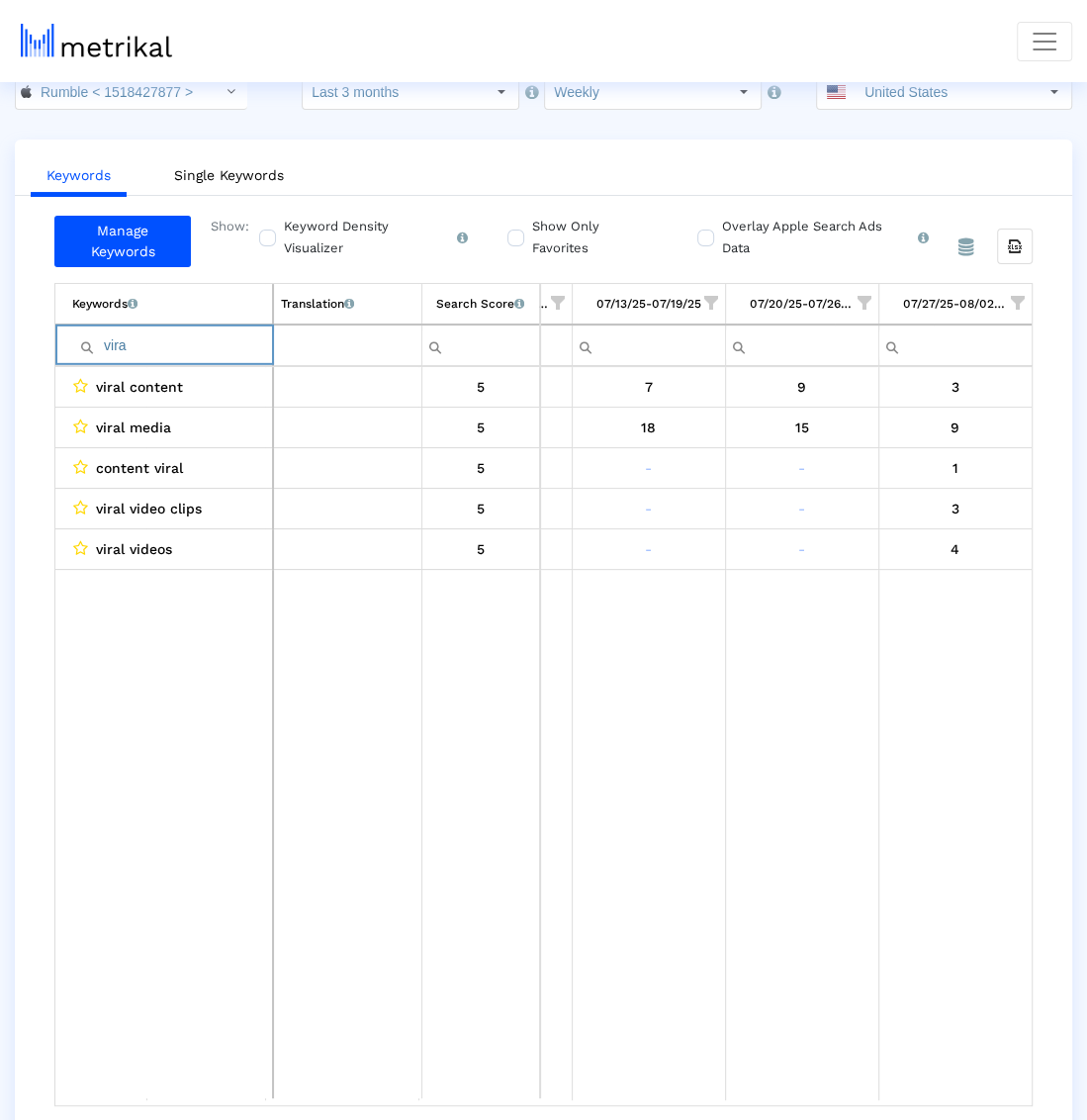 click on "vira" at bounding box center (172, 345) 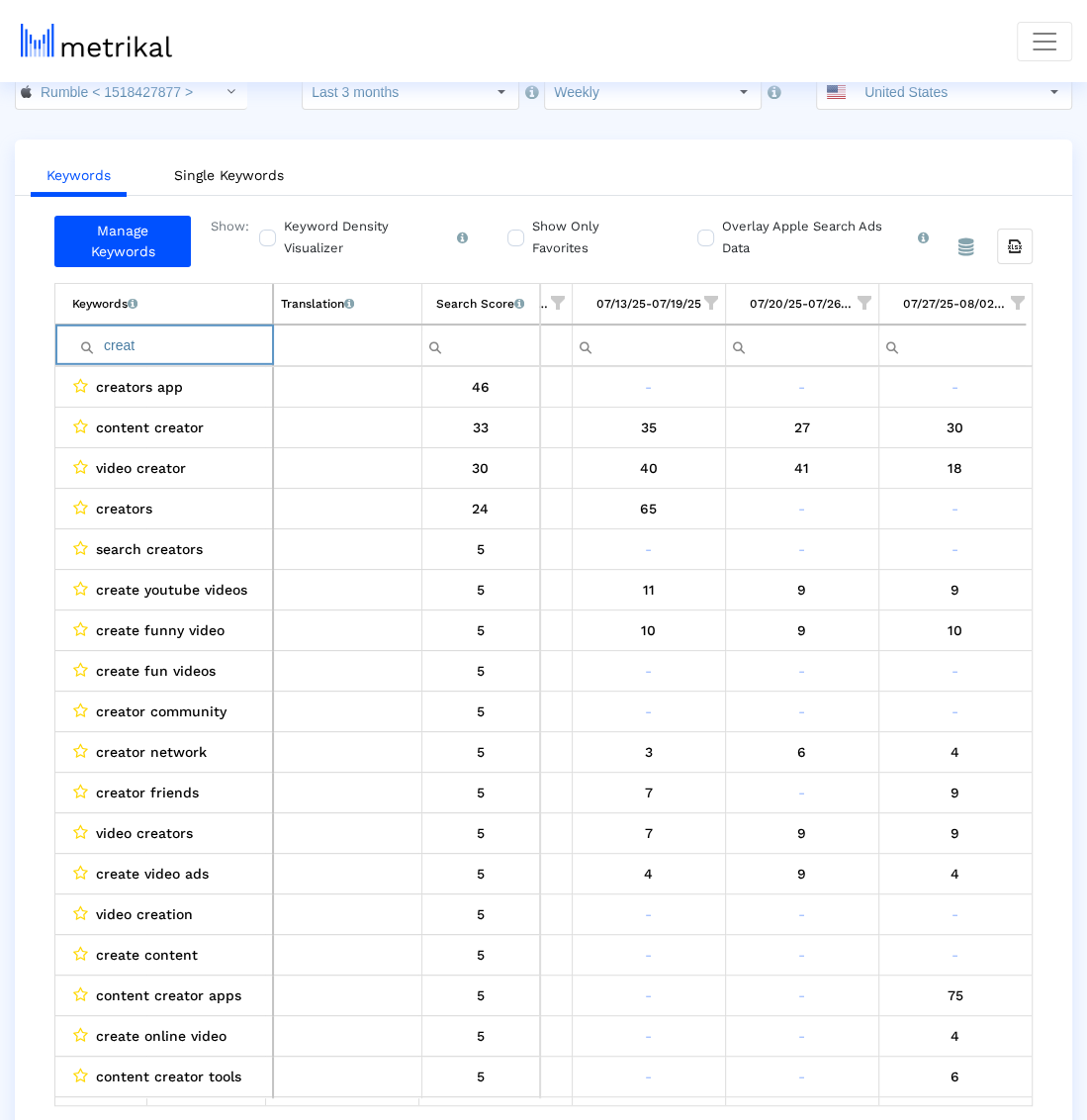 scroll, scrollTop: 0, scrollLeft: 0, axis: both 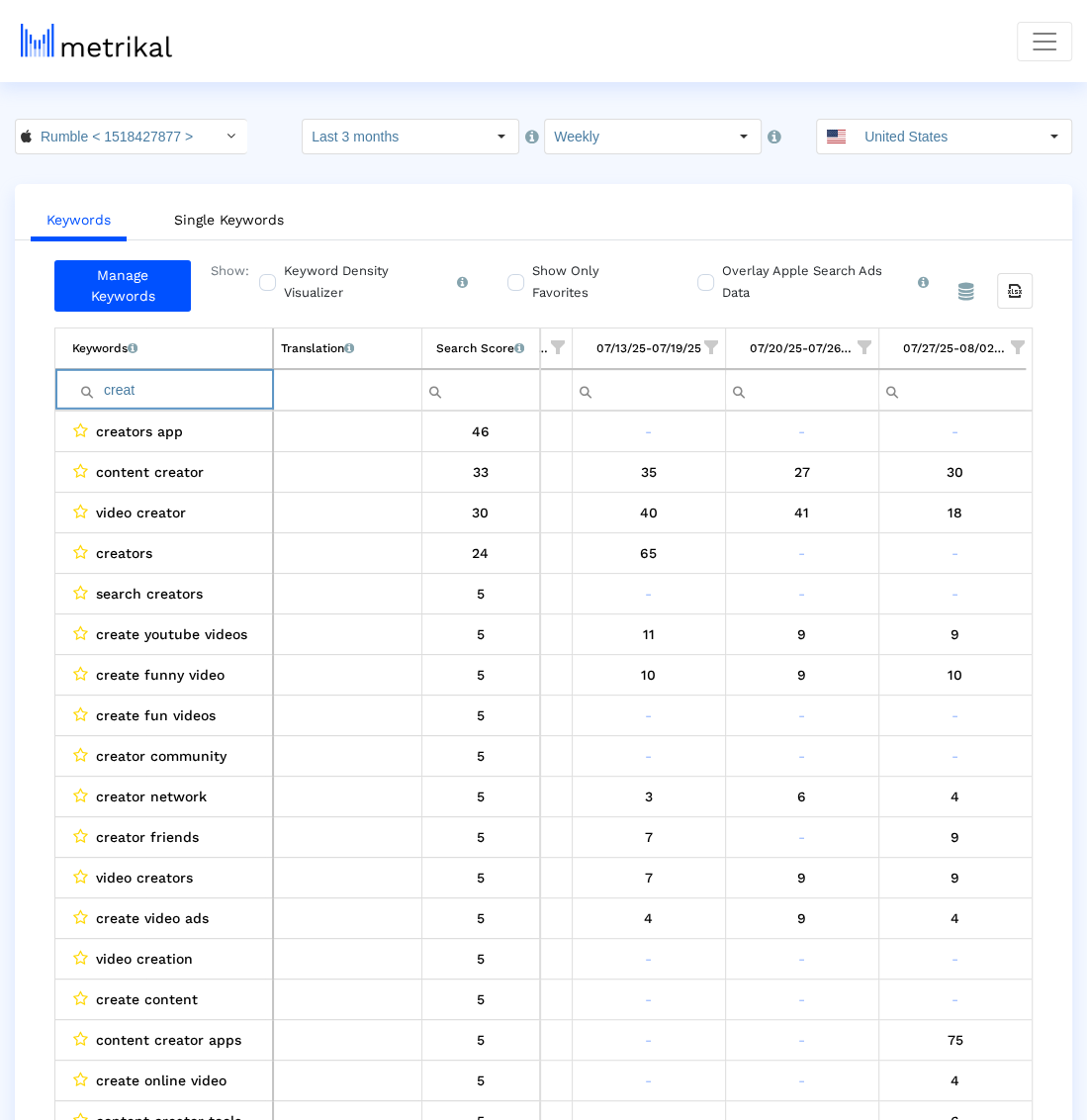 click on "creat" at bounding box center [172, 390] 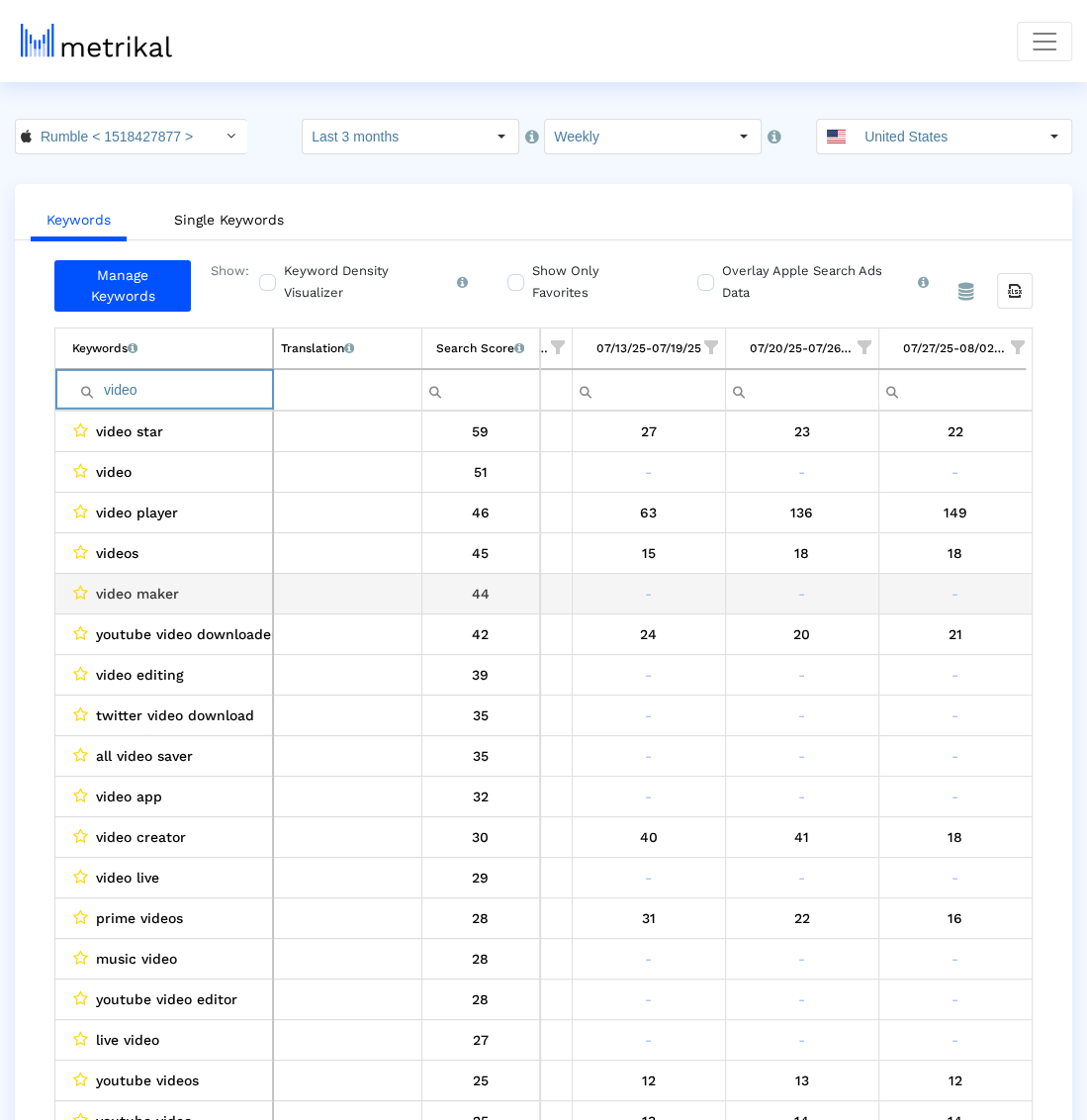 scroll, scrollTop: 40, scrollLeft: 275, axis: both 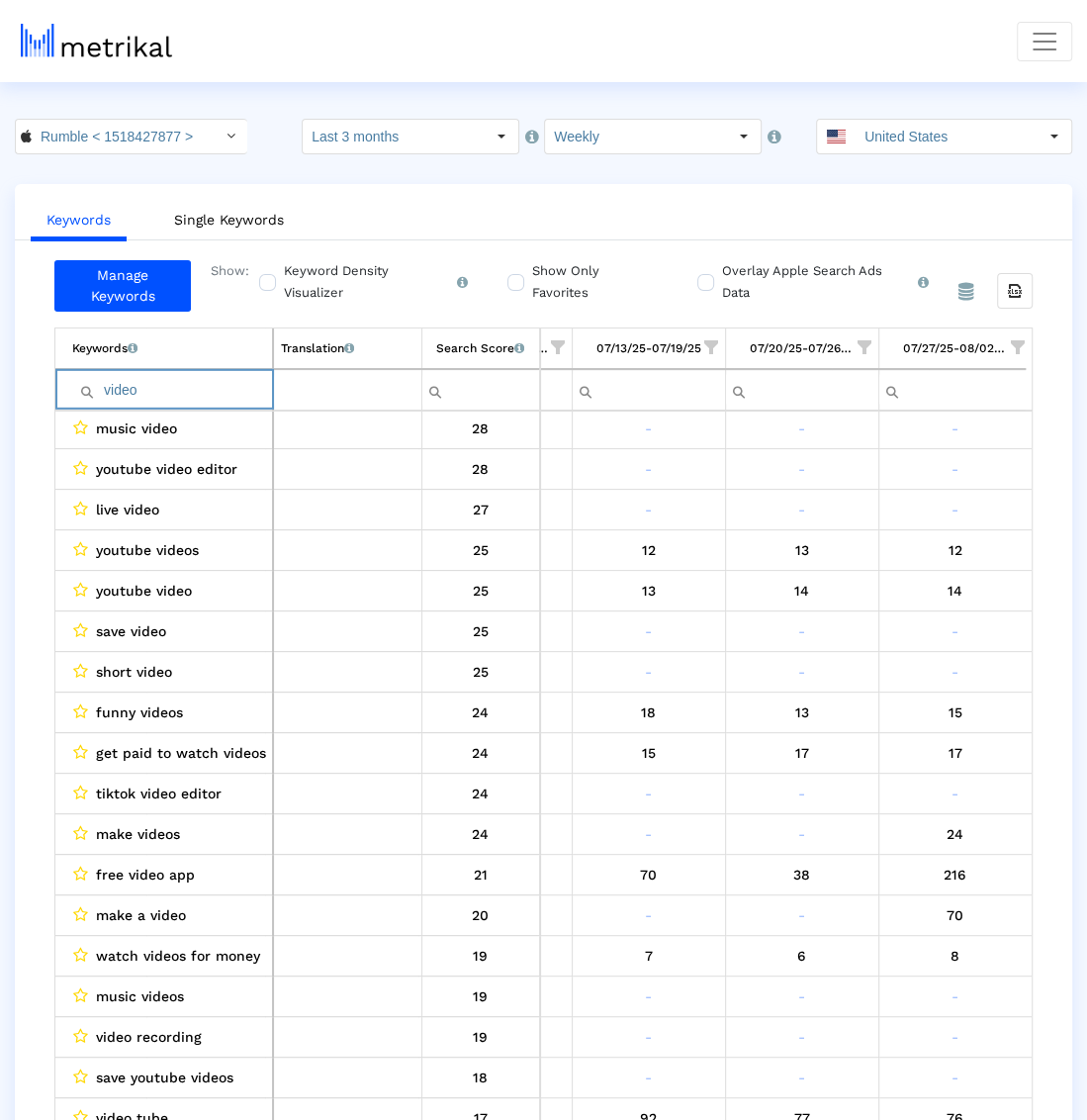 click on "video" at bounding box center (172, 390) 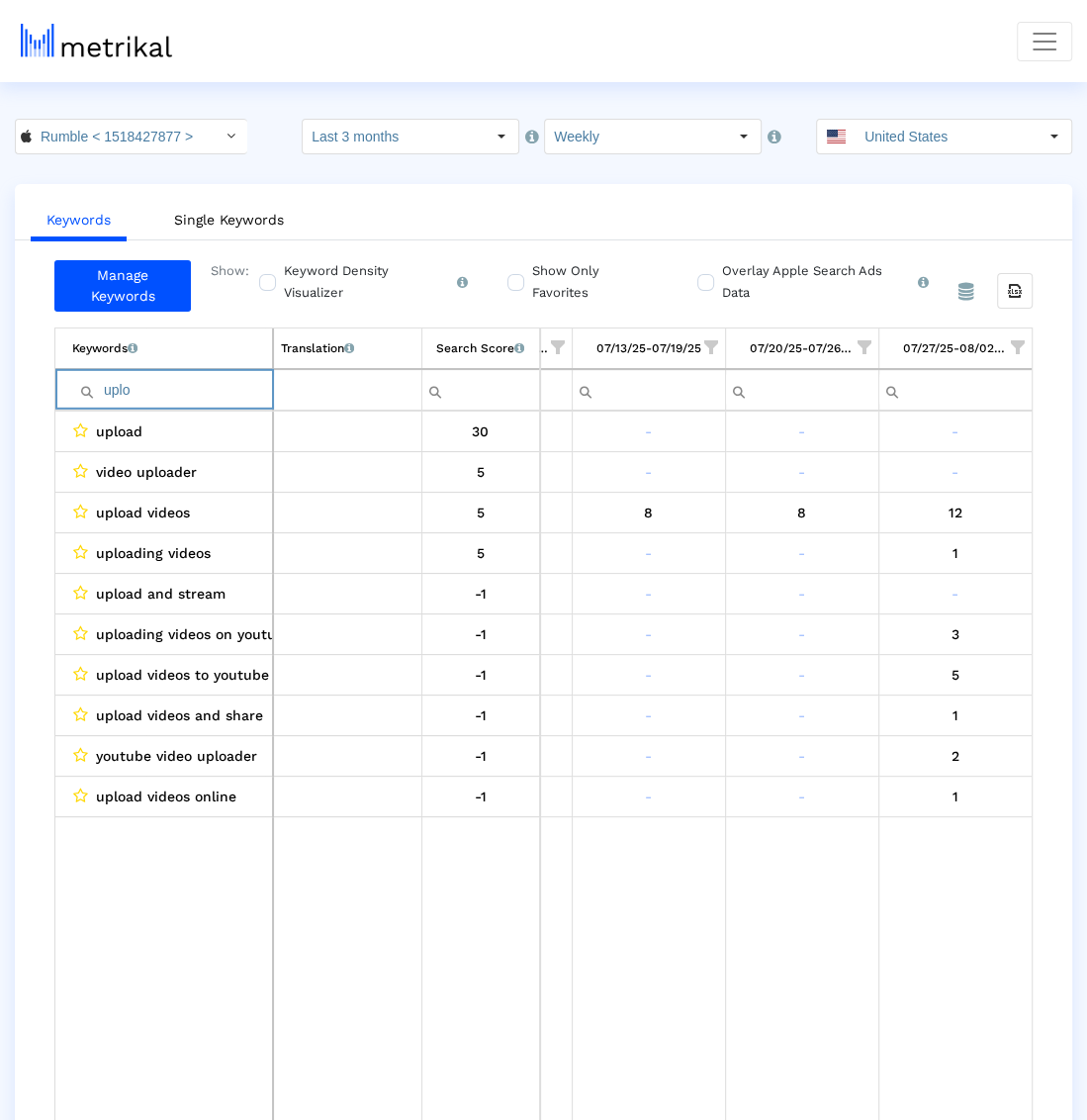 type on "uplo" 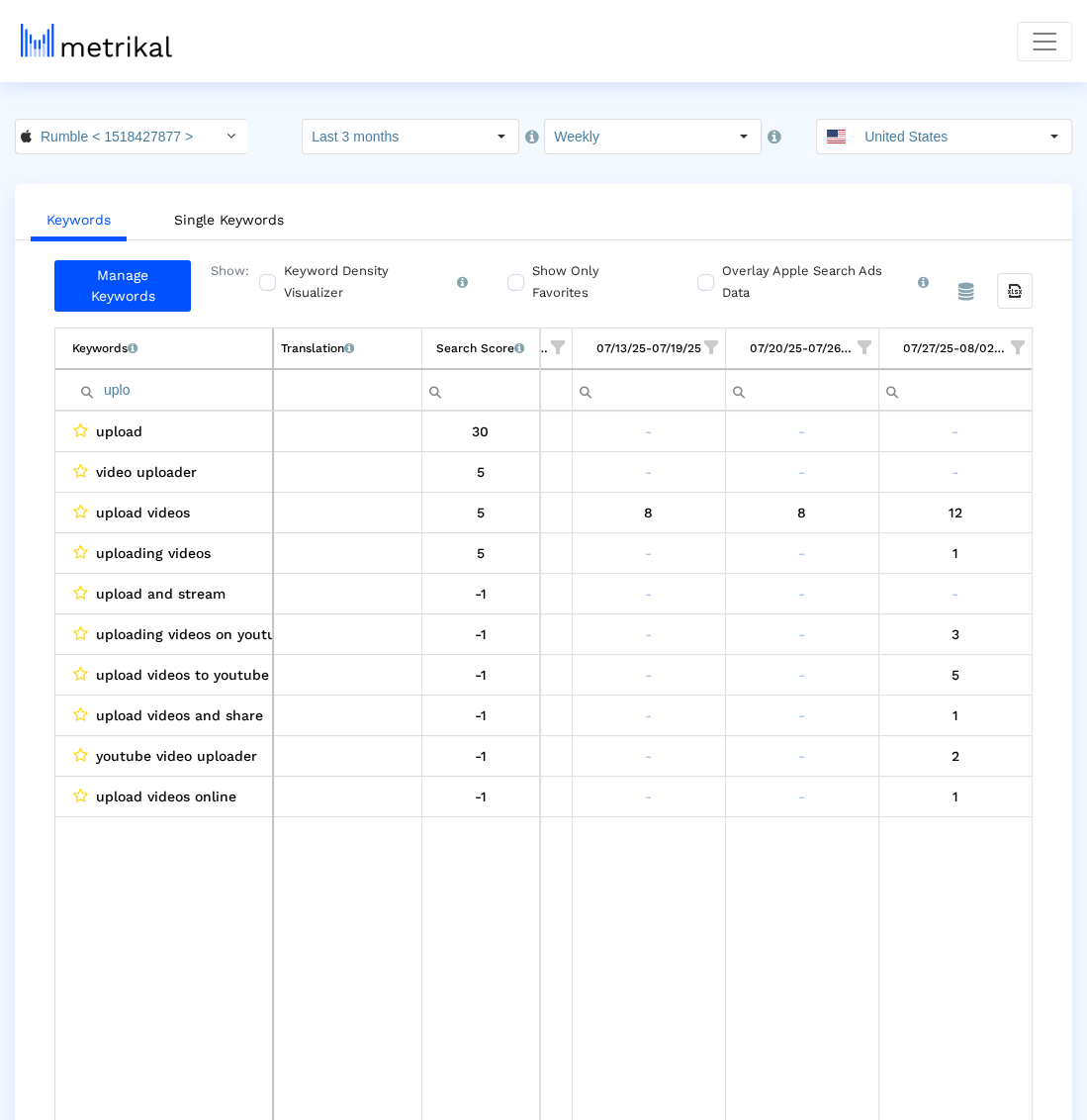 click on "Keywords   List of keywords that are currently being tracked in Mobile Action." at bounding box center [164, 348] 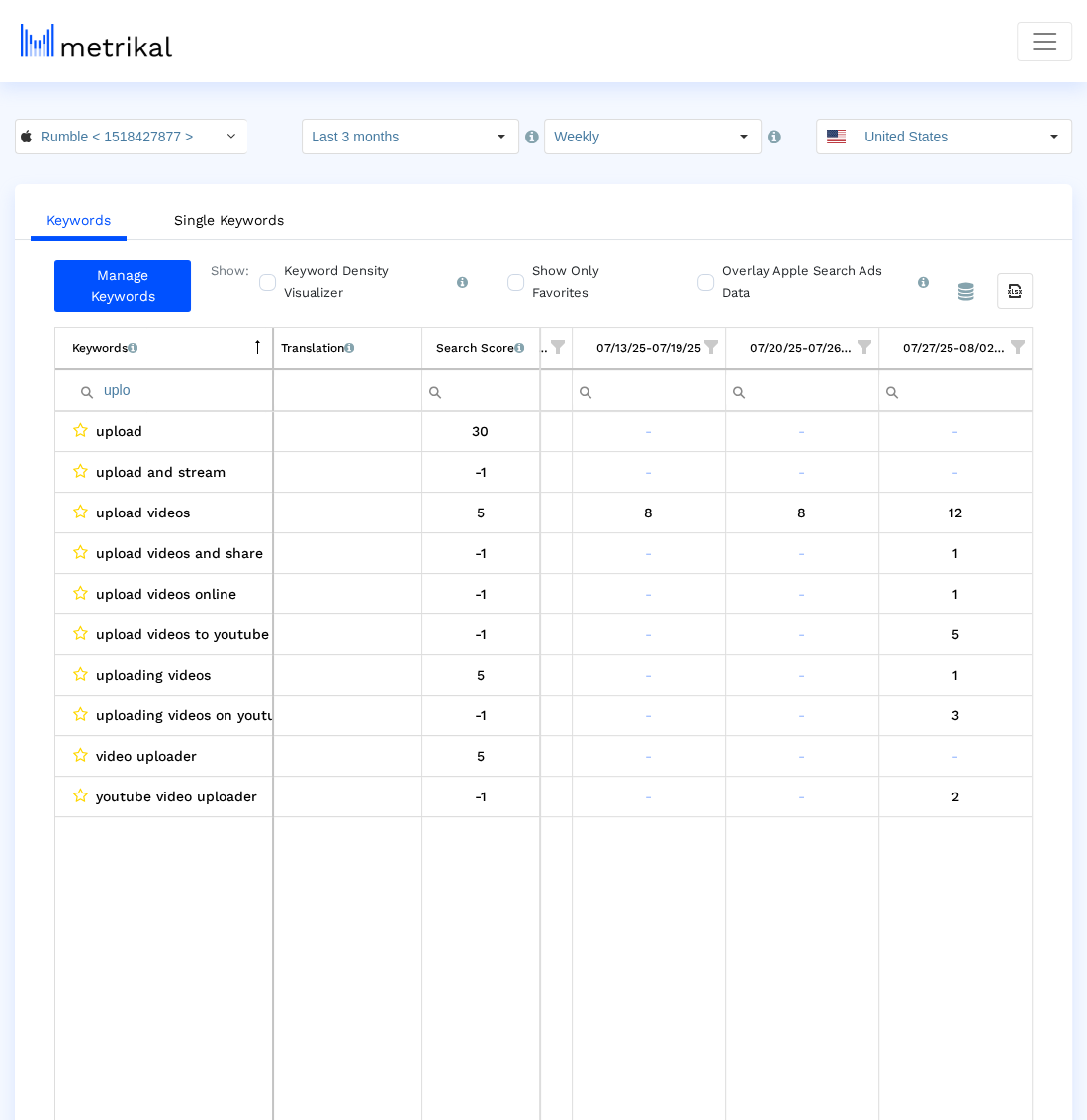 click on "Keywords   List of keywords that are currently being tracked in Mobile Action." at bounding box center [164, 348] 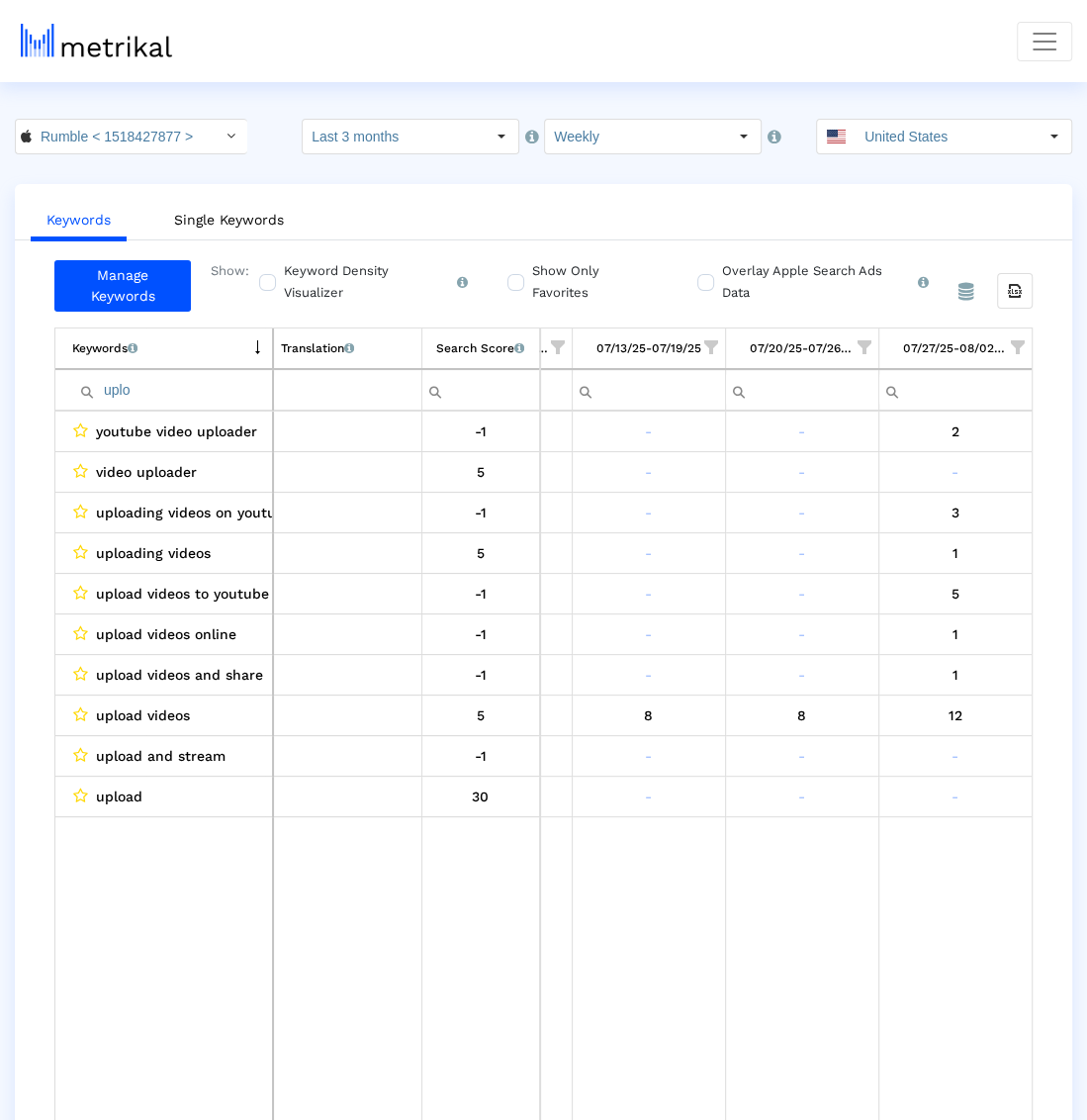 click on "Search Score   An estimate of relative search volume of each keyword. It is on a scale of 0 to 100, with 100 being the most searched for keywords." at bounding box center (480, 348) 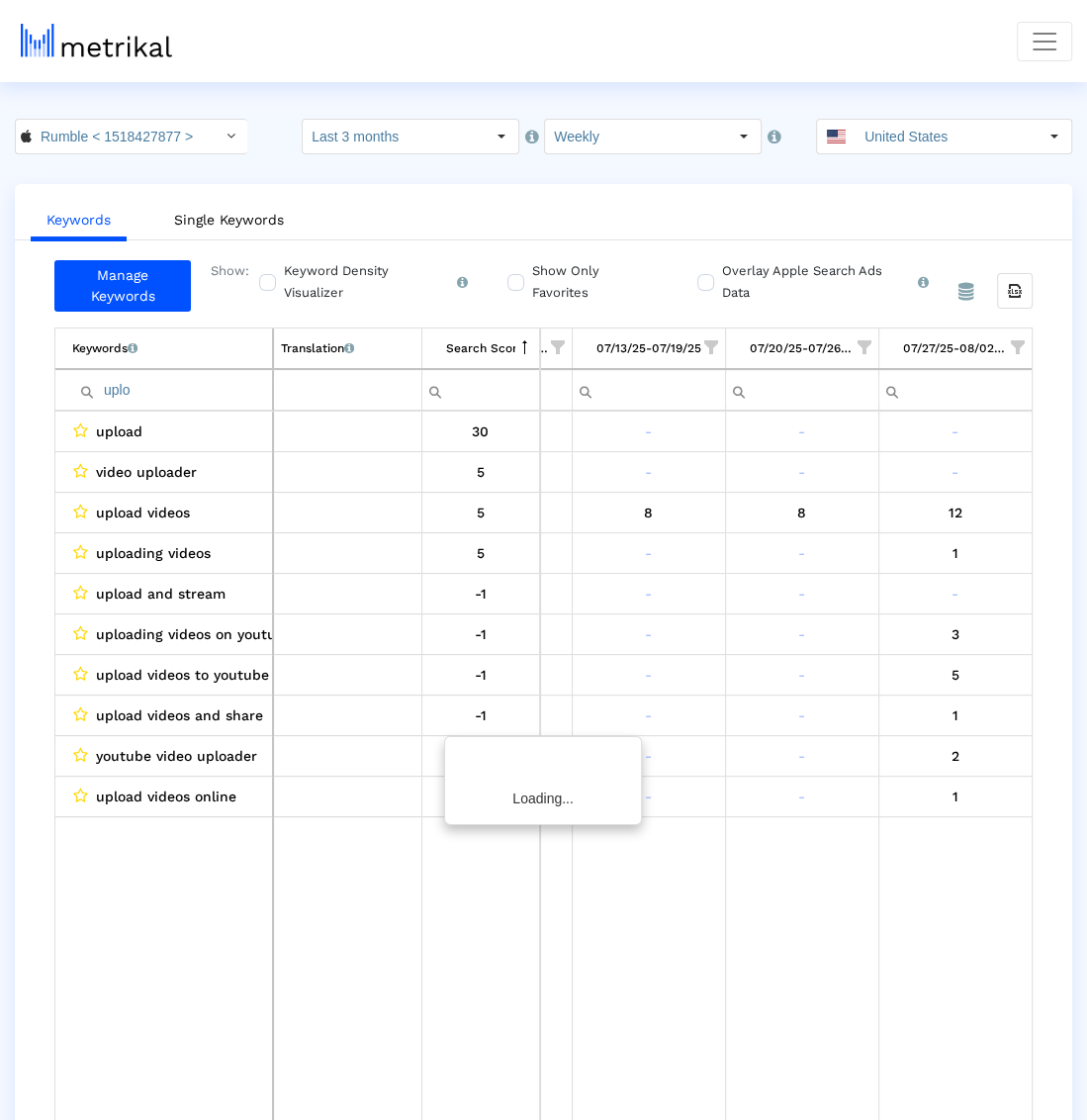 click on "Search Score   An estimate of relative search volume of each keyword. It is on a scale of 0 to 100, with 100 being the most searched for keywords." at bounding box center [481, 348] 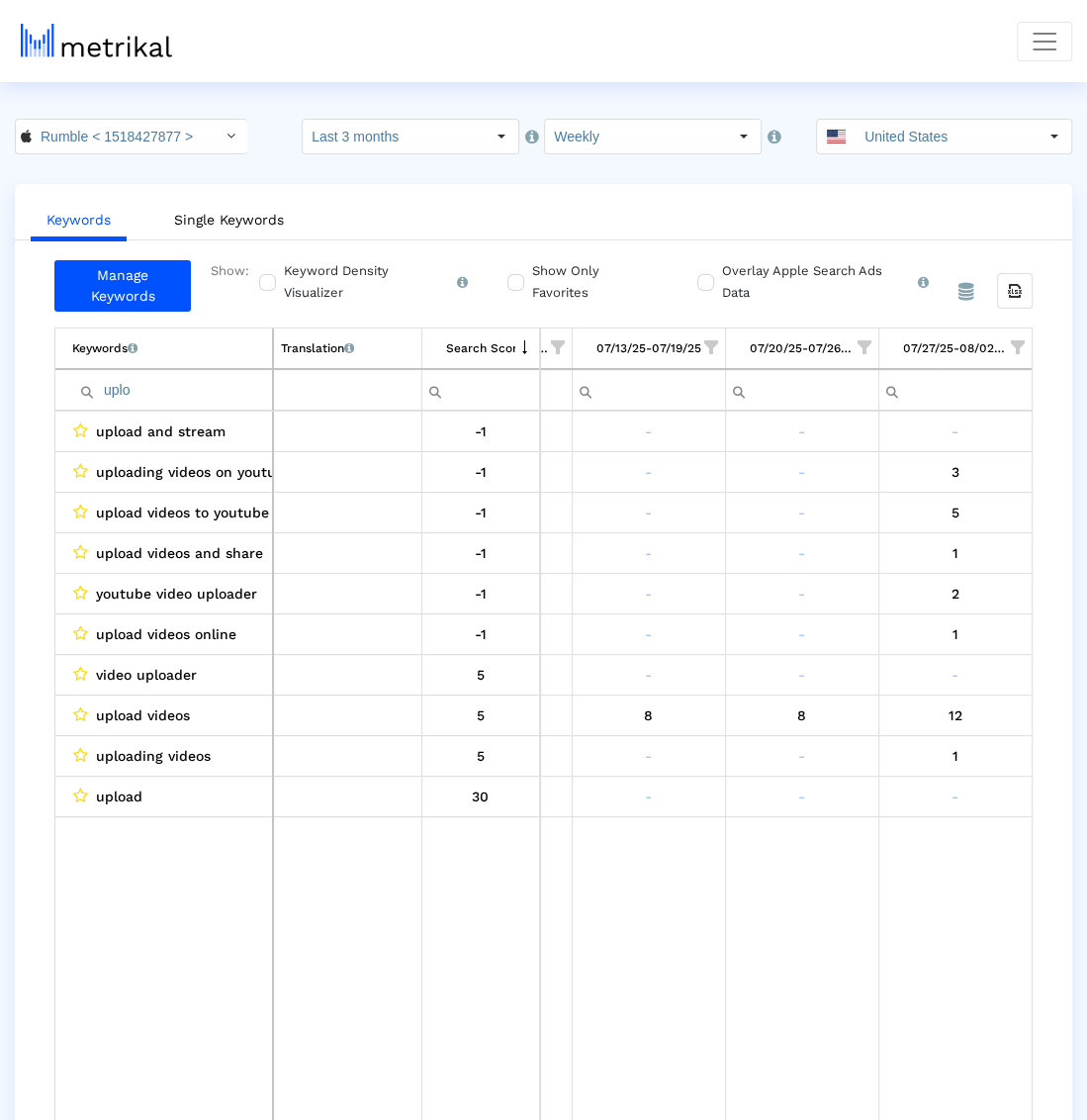 click on "Search Score   An estimate of relative search volume of each keyword. It is on a scale of 0 to 100, with 100 being the most searched for keywords." at bounding box center (481, 348) 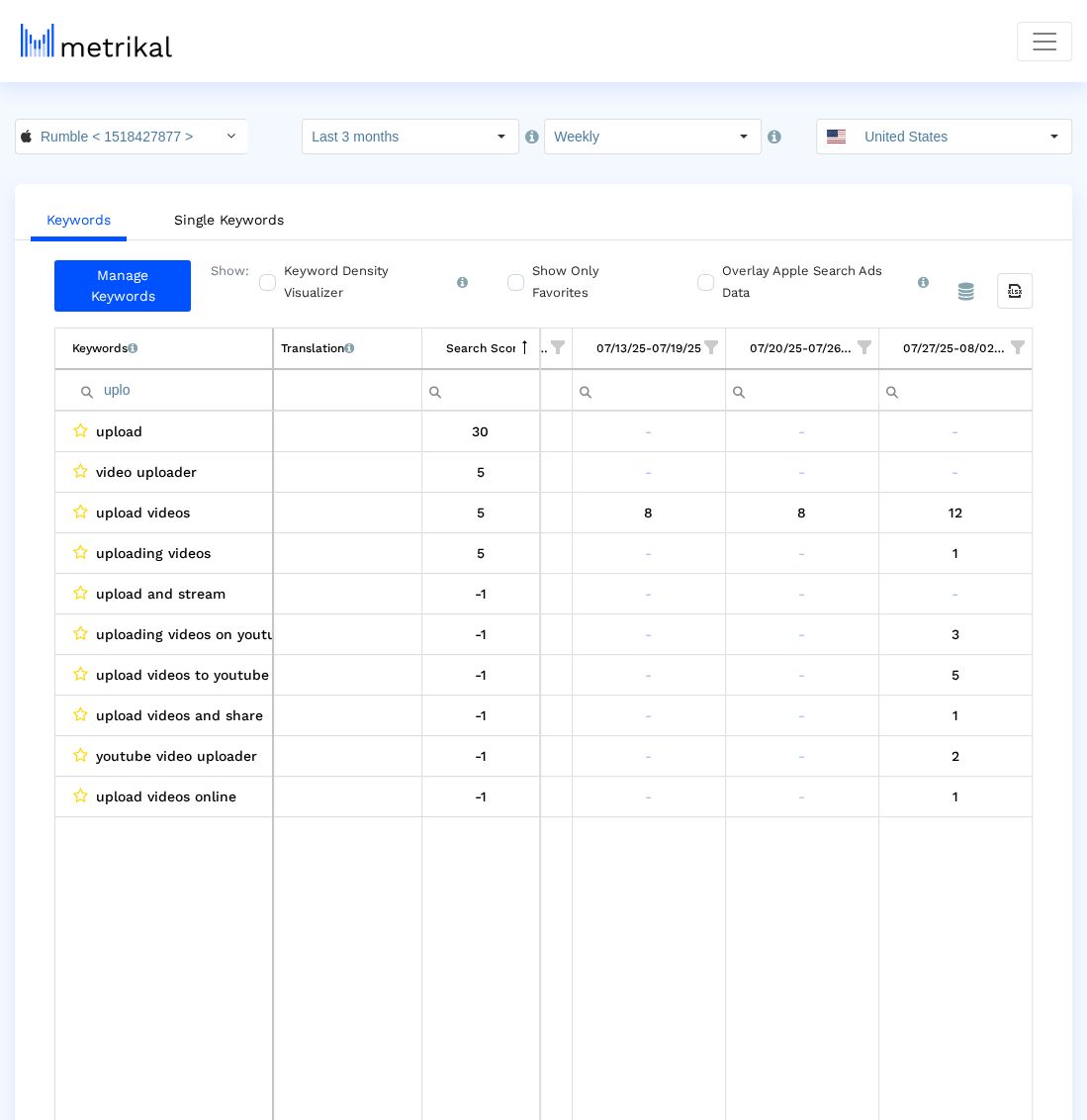 click on "uplo" at bounding box center [172, 390] 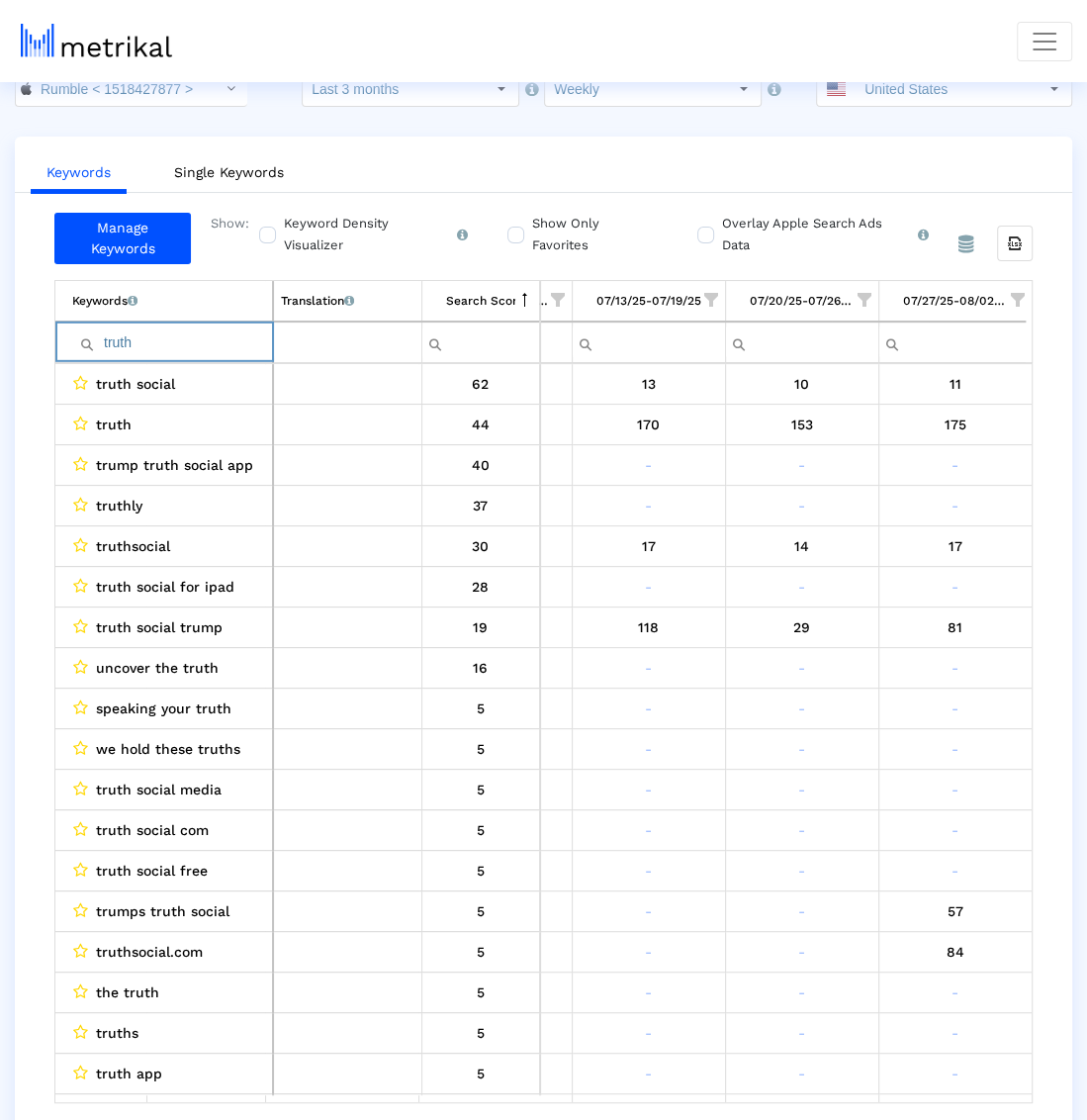scroll, scrollTop: 57, scrollLeft: 0, axis: vertical 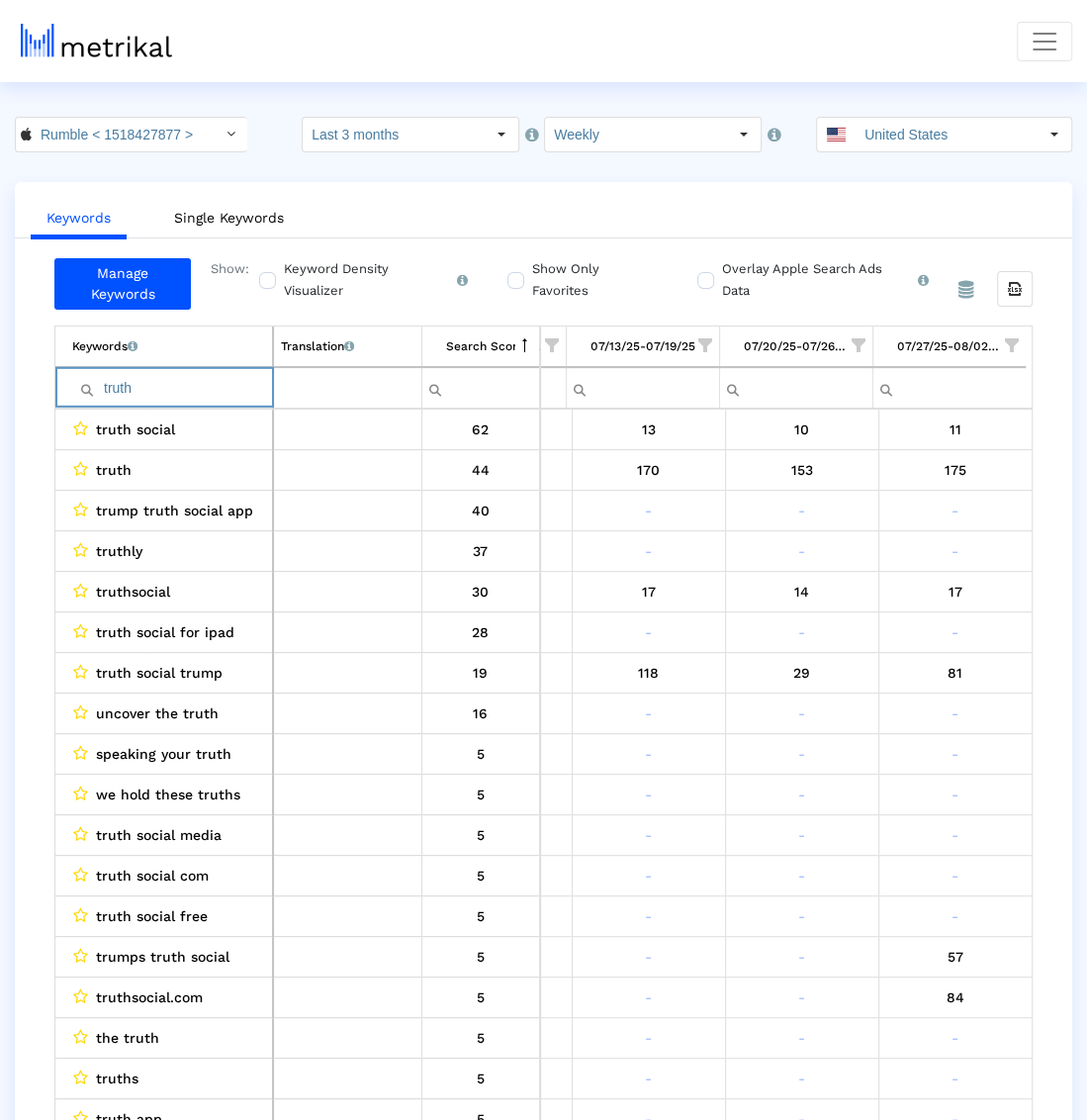 click on "truth" at bounding box center [172, 388] 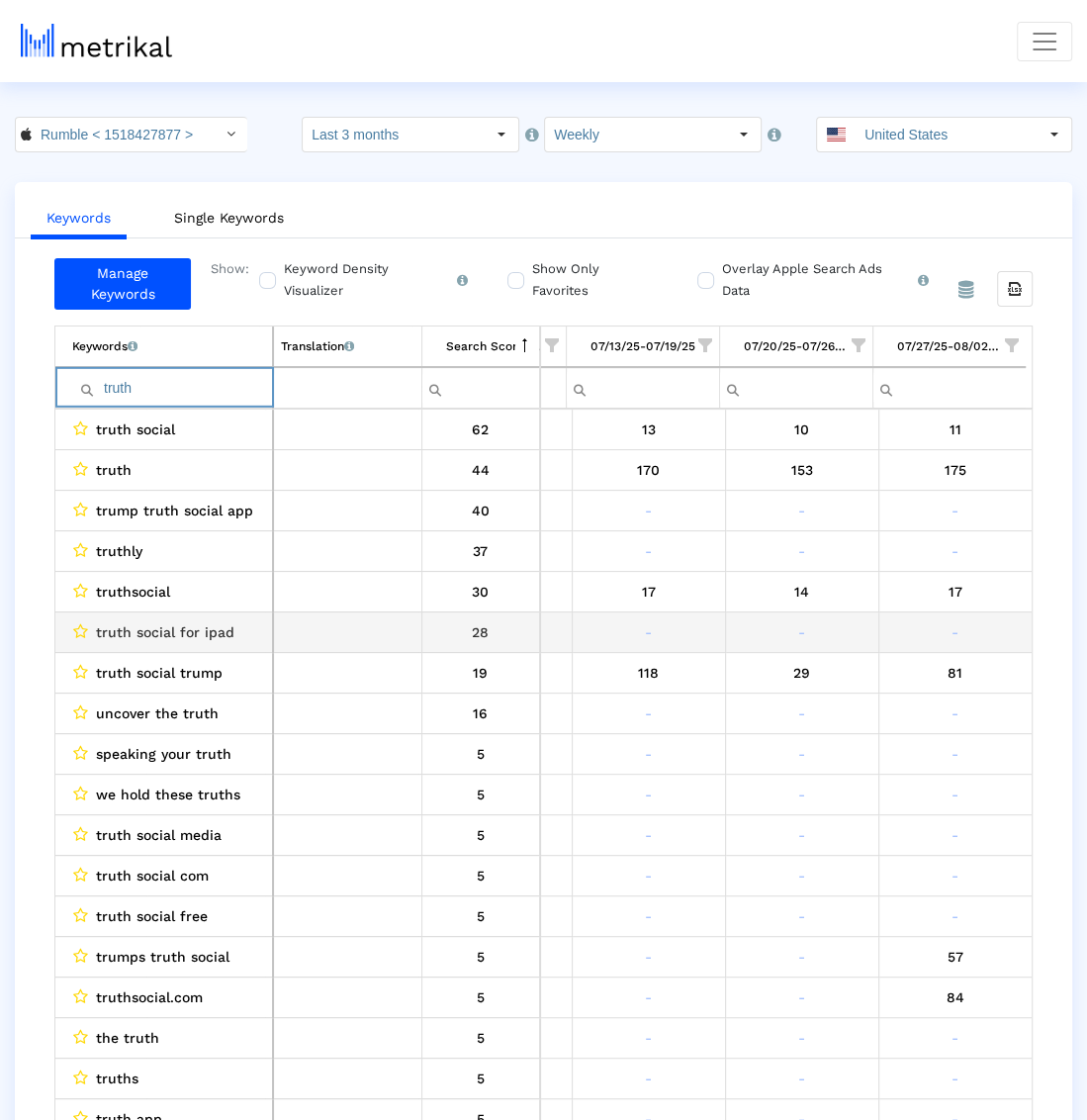 scroll, scrollTop: 103, scrollLeft: 281, axis: both 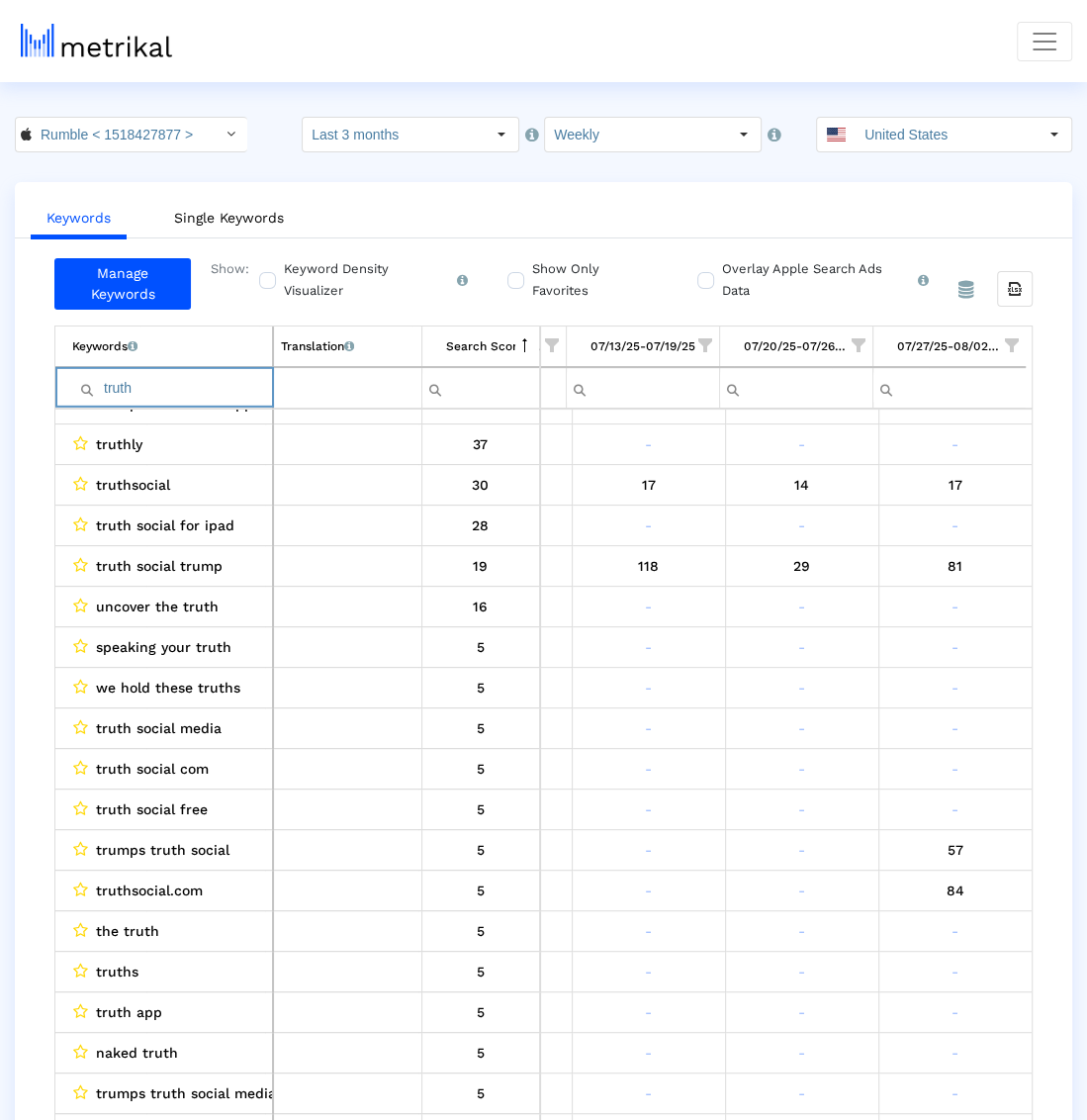 click on "truth" at bounding box center [172, 388] 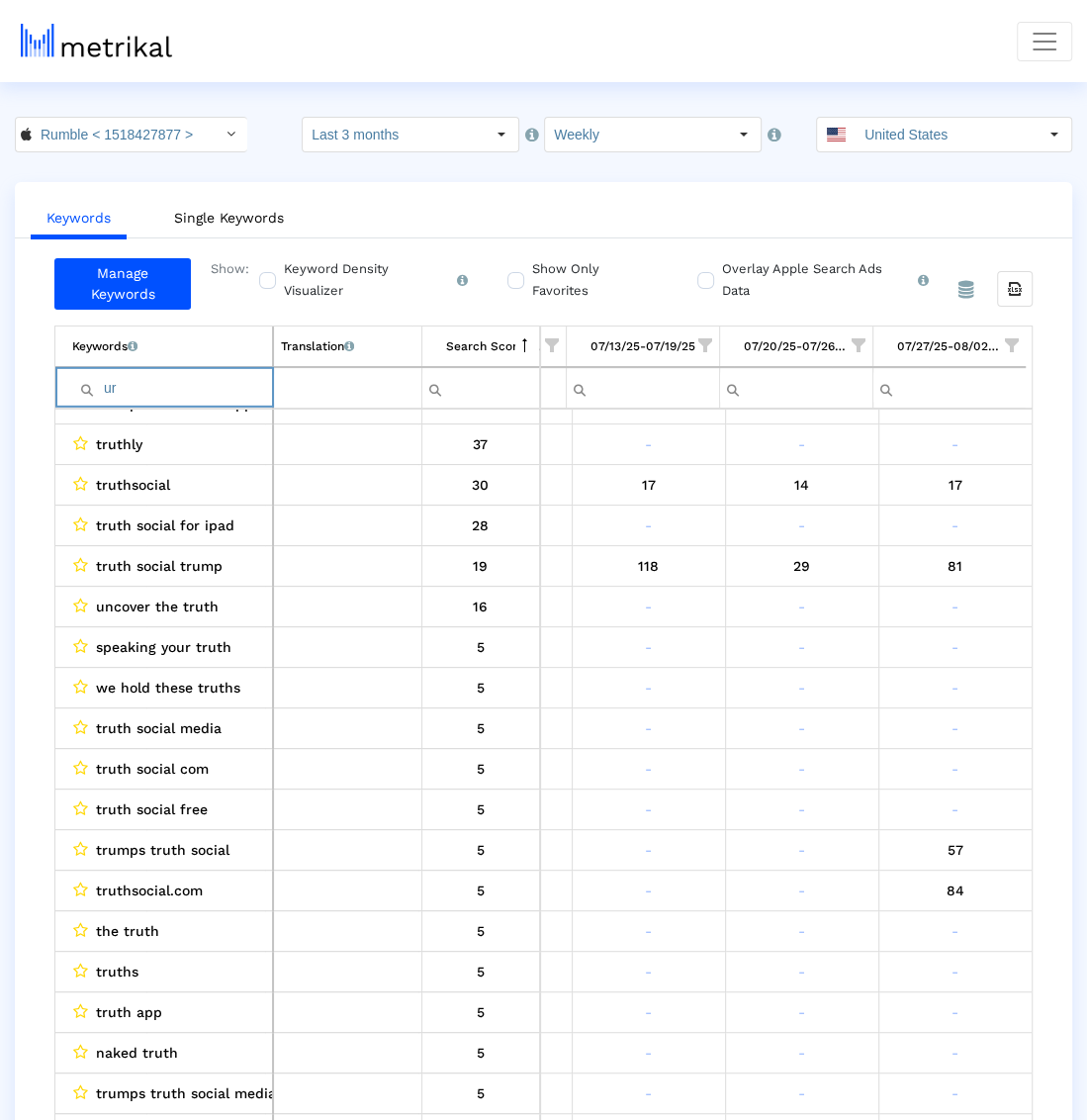 type on "u" 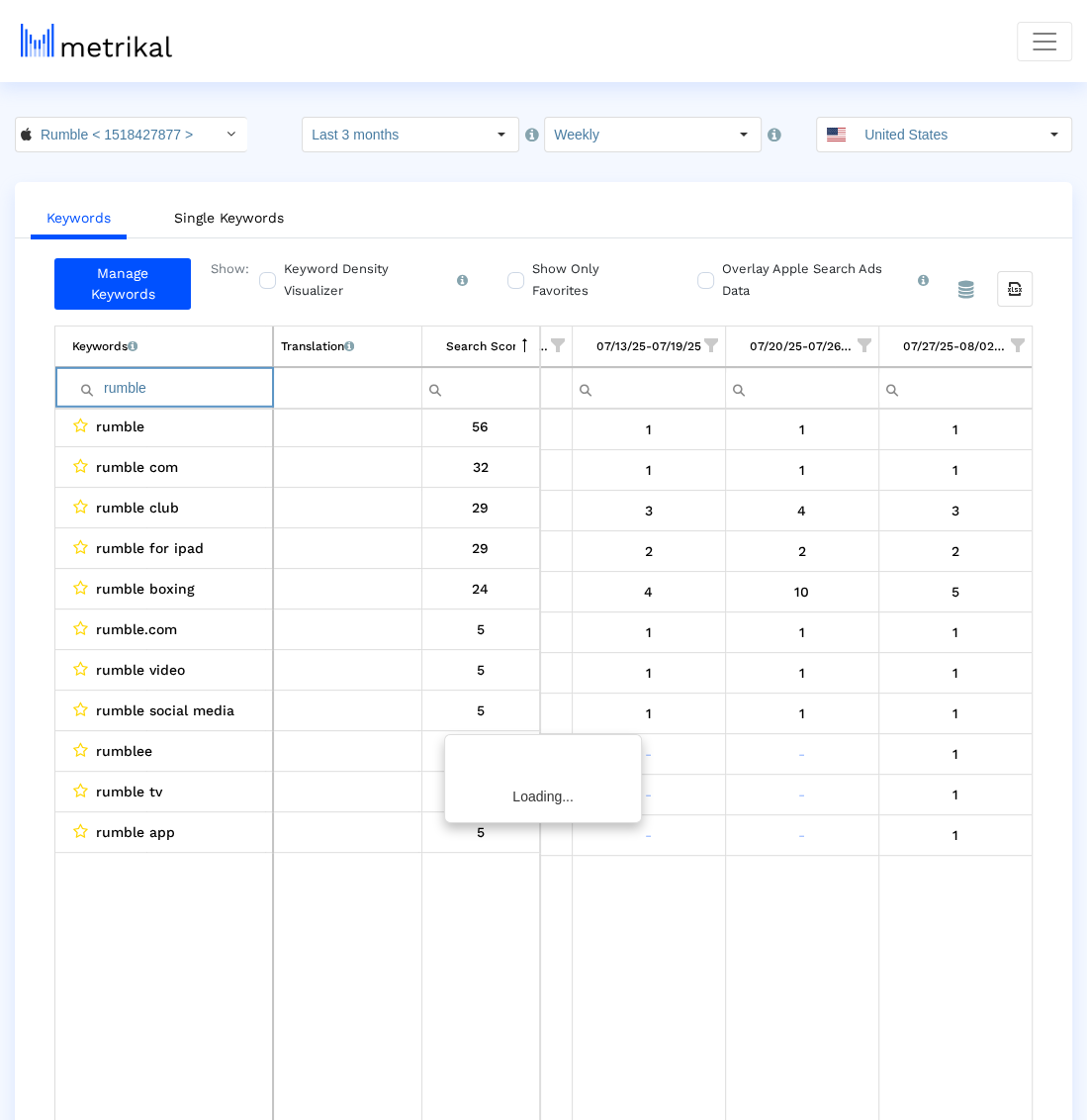 scroll, scrollTop: 0, scrollLeft: 275, axis: horizontal 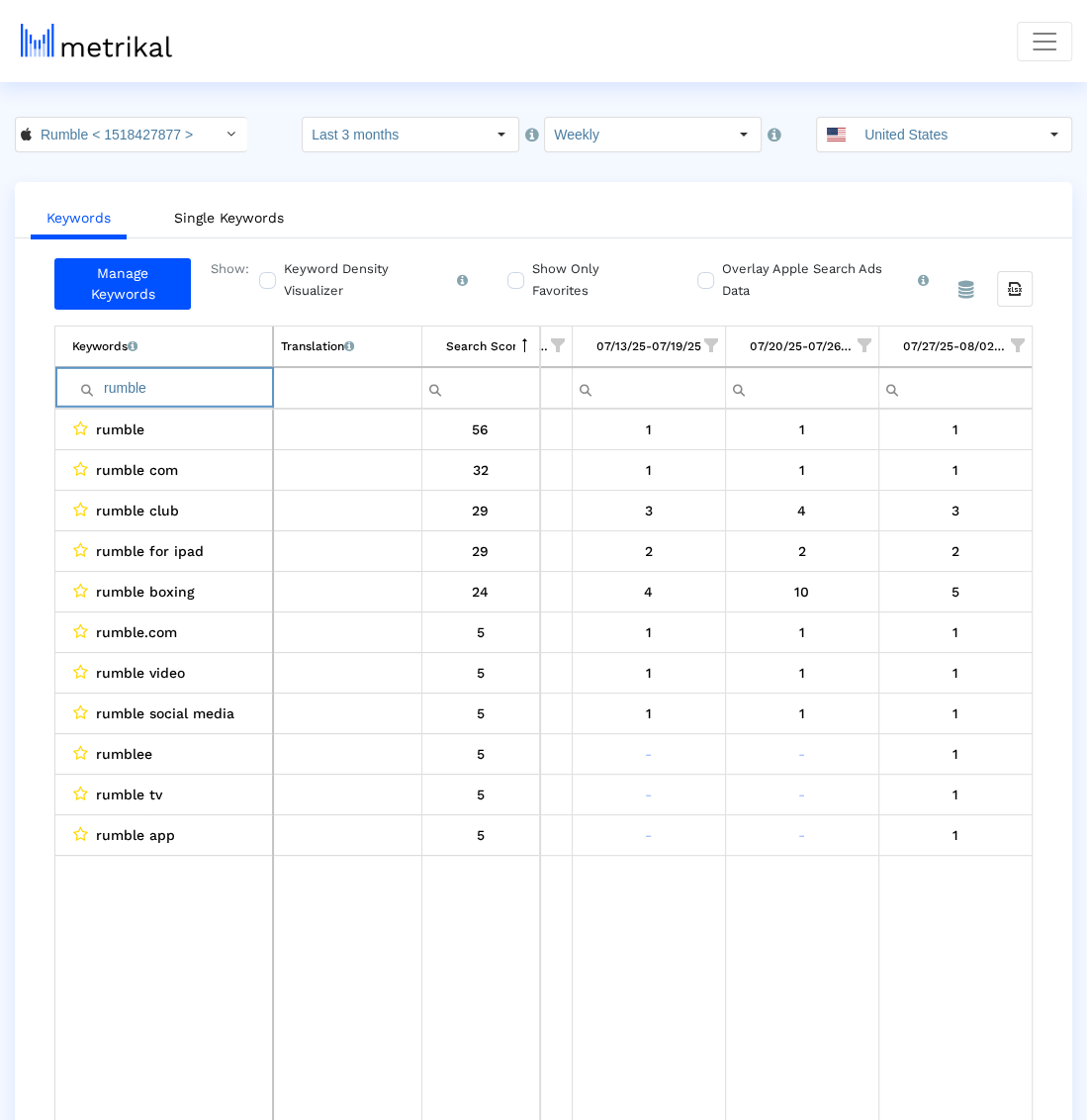 click on "rumble" at bounding box center [172, 388] 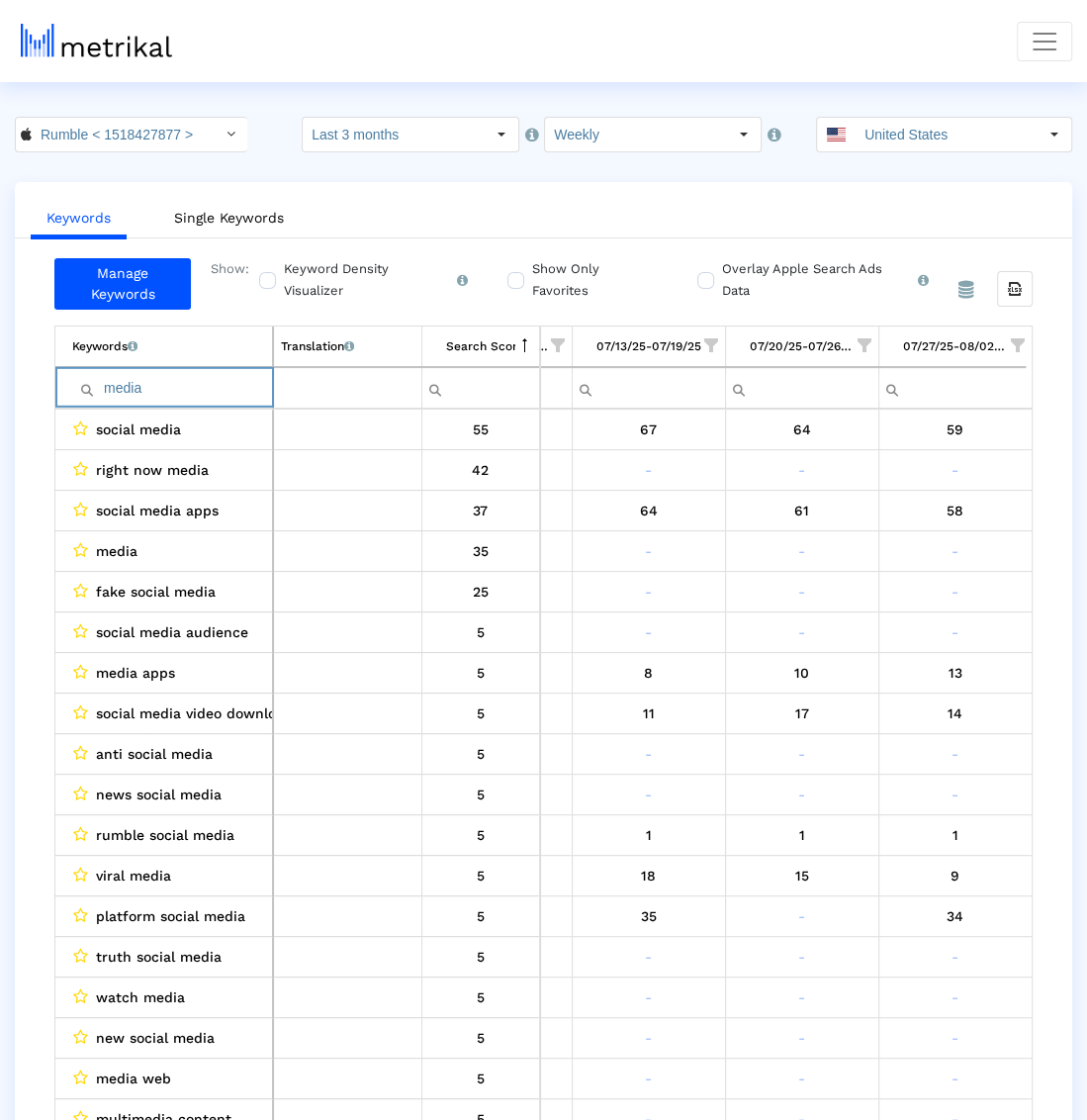 click on "media" at bounding box center [172, 388] 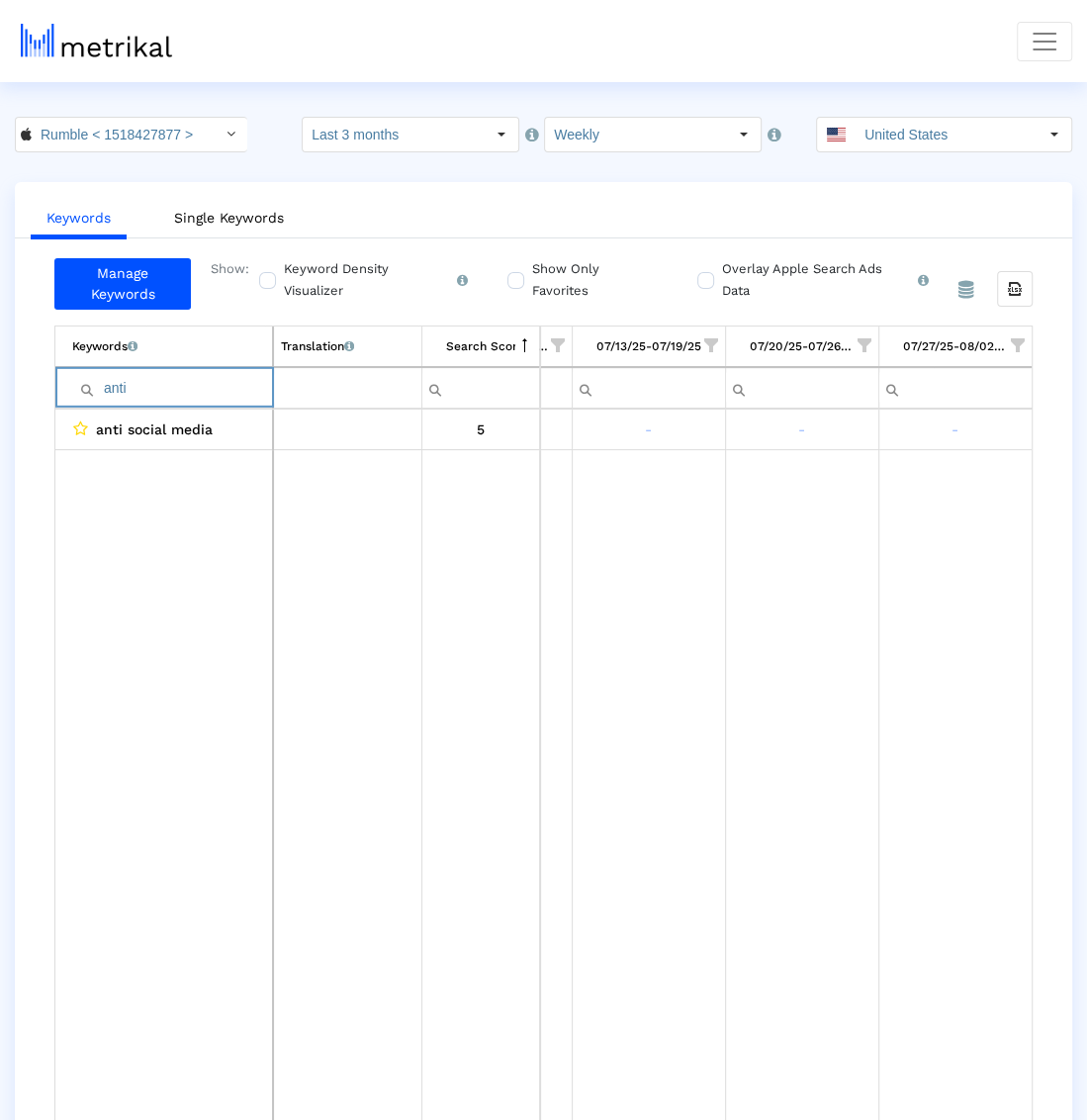 click on "anti" at bounding box center (172, 388) 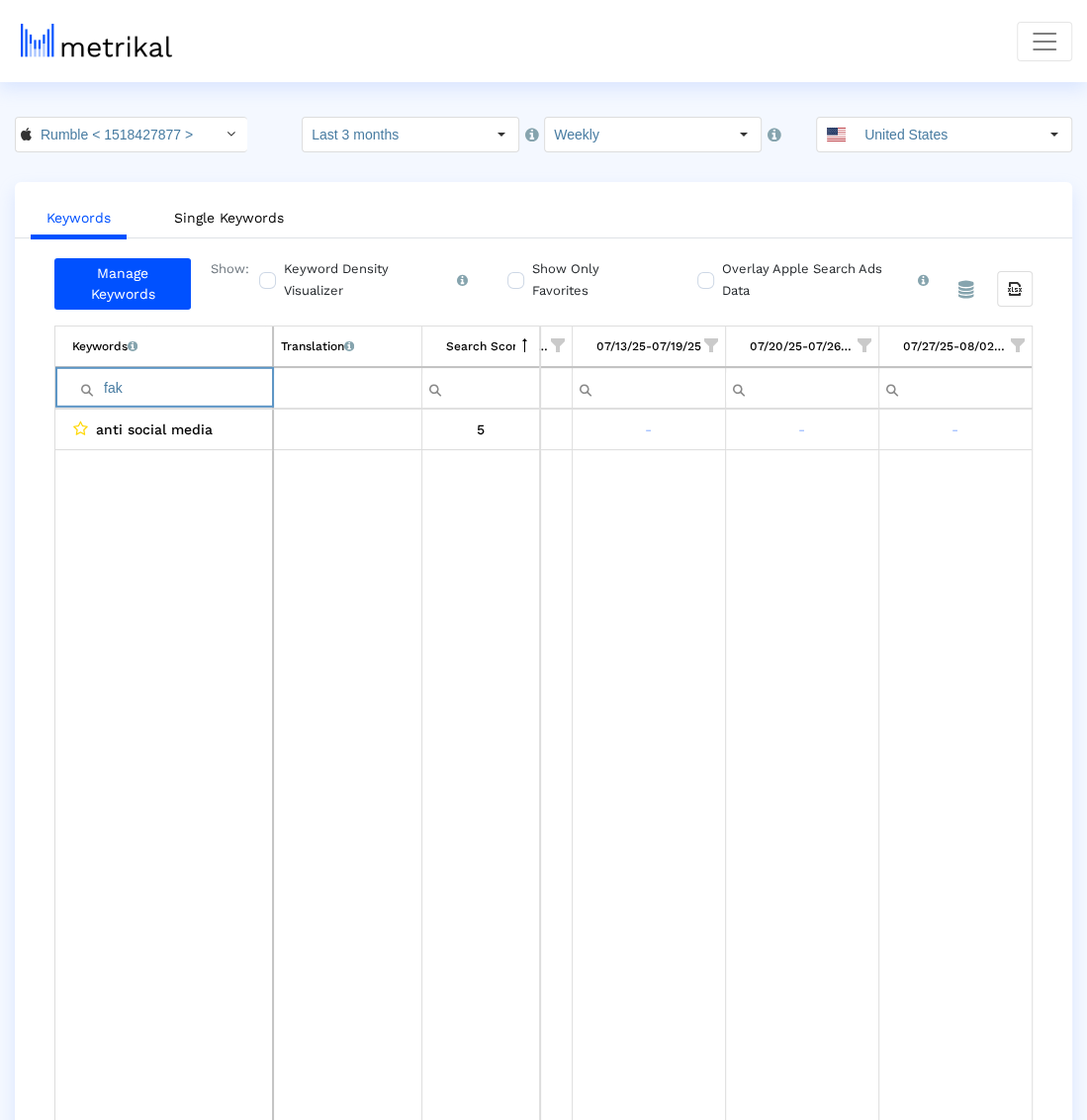 type on "fake" 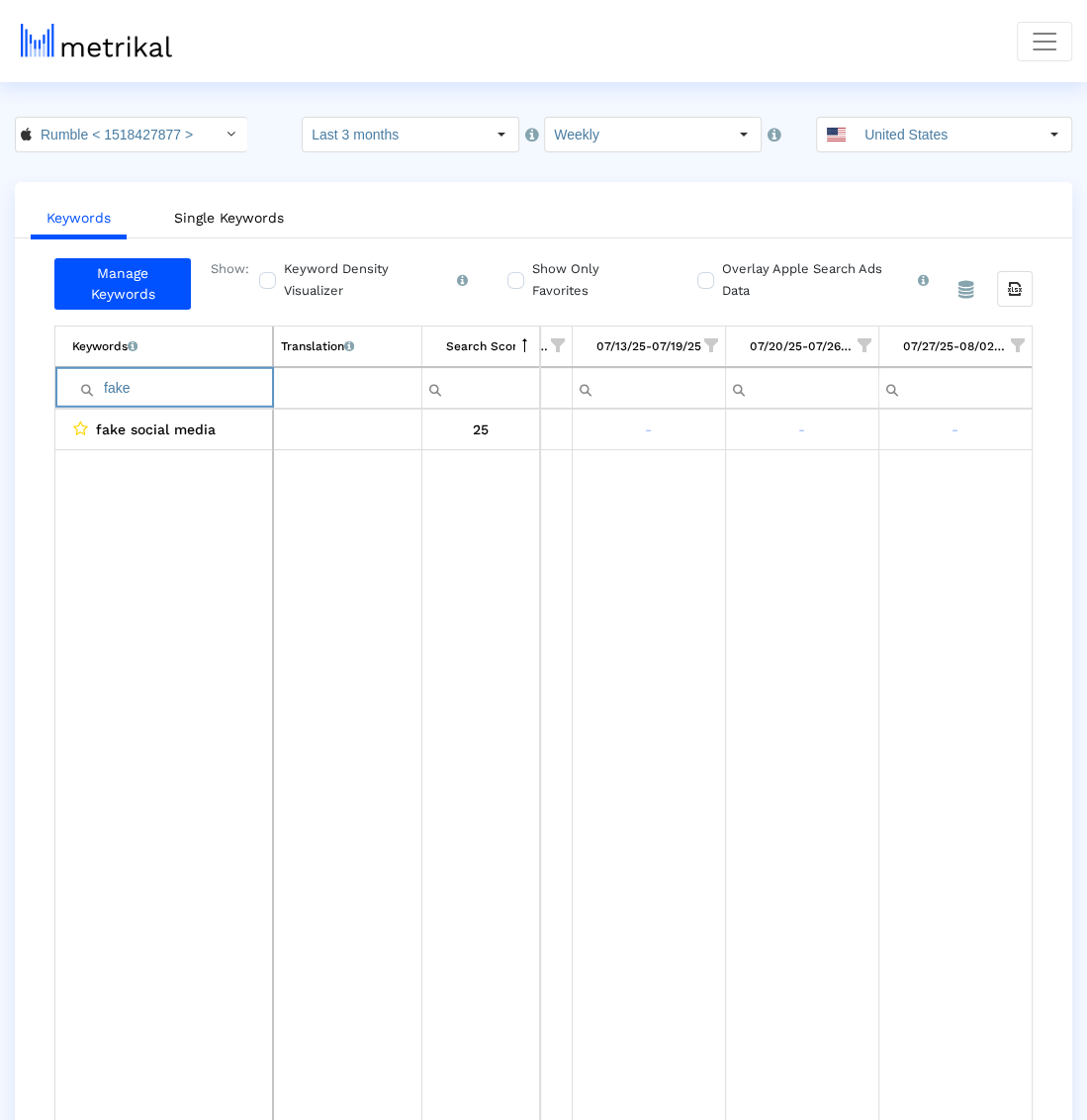 click on "fake" at bounding box center [172, 388] 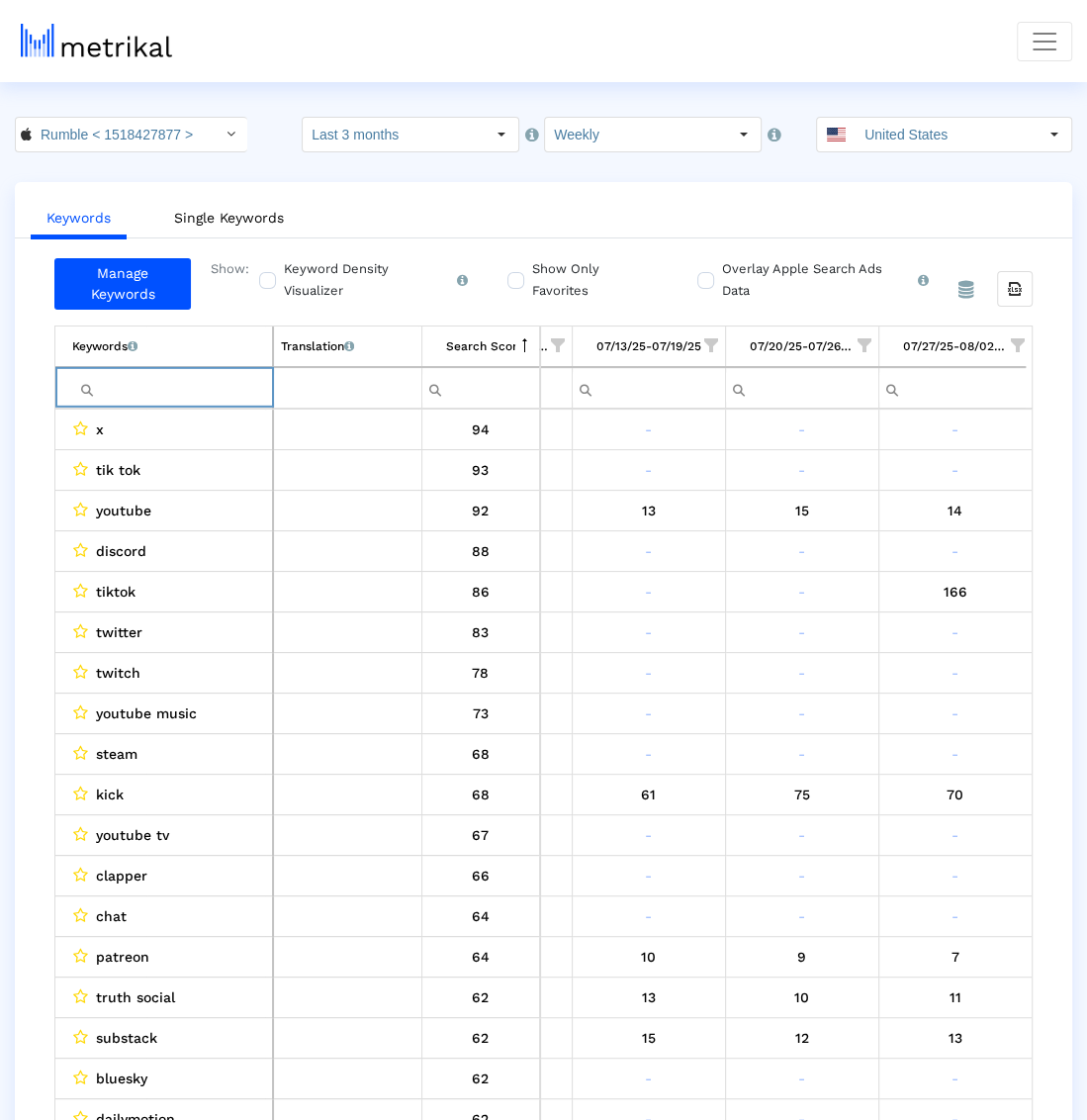 click at bounding box center (172, 388) 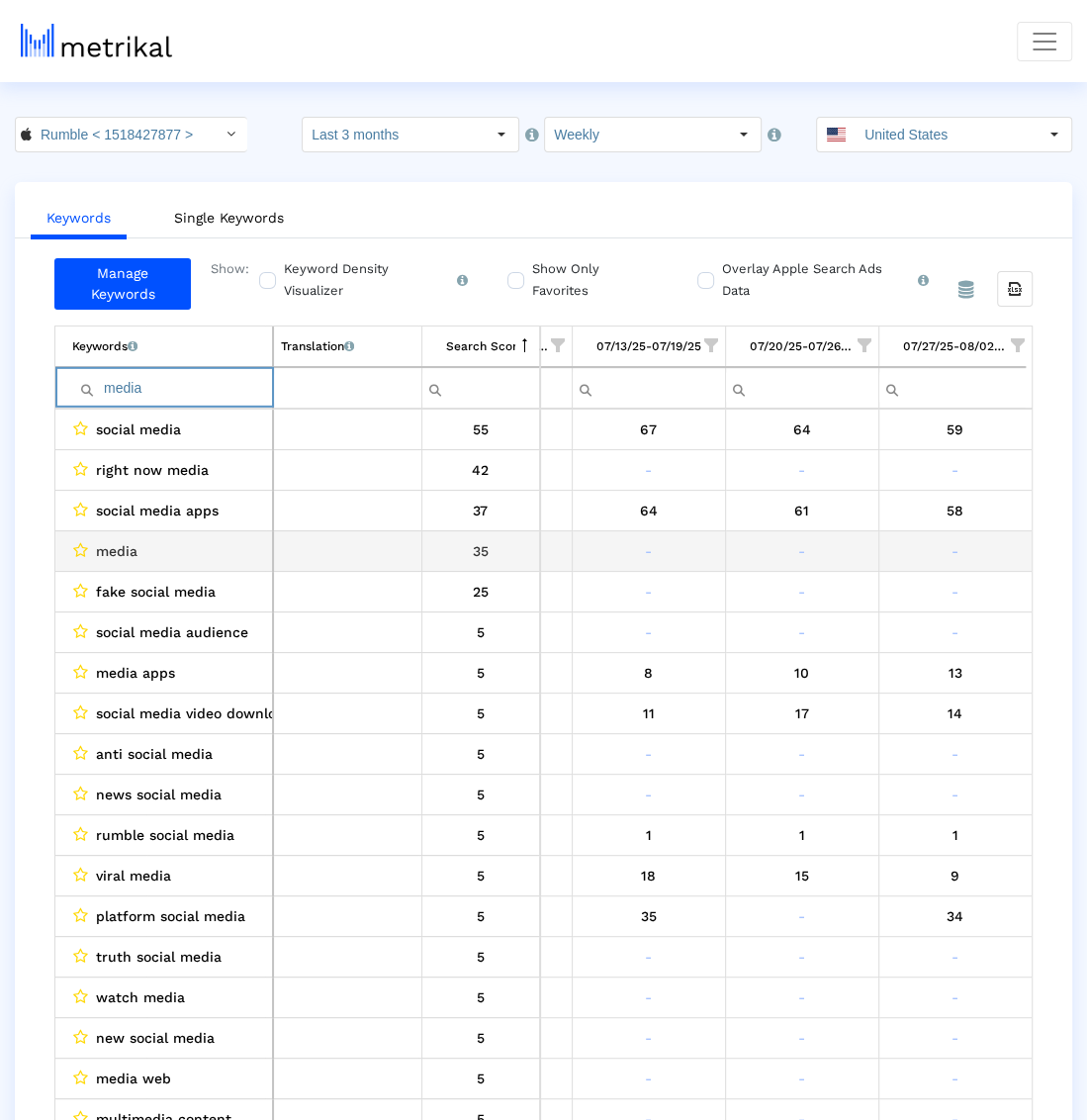 scroll, scrollTop: 24, scrollLeft: 275, axis: both 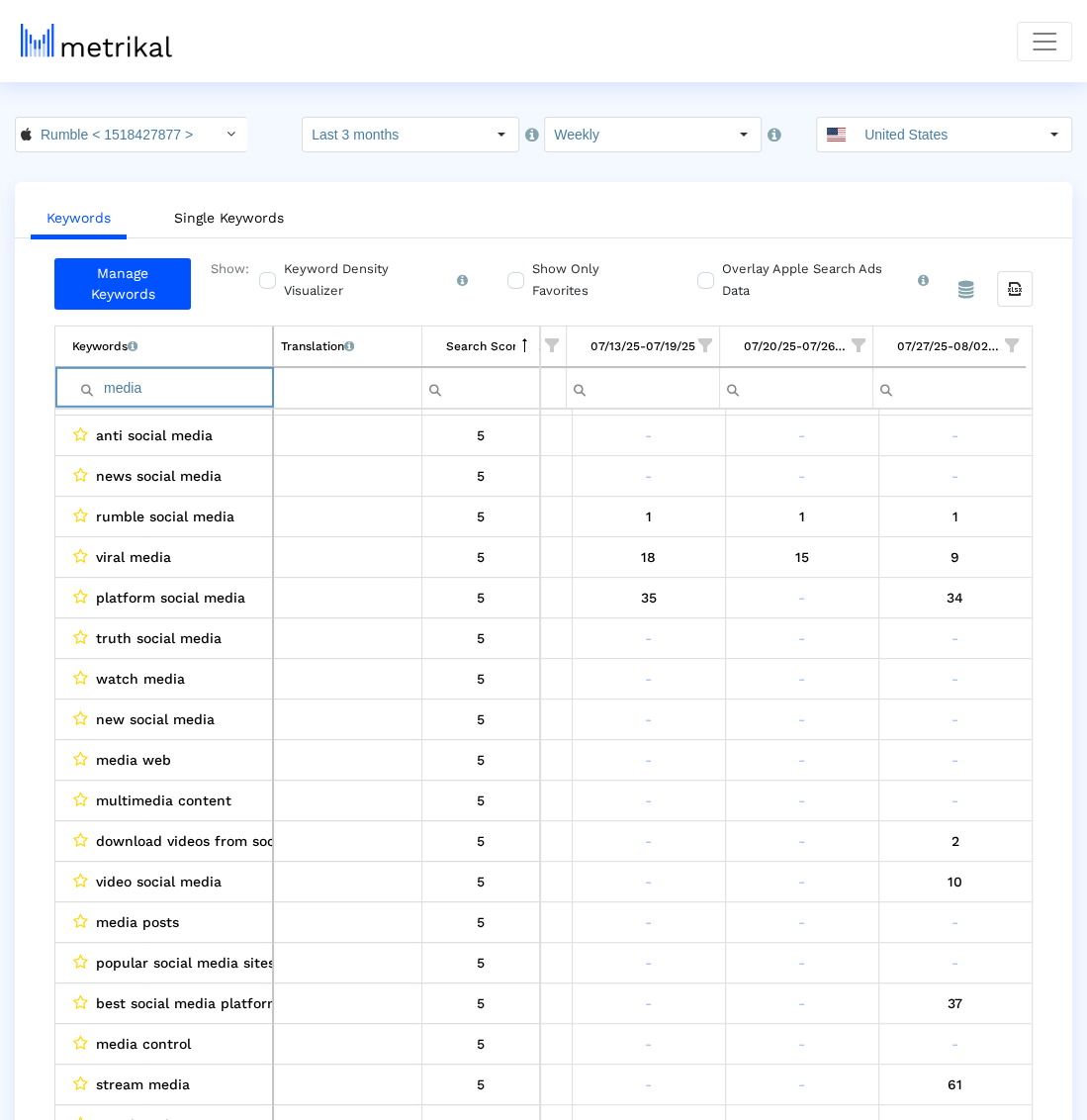click on "media" at bounding box center [172, 388] 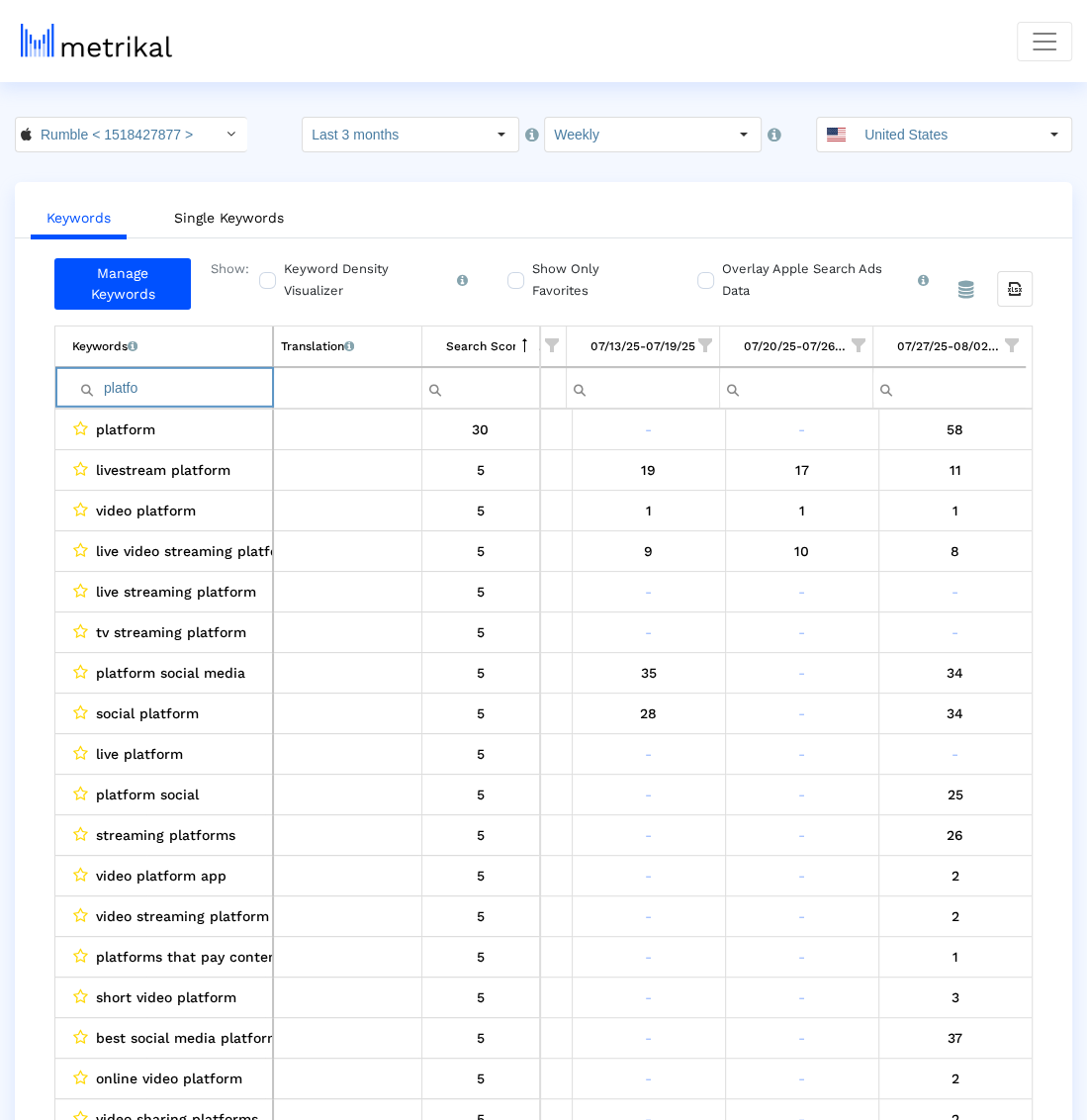 click on "platfo" at bounding box center (172, 388) 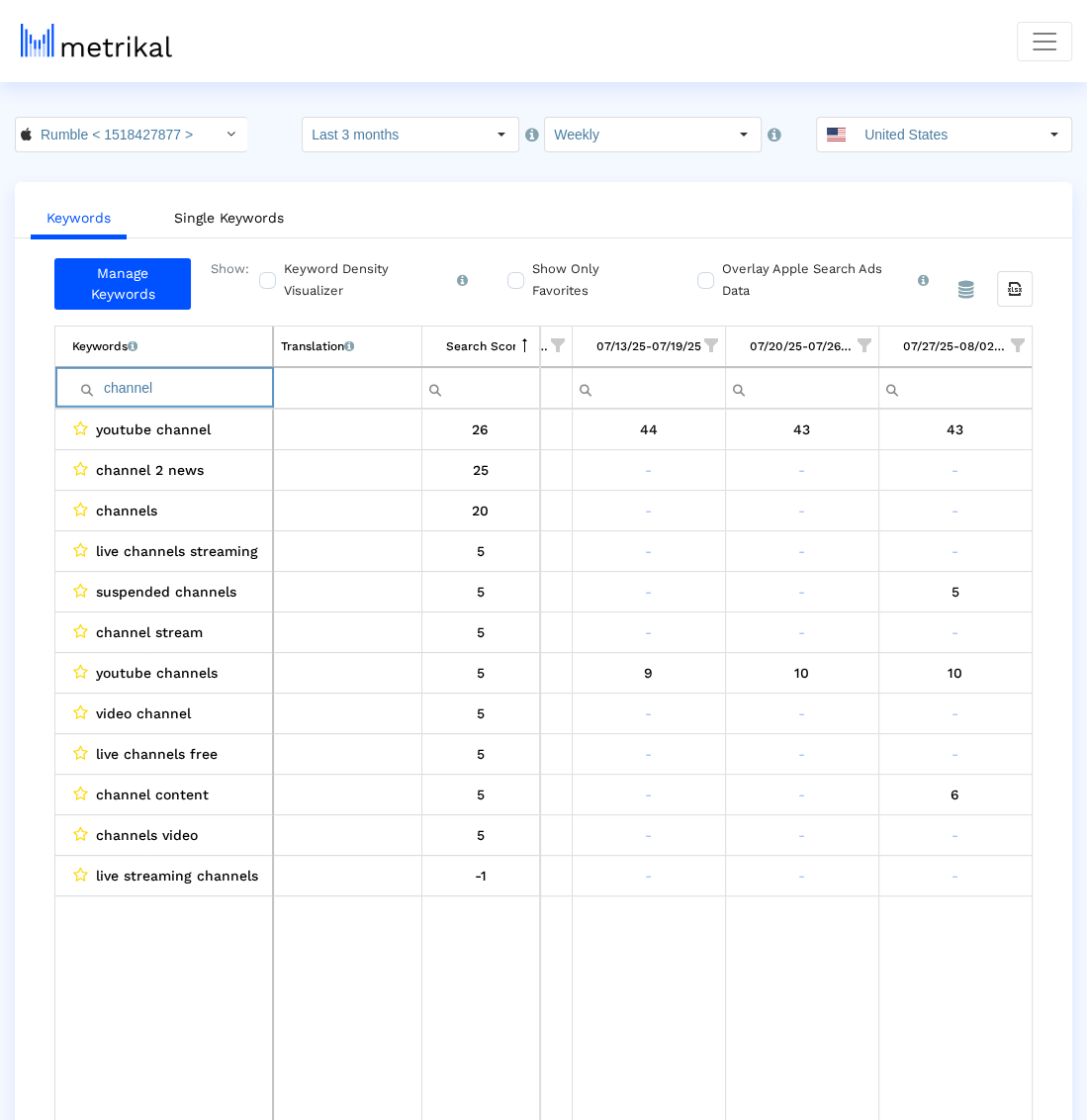 click on "channel" at bounding box center (172, 388) 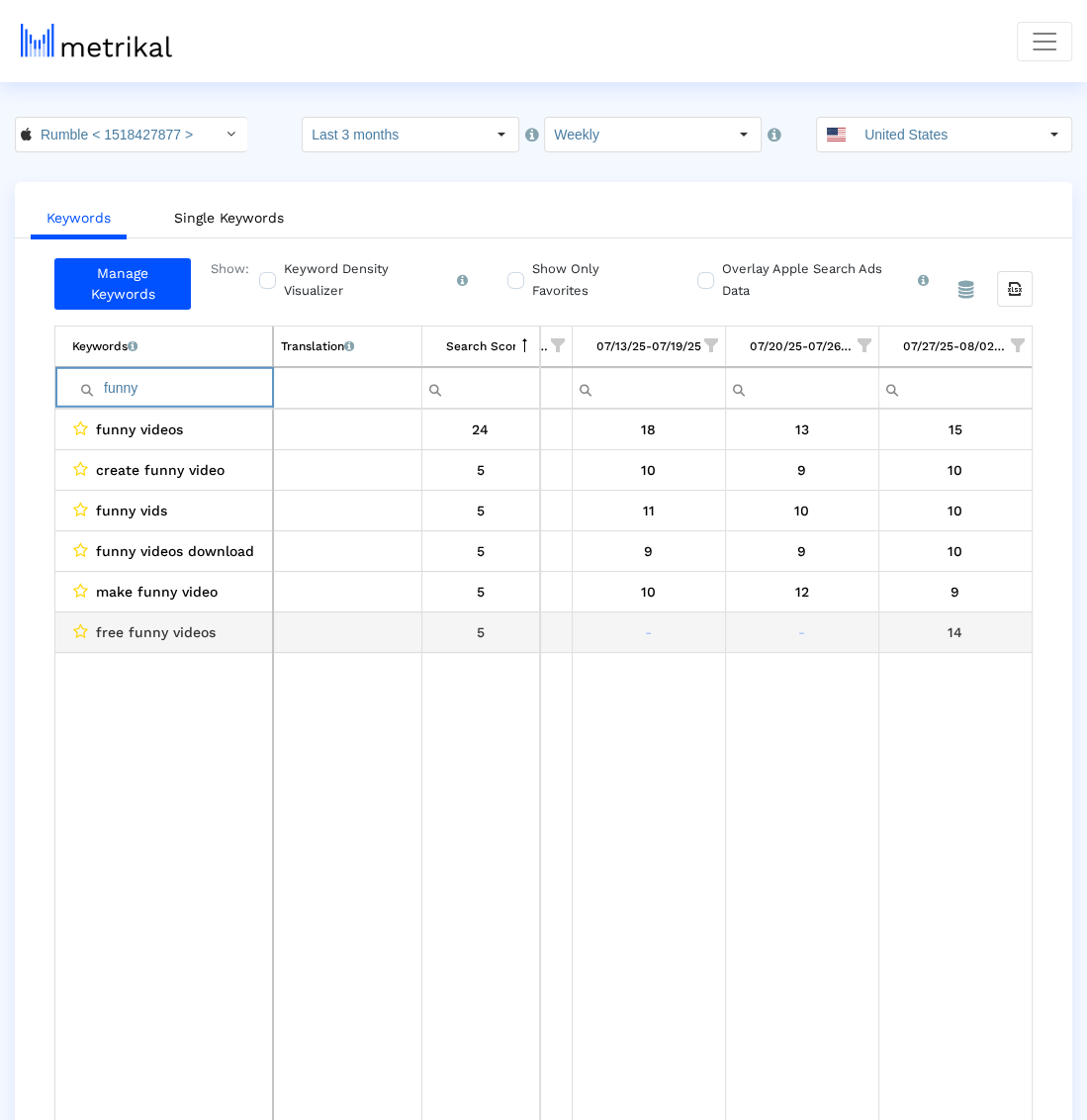 scroll, scrollTop: 0, scrollLeft: 274, axis: horizontal 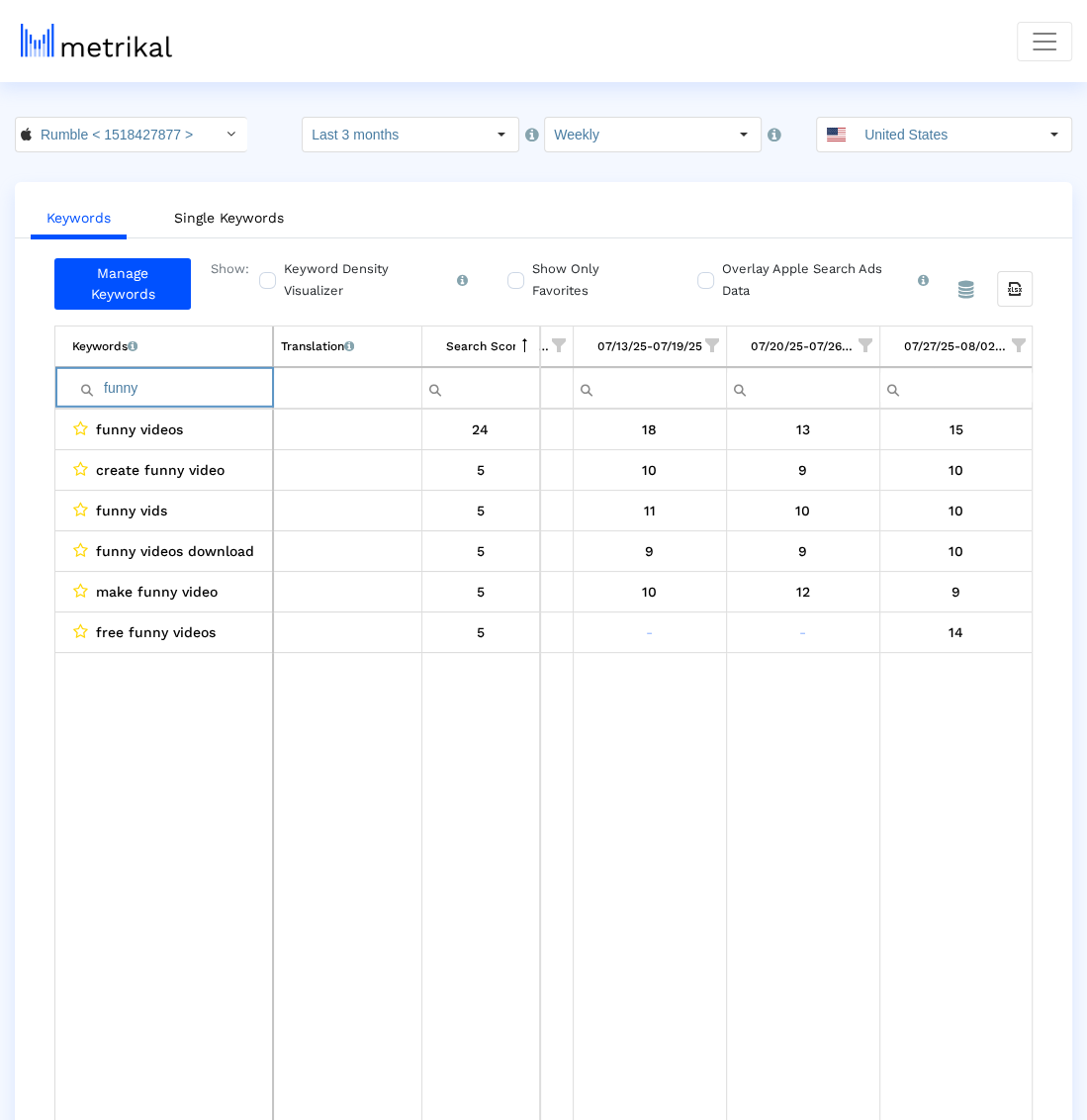 click on "funny" at bounding box center [172, 388] 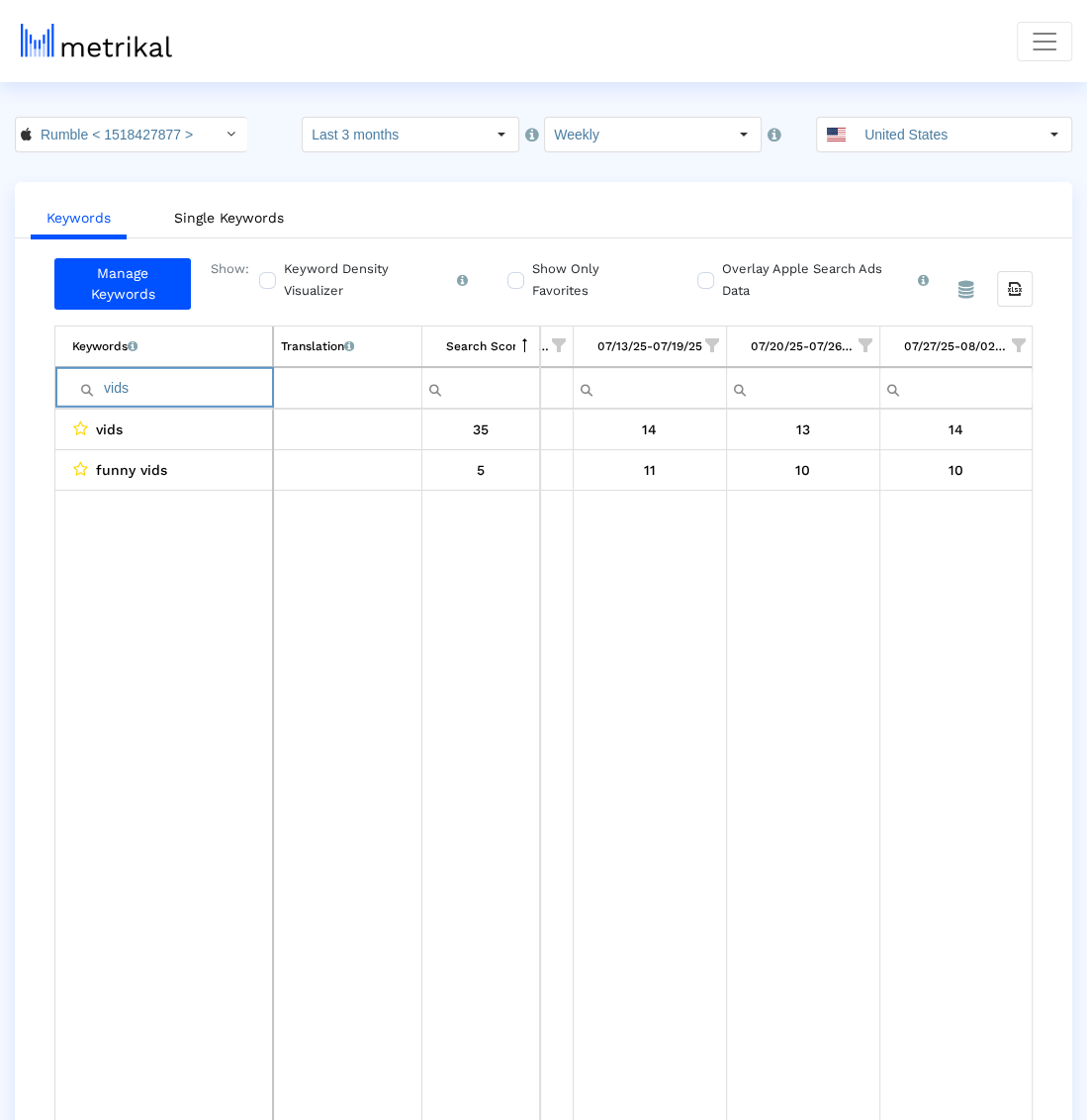 click on "vids" at bounding box center [172, 388] 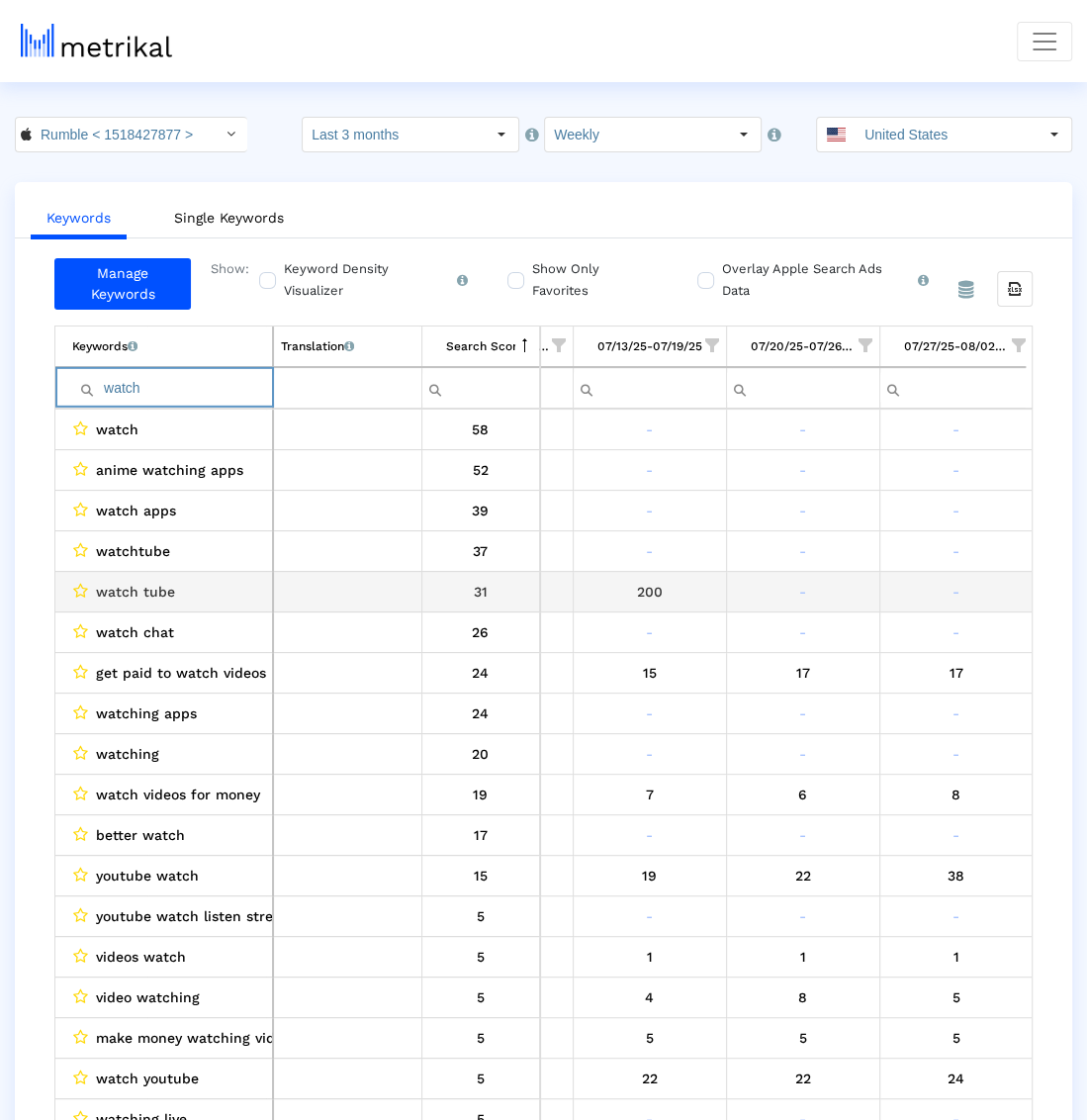 scroll, scrollTop: 0, scrollLeft: 281, axis: horizontal 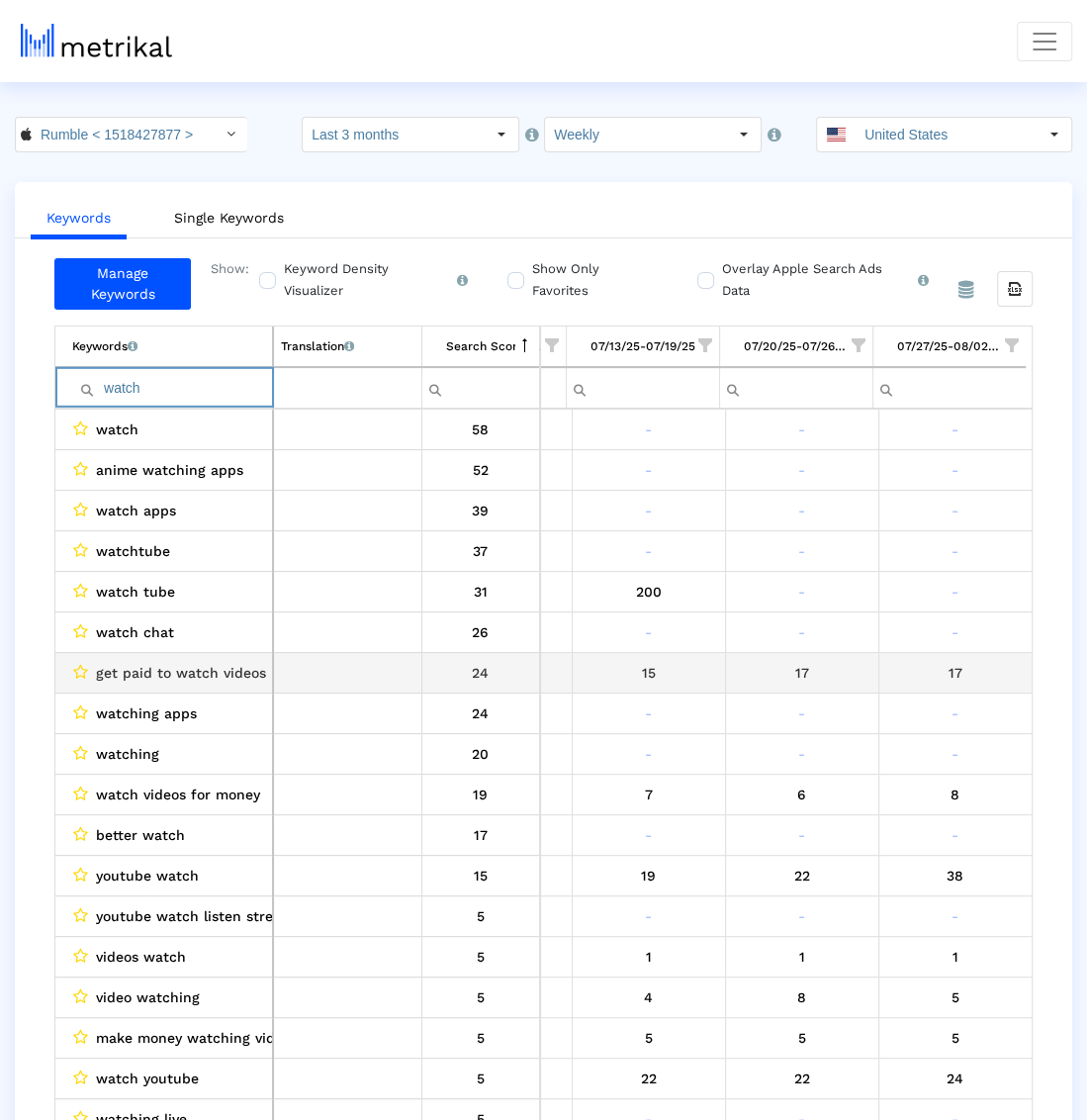 click on "17" at bounding box center [955, 673] 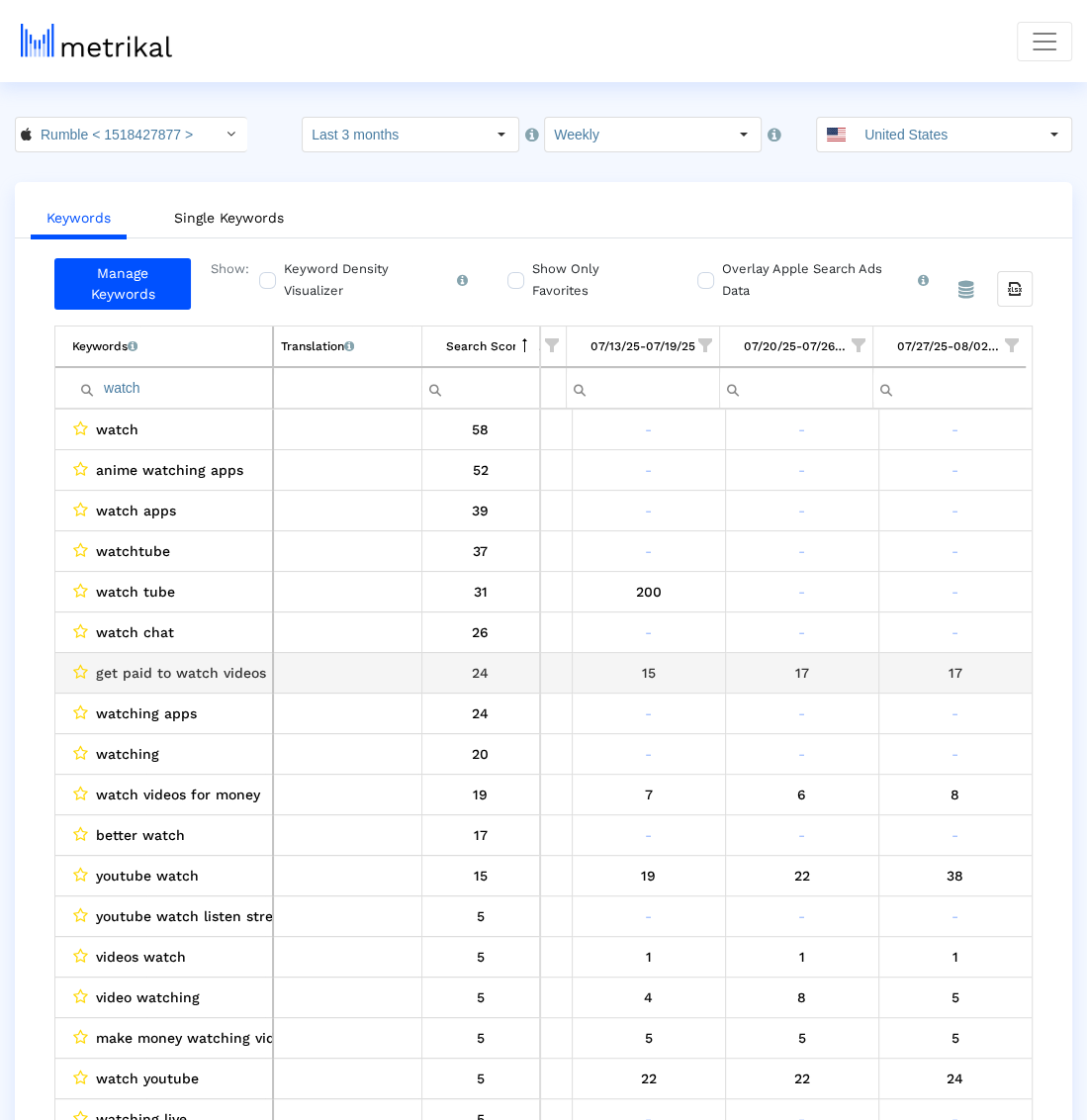 scroll, scrollTop: 16, scrollLeft: 281, axis: both 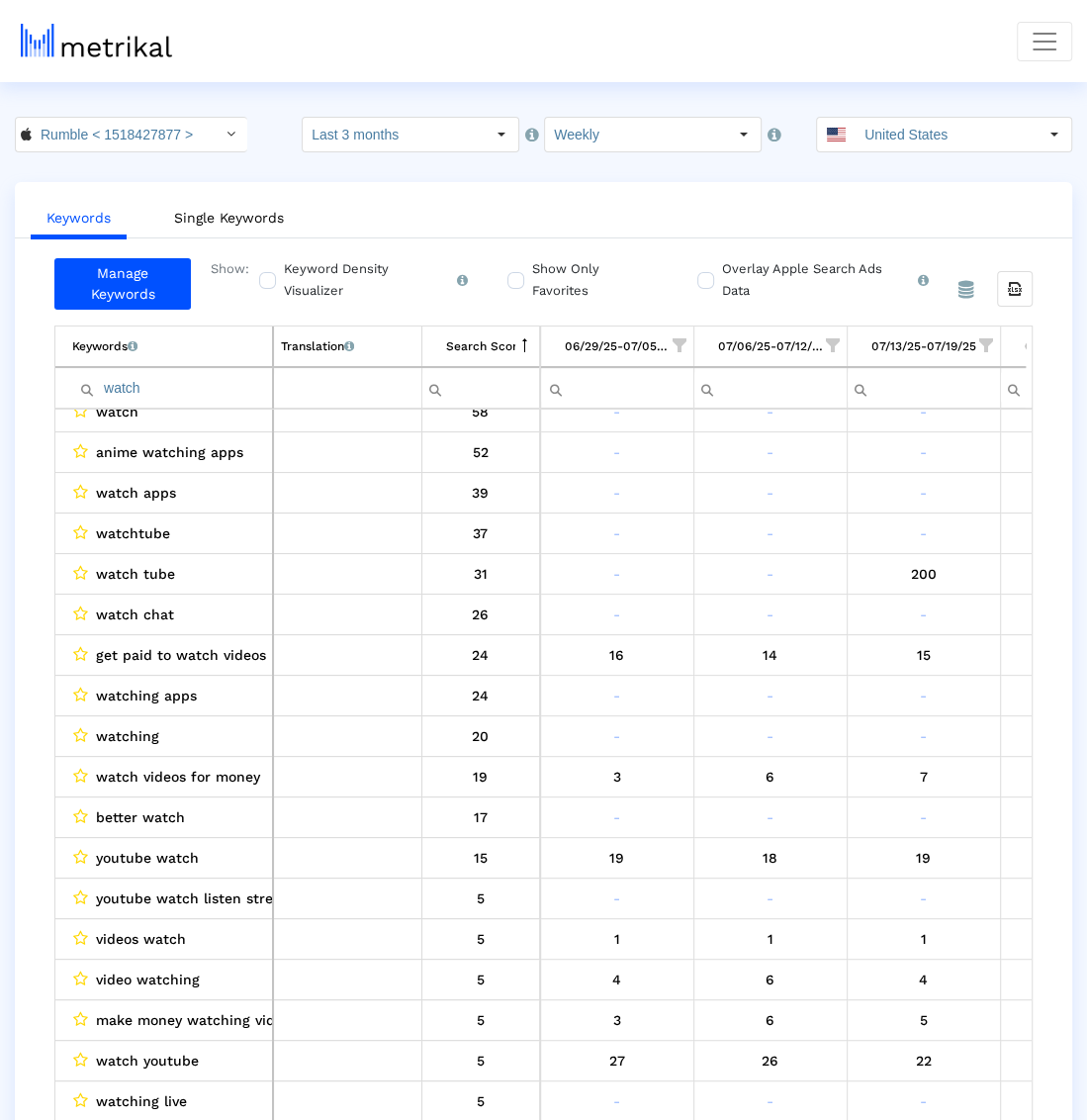 click on "watch" at bounding box center [172, 388] 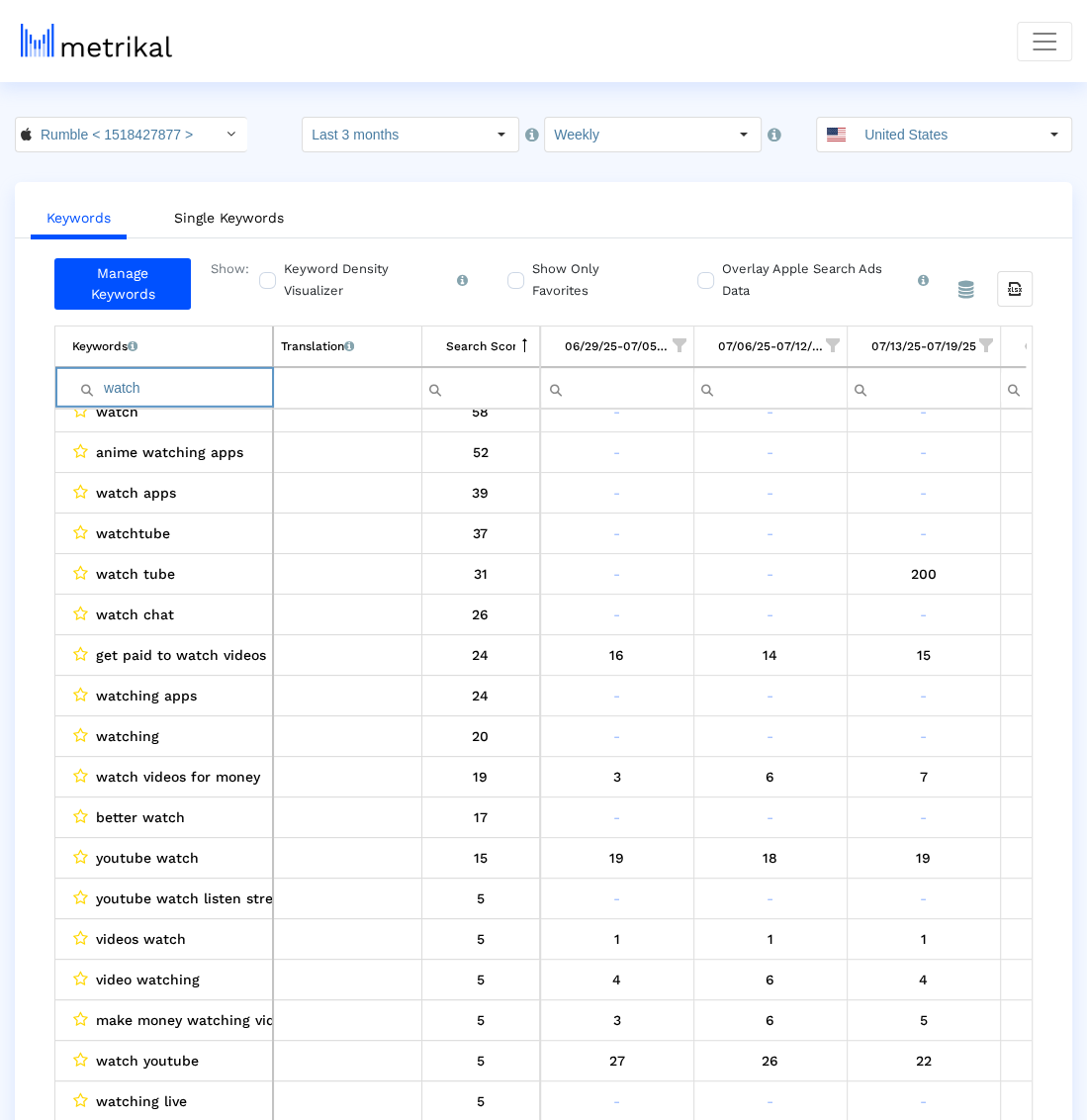 click on "watch" at bounding box center (172, 388) 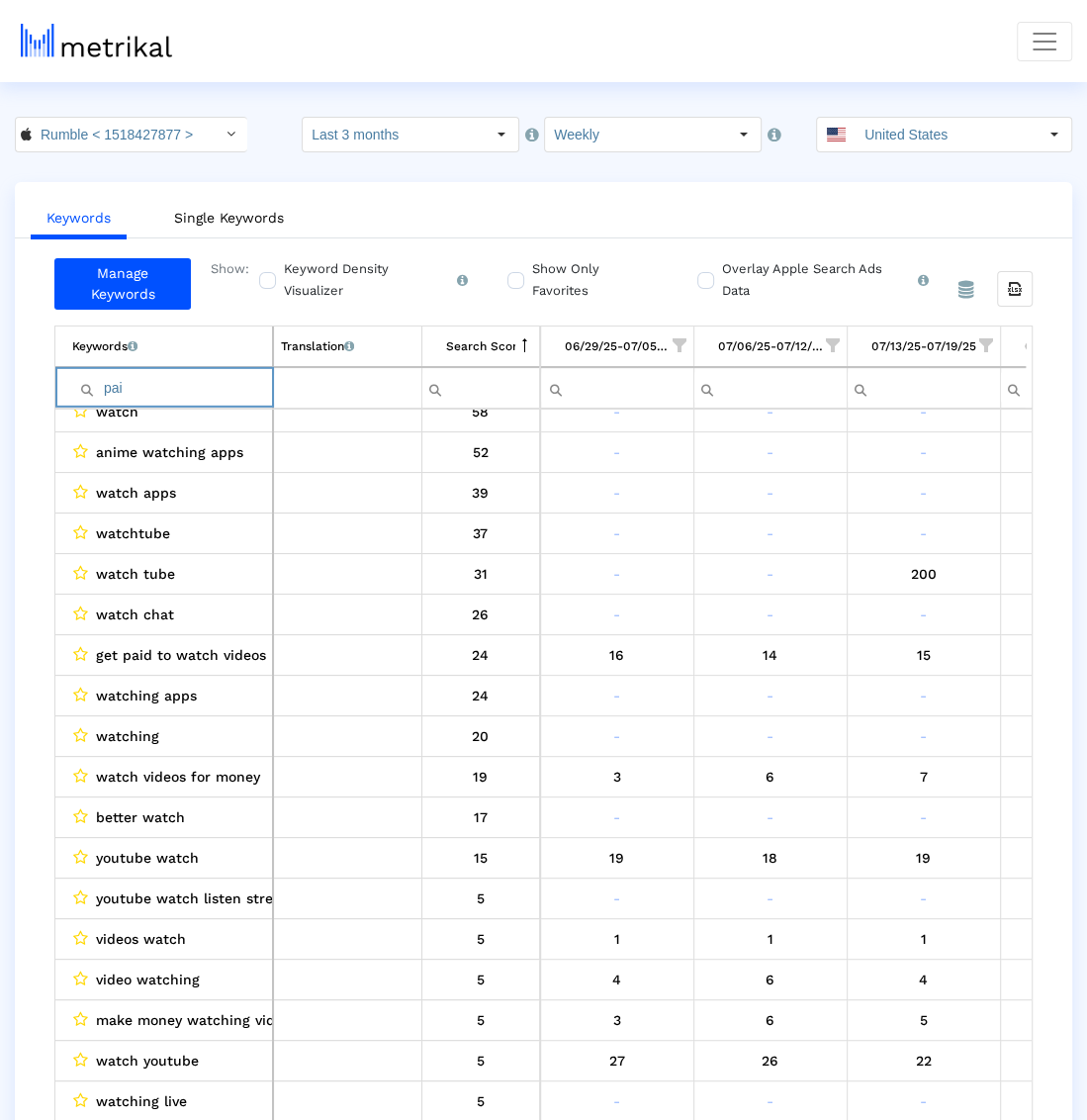 type on "paid" 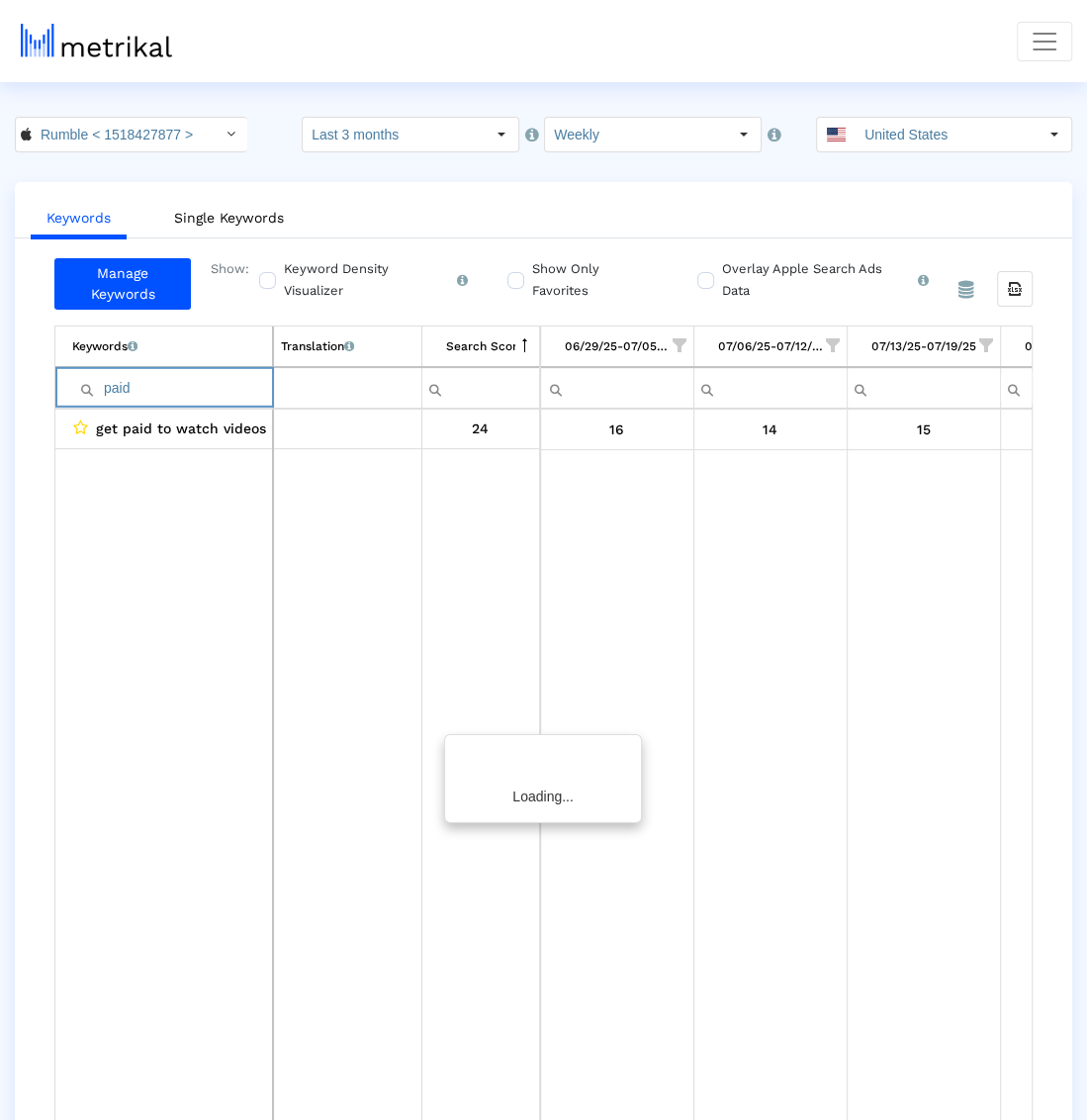 scroll, scrollTop: 0, scrollLeft: 0, axis: both 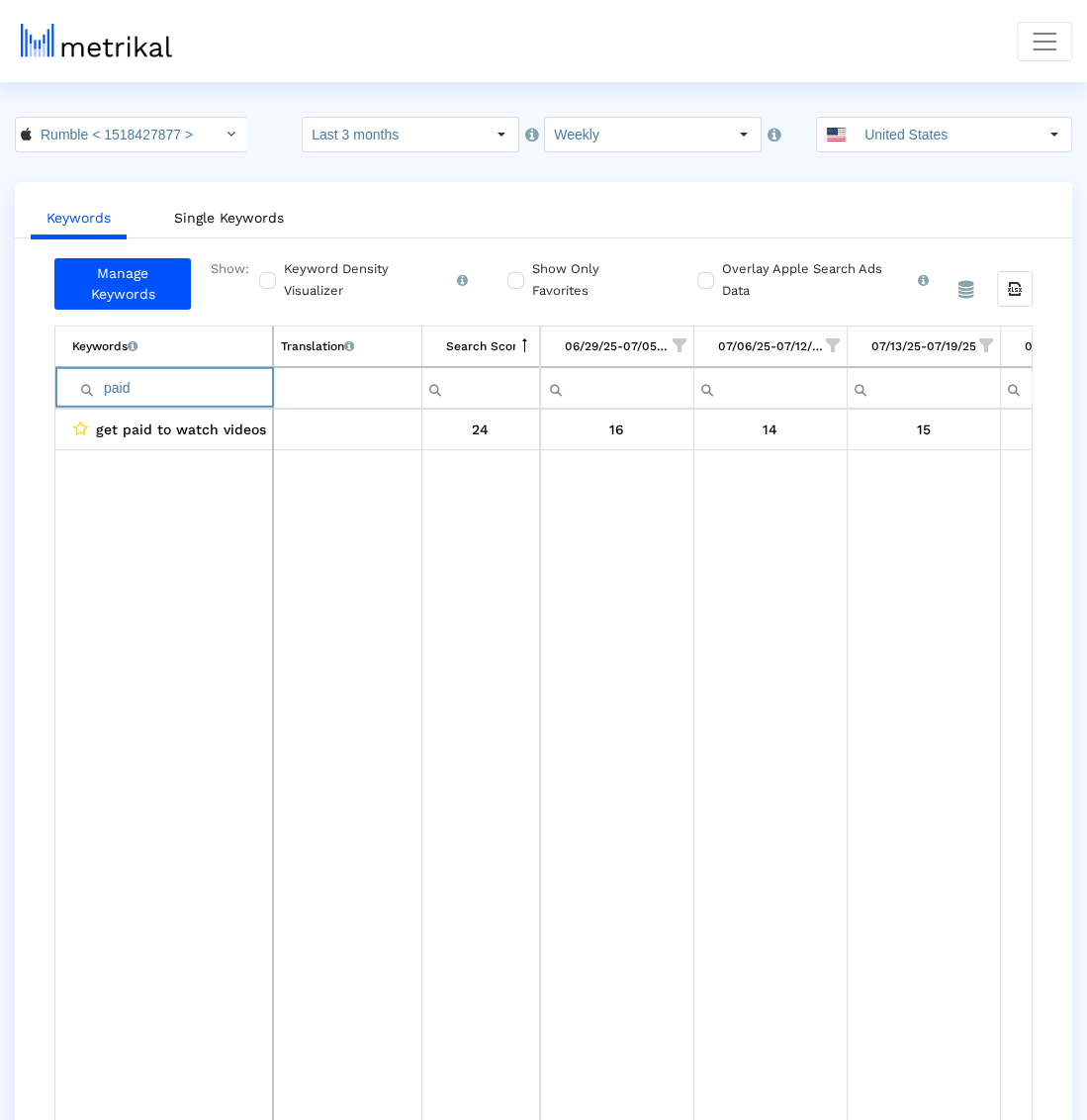 click on "paid" at bounding box center [172, 388] 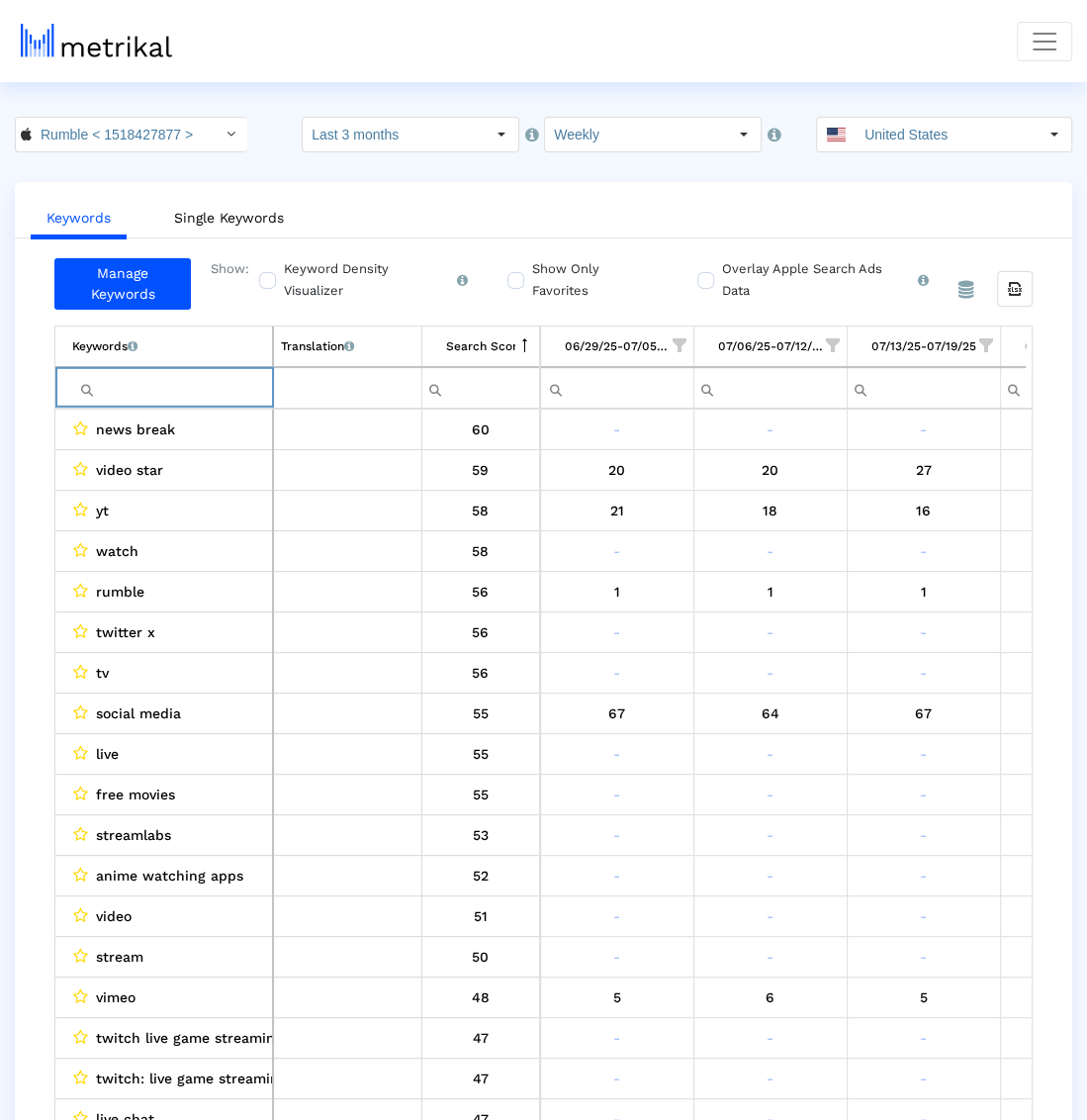 click at bounding box center [172, 388] 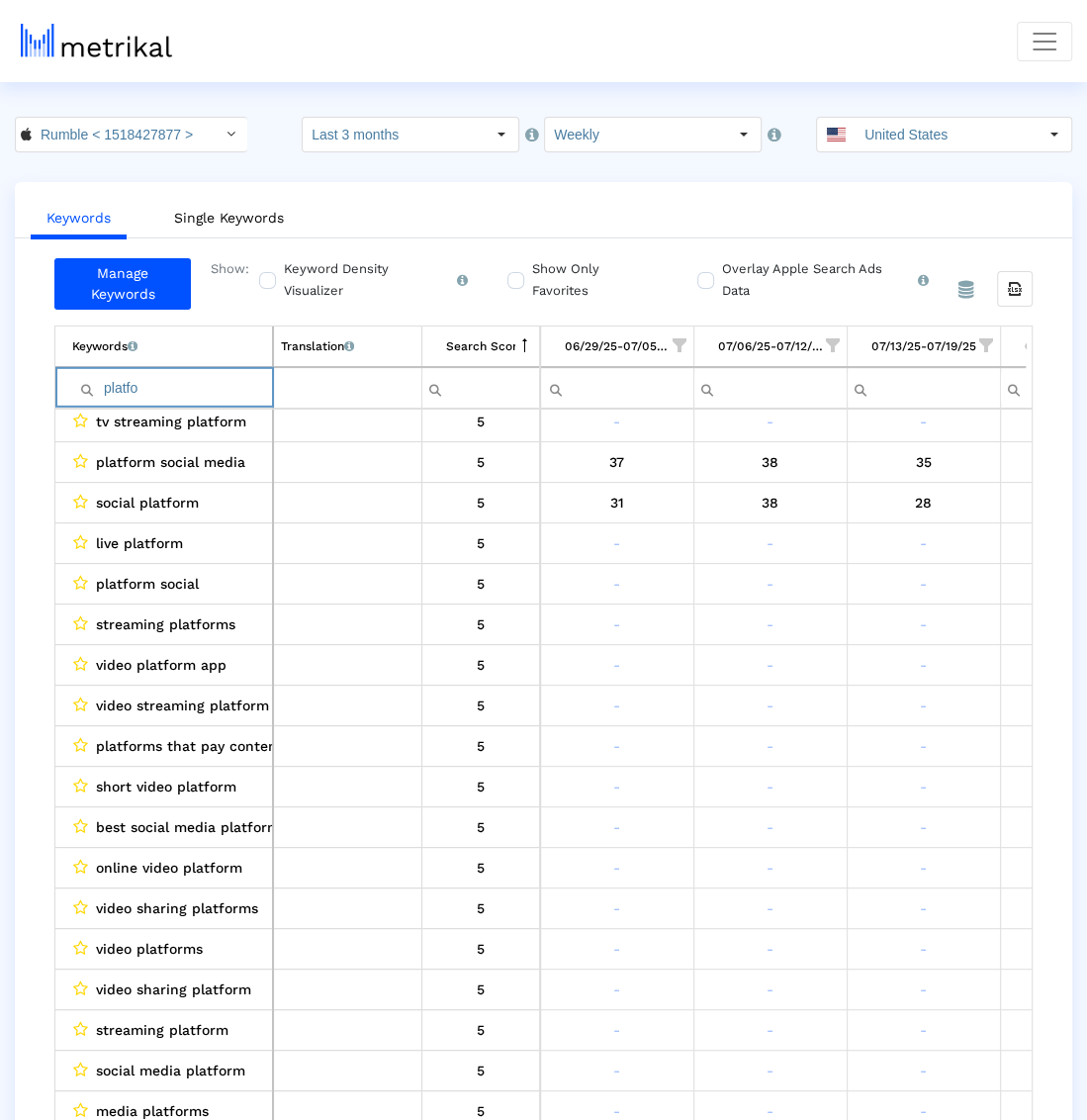 type on "platfo" 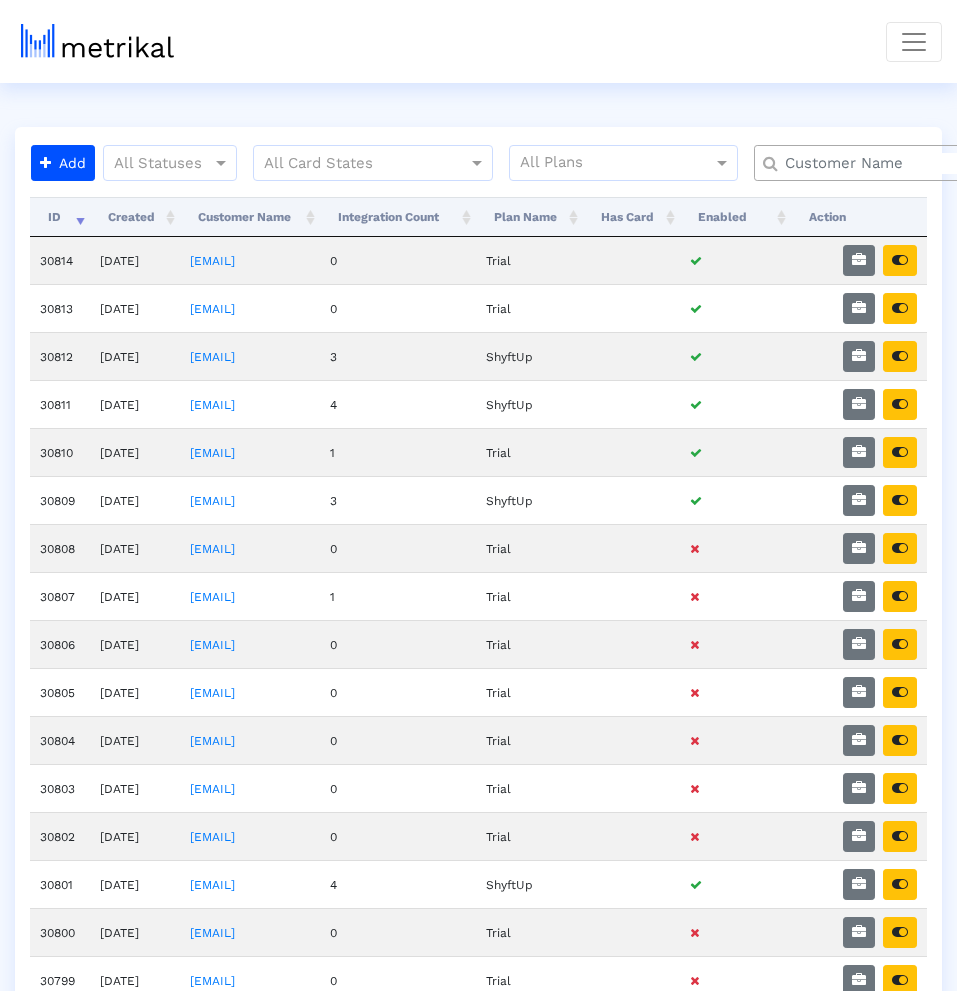 scroll, scrollTop: 0, scrollLeft: 0, axis: both 